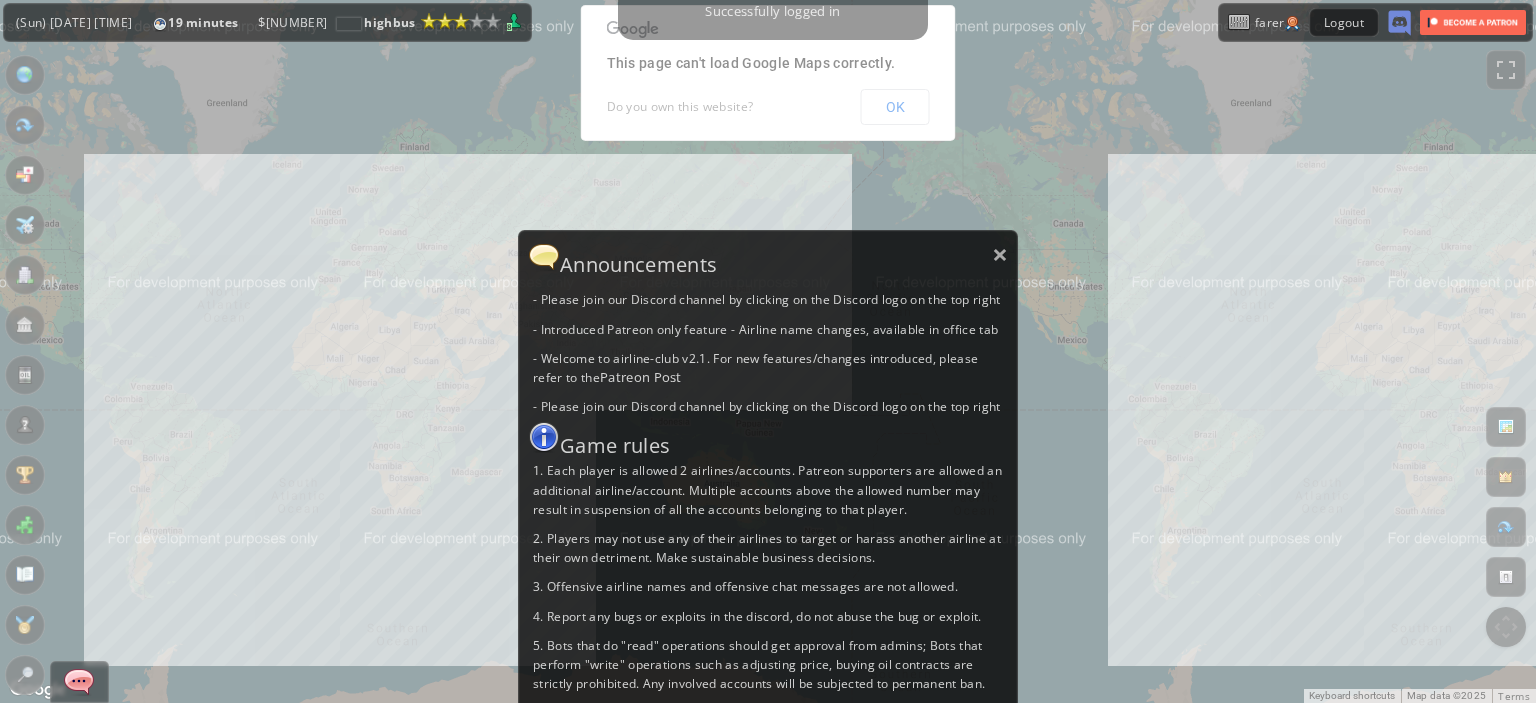scroll, scrollTop: 0, scrollLeft: 0, axis: both 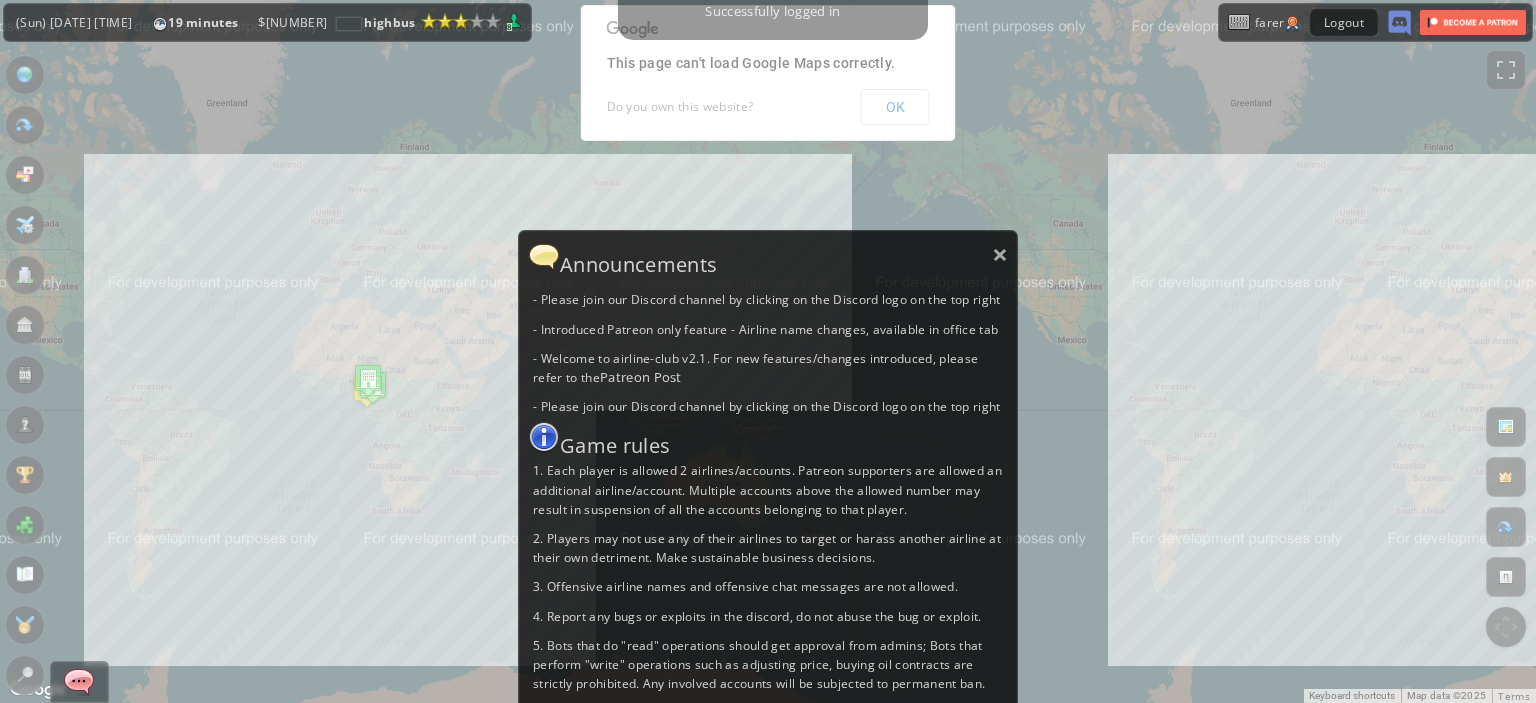 click on "Announcements" at bounding box center (768, 257) 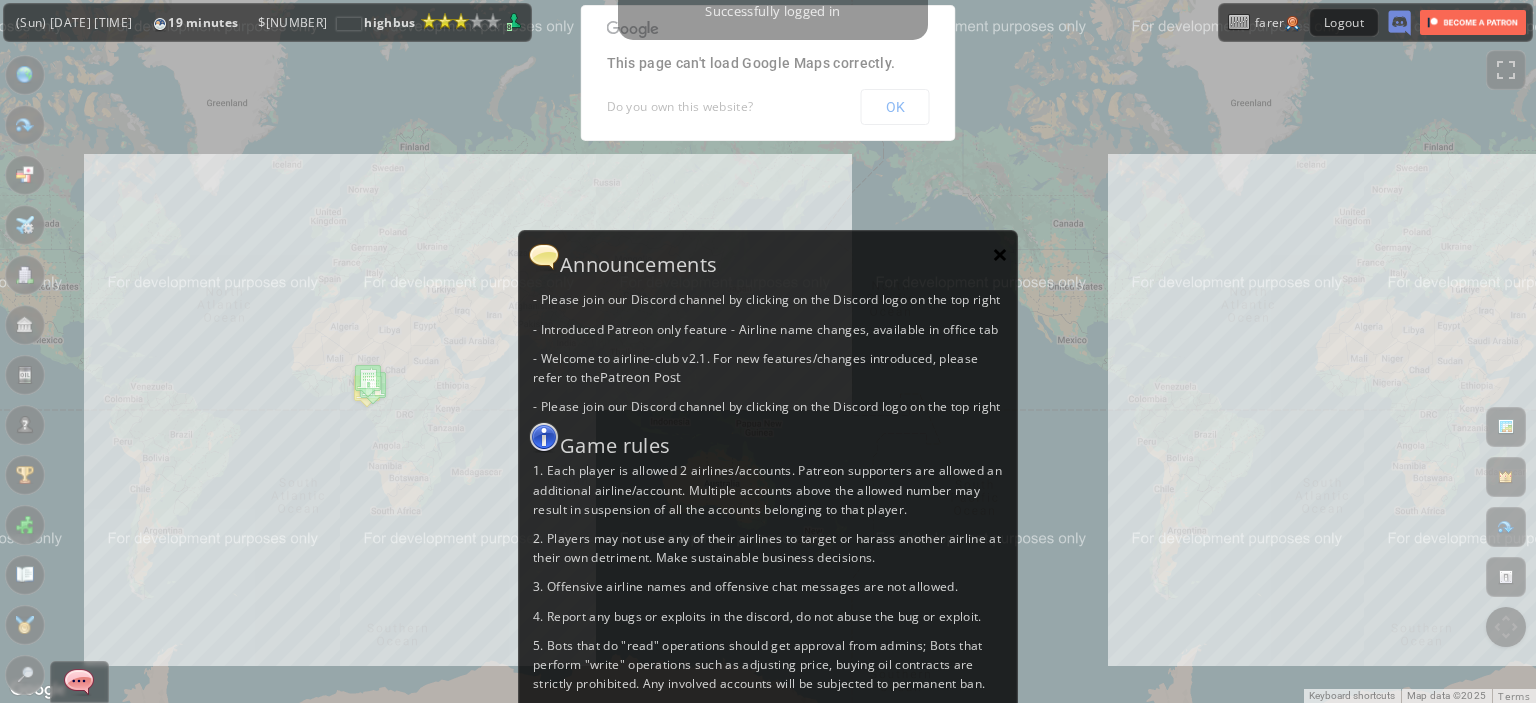 click on "×" at bounding box center (1000, 254) 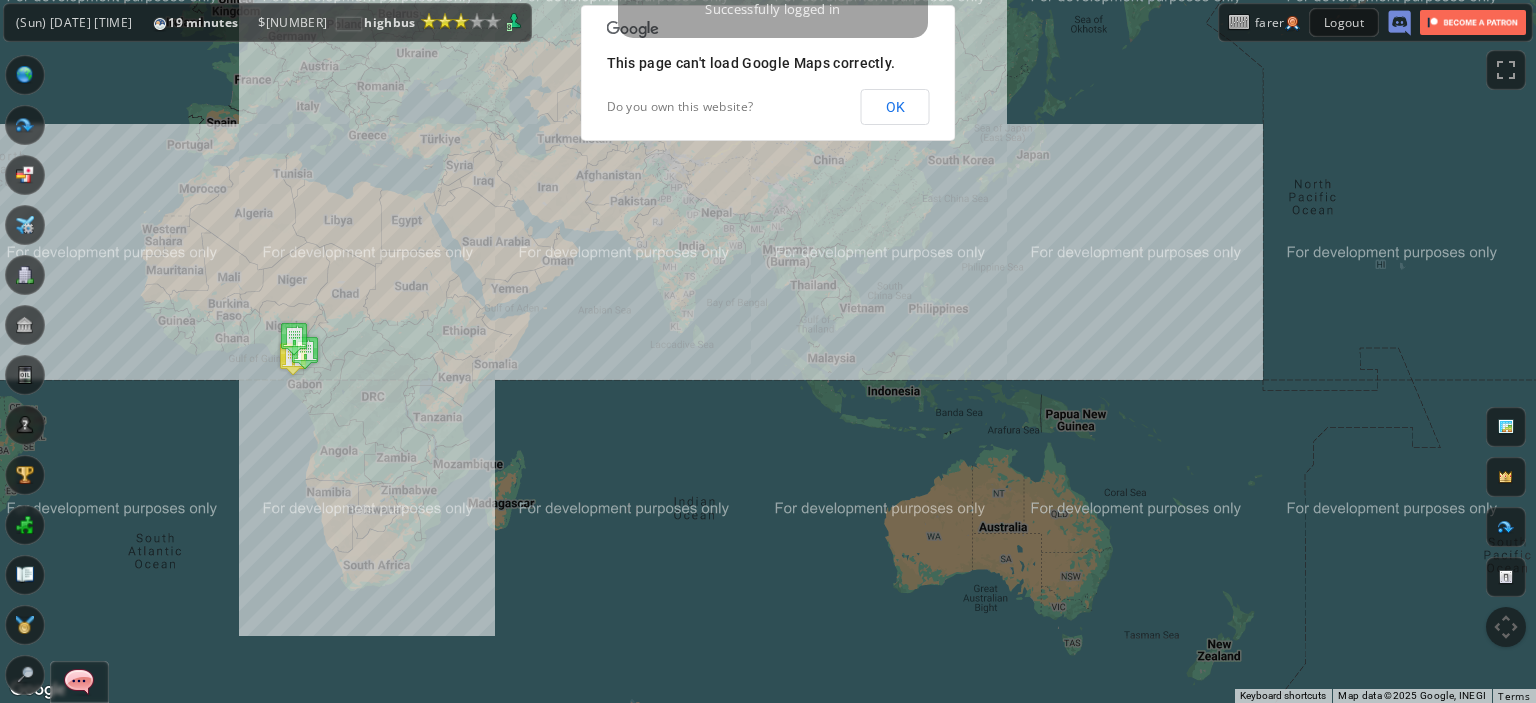 drag, startPoint x: 440, startPoint y: 440, endPoint x: 606, endPoint y: 543, distance: 195.35864 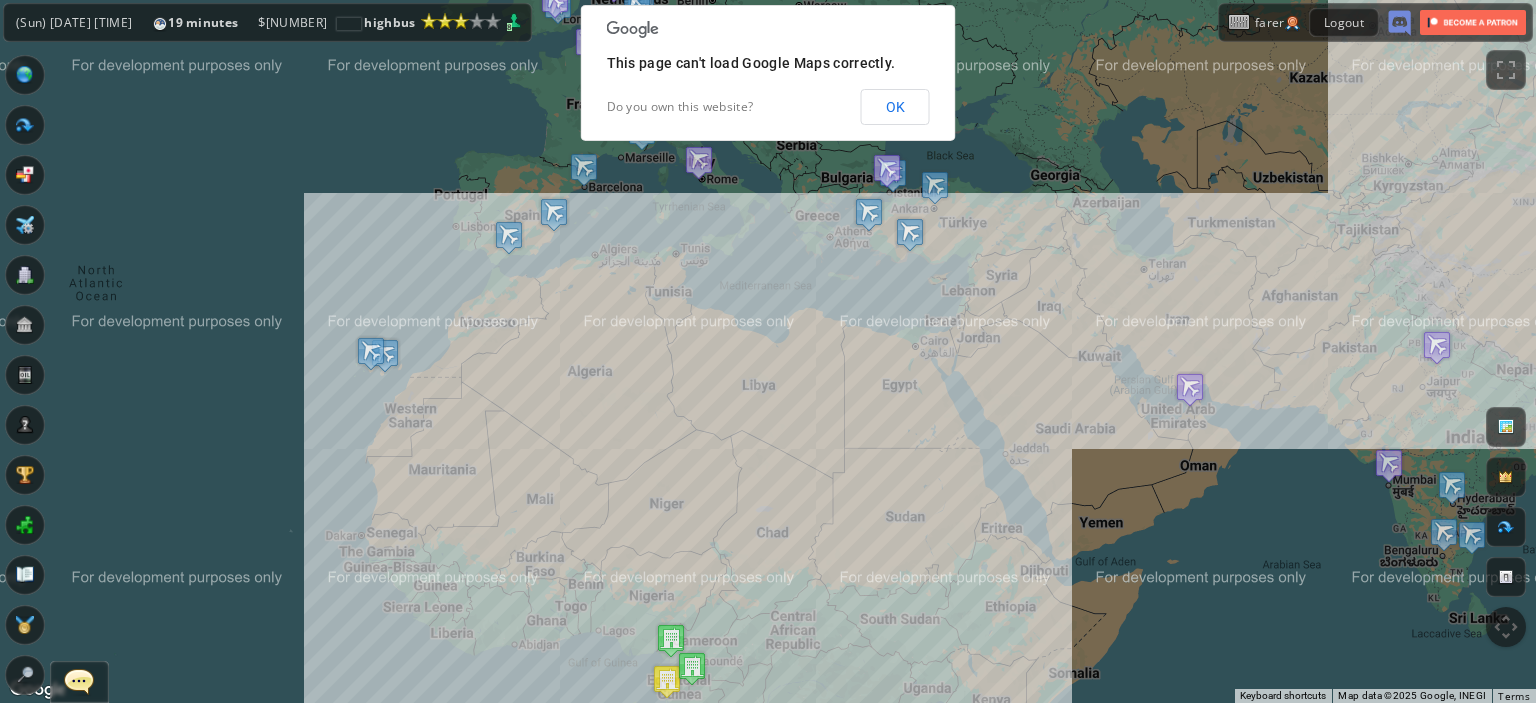 drag, startPoint x: 606, startPoint y: 543, endPoint x: 514, endPoint y: 363, distance: 202.14845 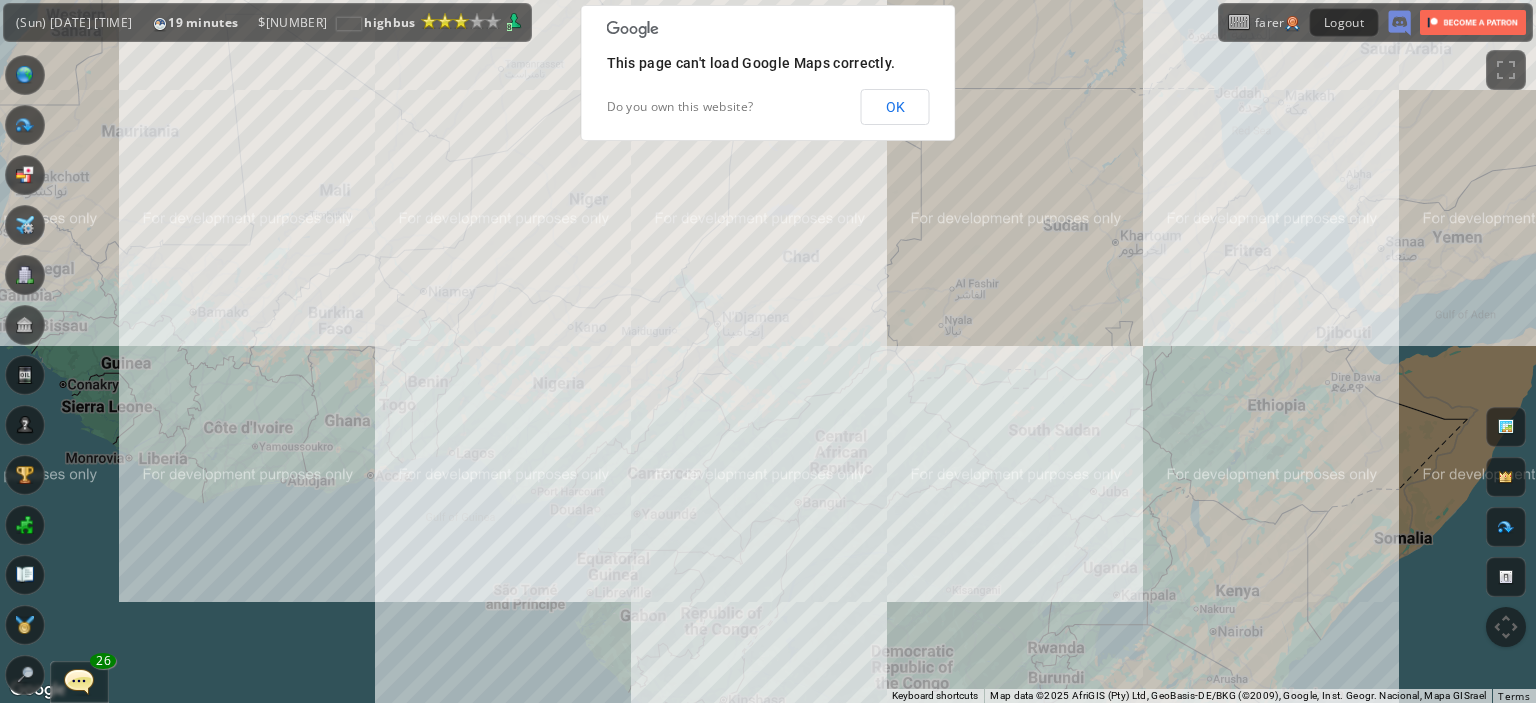 drag, startPoint x: 681, startPoint y: 447, endPoint x: 622, endPoint y: 311, distance: 148.24641 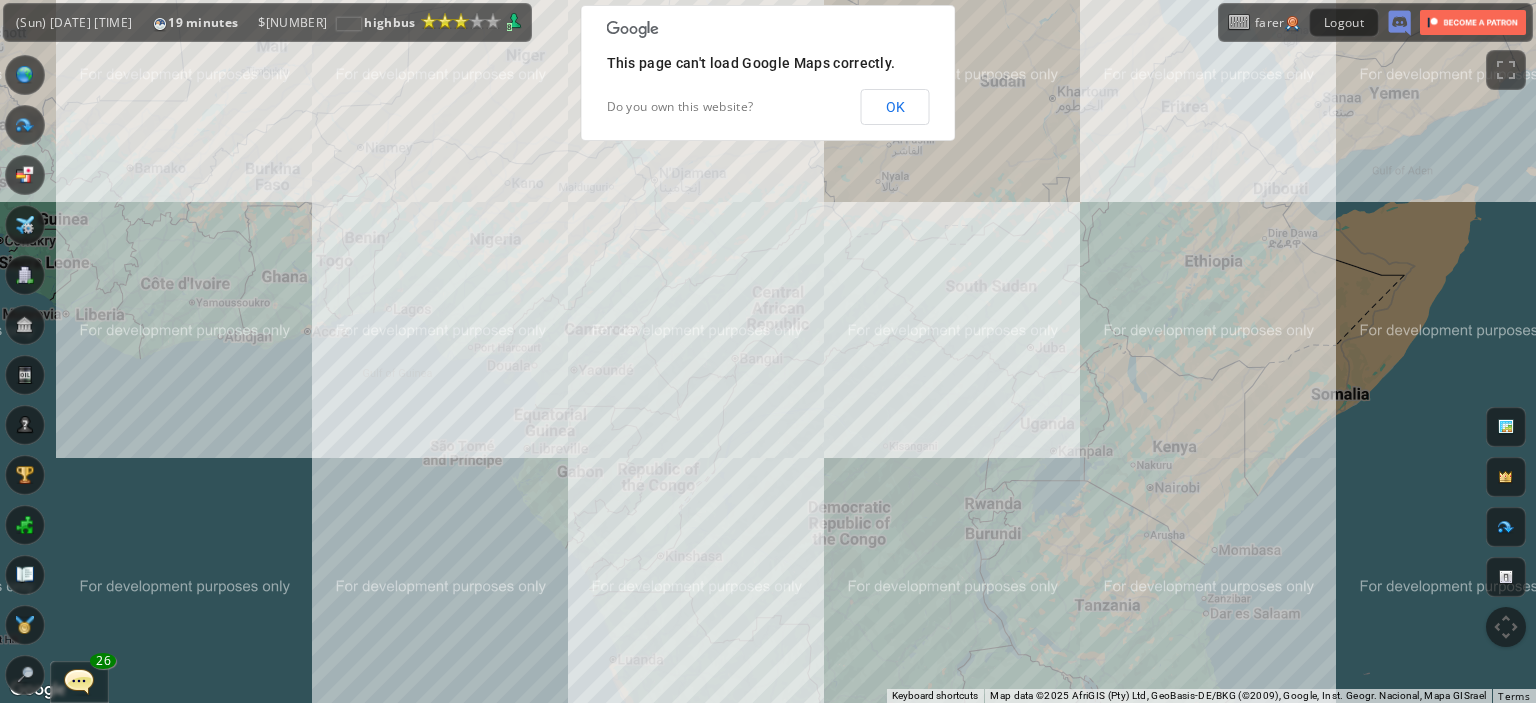 click on "To navigate, press the arrow keys." at bounding box center (768, 351) 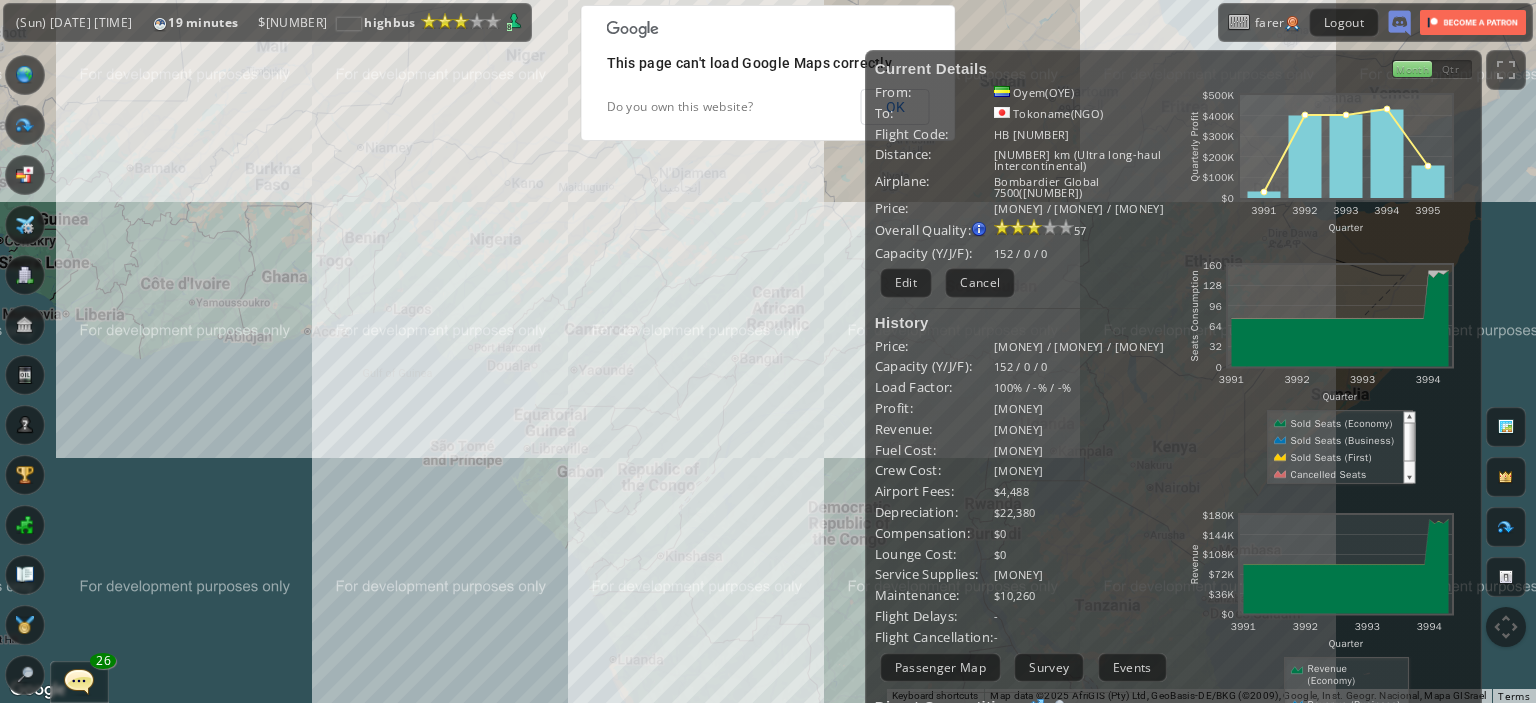 drag, startPoint x: 665, startPoint y: 488, endPoint x: 640, endPoint y: 537, distance: 55.00909 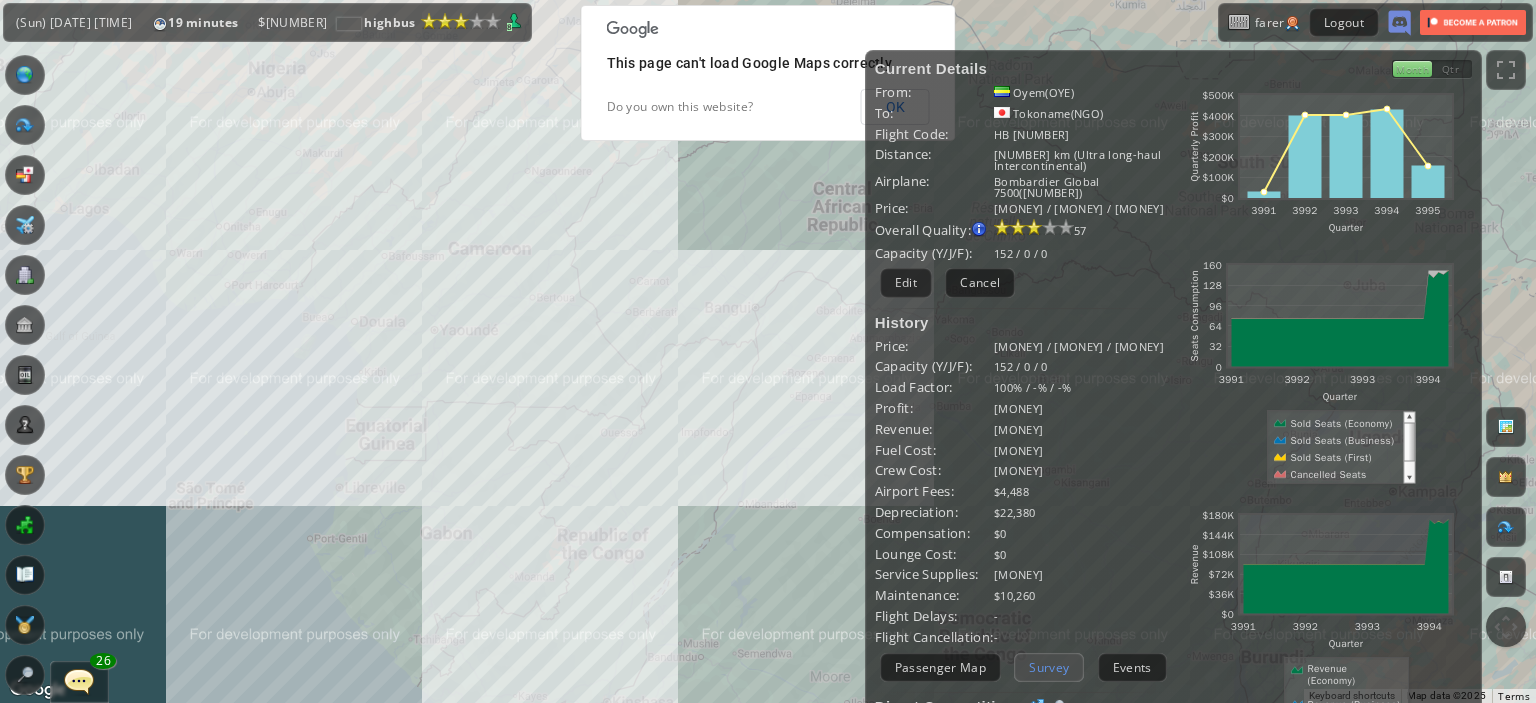 click on "Survey" at bounding box center (1049, 667) 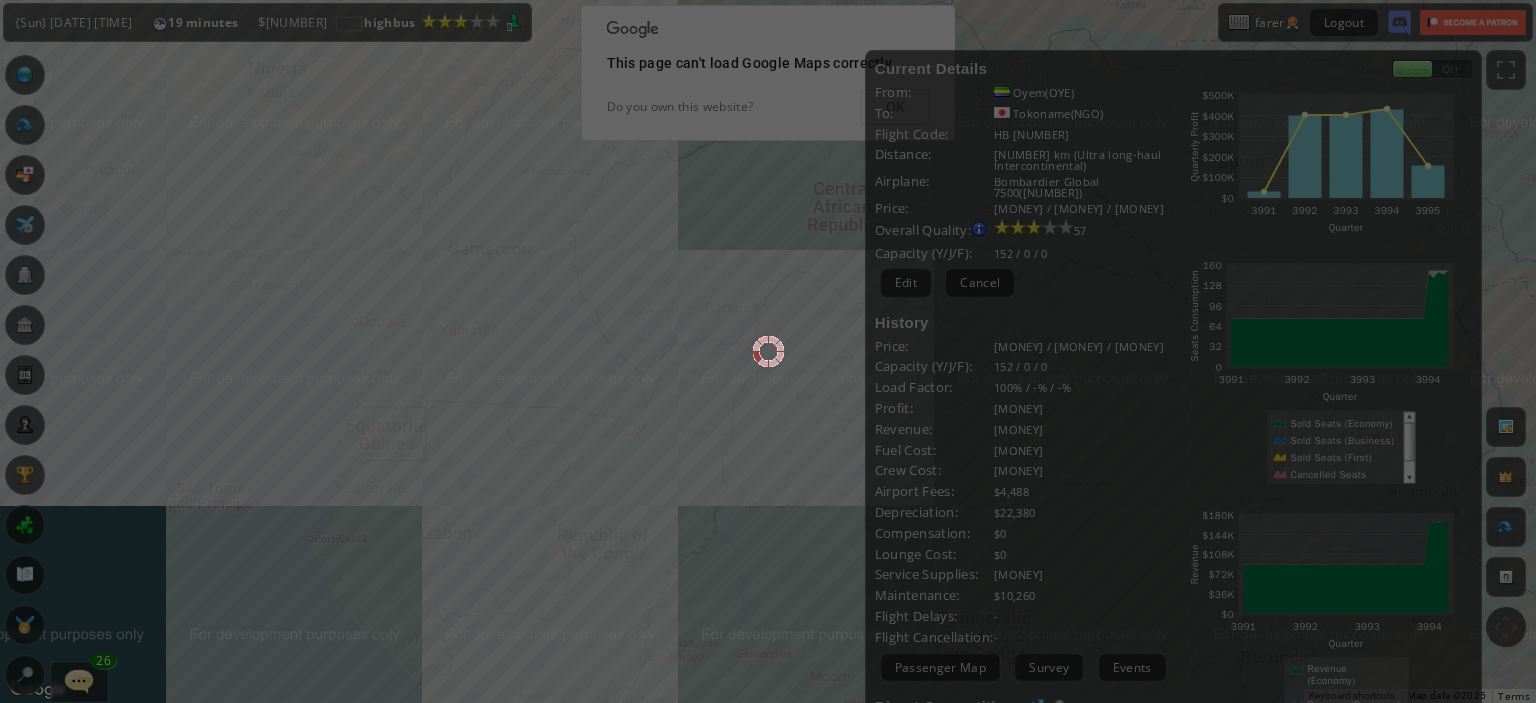 click on "Successfully logged in
Top Transit PAX
Alliance
Other
Animated
Economy
Business
First
week(s) ago
Exit Passenger Map
Influence Heatmap
weeks ago
Impact
Trend
Hide Heatmap Overlay
Top Destinations
Destination
Cap (Freq)
Operators
Exit Airport Flight Map
(Sun) [DATE] [TIME]
19 minutes
Reputation:  [NUMBER]    Lesser International Airline (Next Grade: 125)
(Sun) [DATE] [TIME]
19 minutes
[MONEY]
highbus
Reputation: [NUMBER] (Lesser International Airline) Next Grade: 125
8
highbus
[MONEY]
8
********" at bounding box center [768, 351] 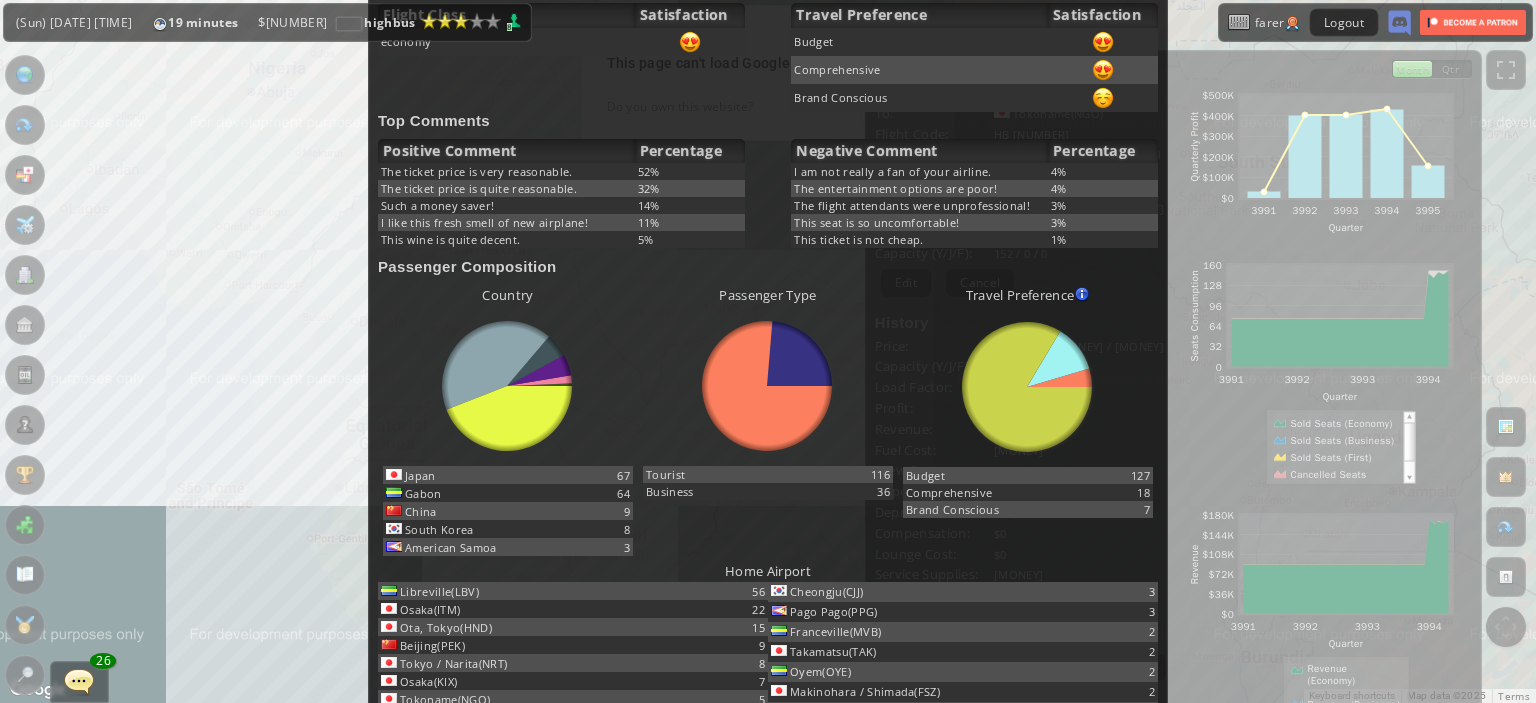 click on "The entertainment options are poor!" at bounding box center (919, 171) 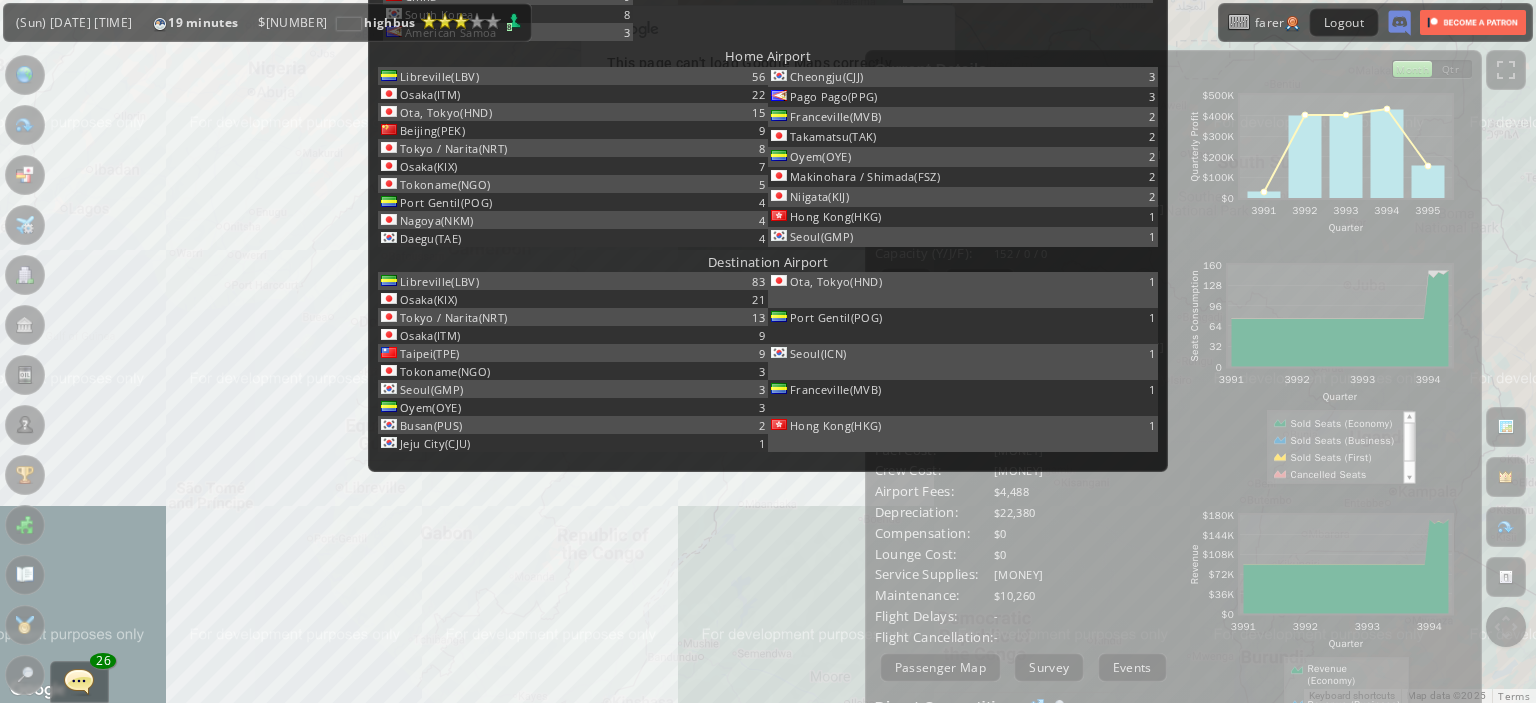 scroll, scrollTop: 0, scrollLeft: 0, axis: both 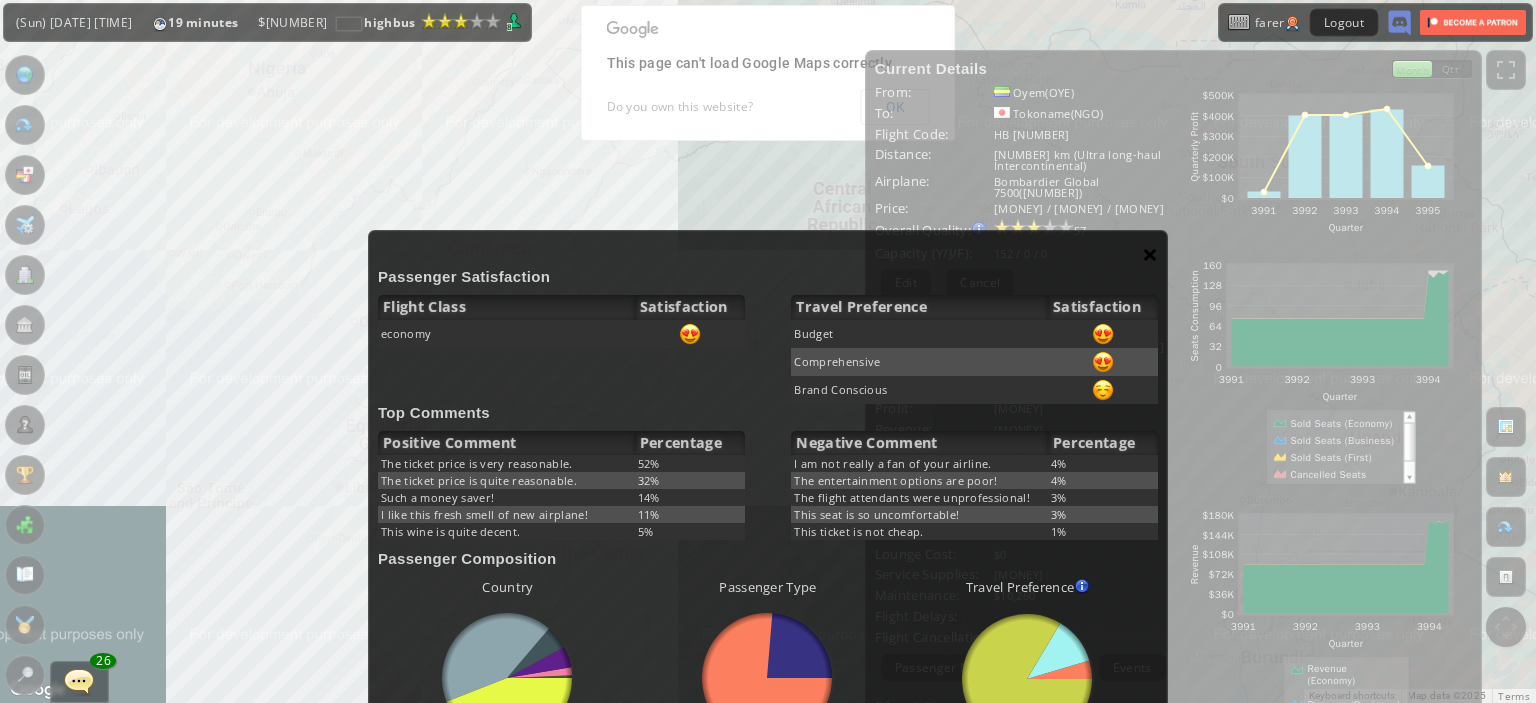 click on "×" at bounding box center [1150, 254] 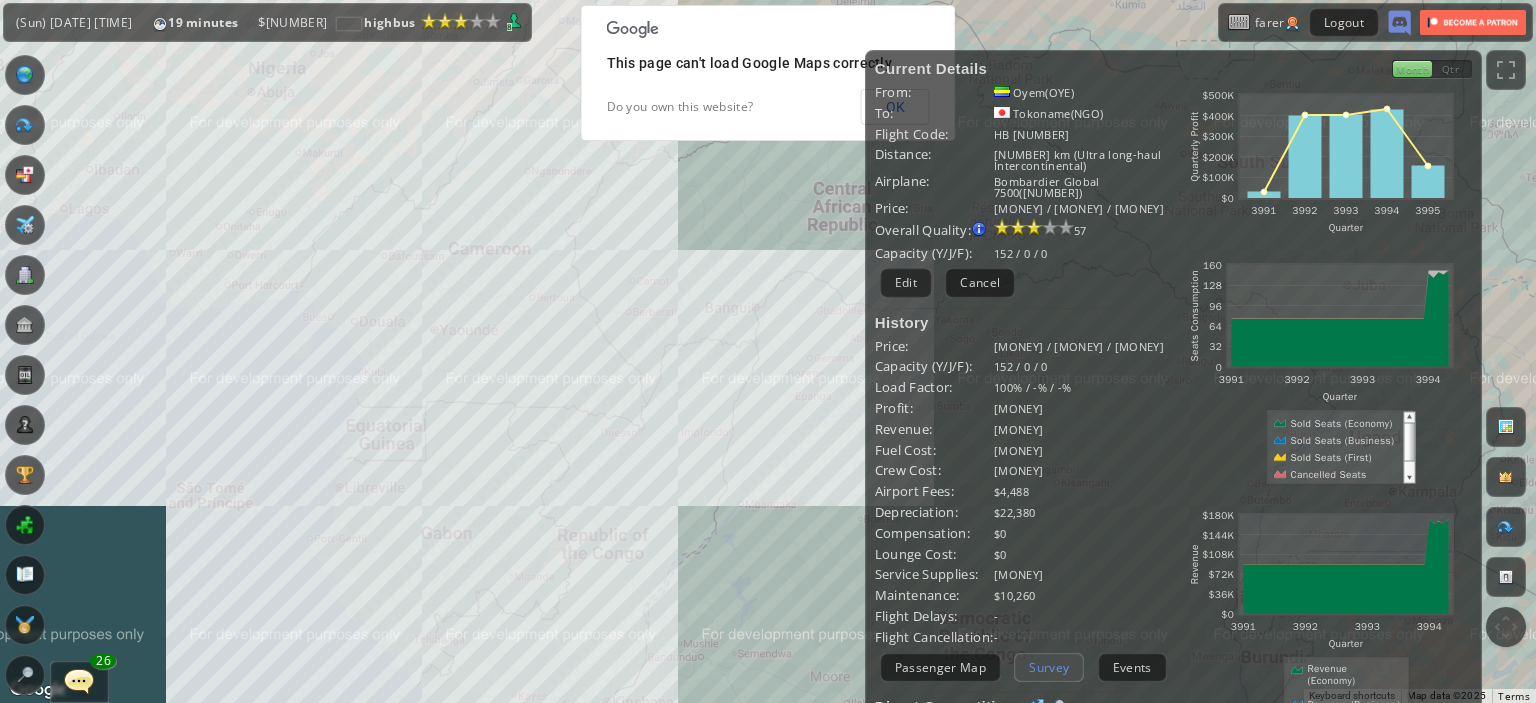 click on "Survey" at bounding box center (1049, 667) 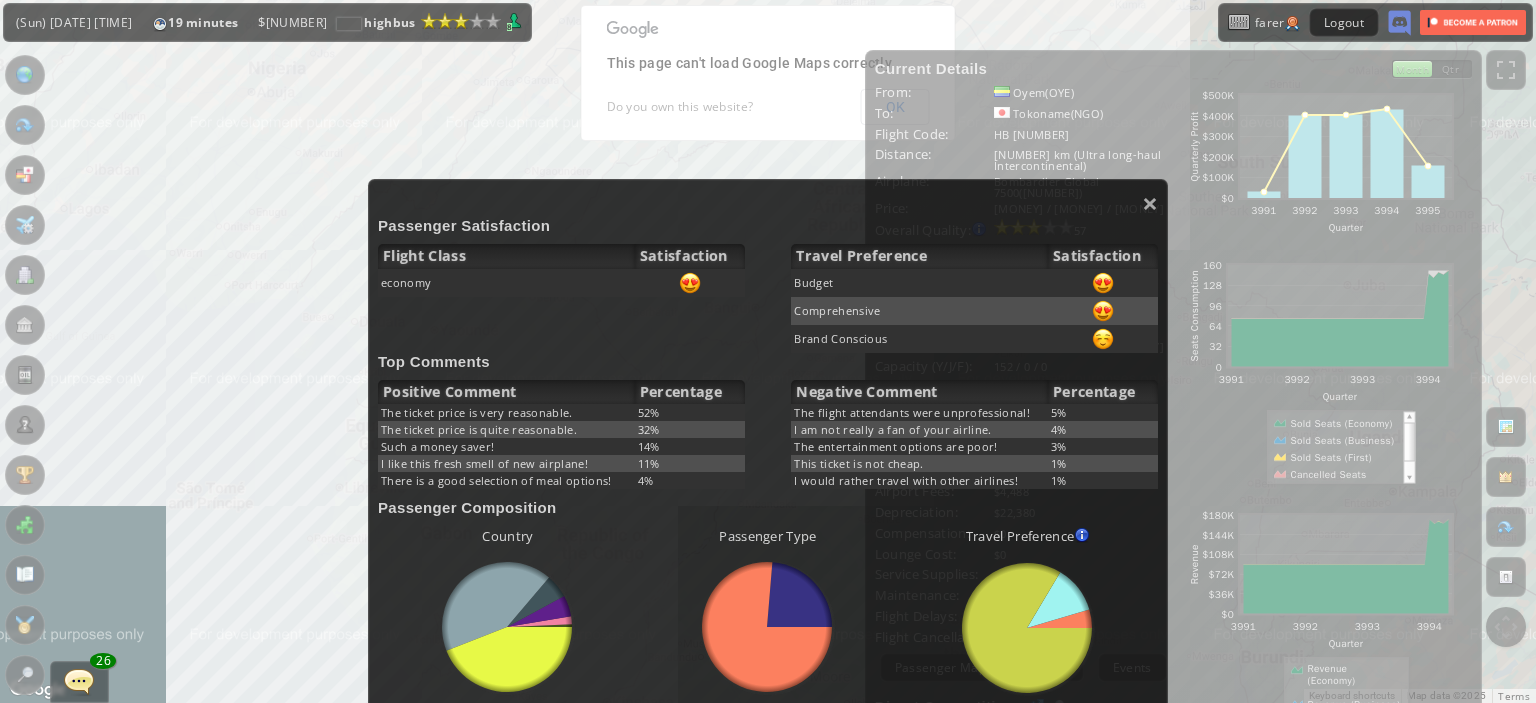scroll, scrollTop: 8, scrollLeft: 0, axis: vertical 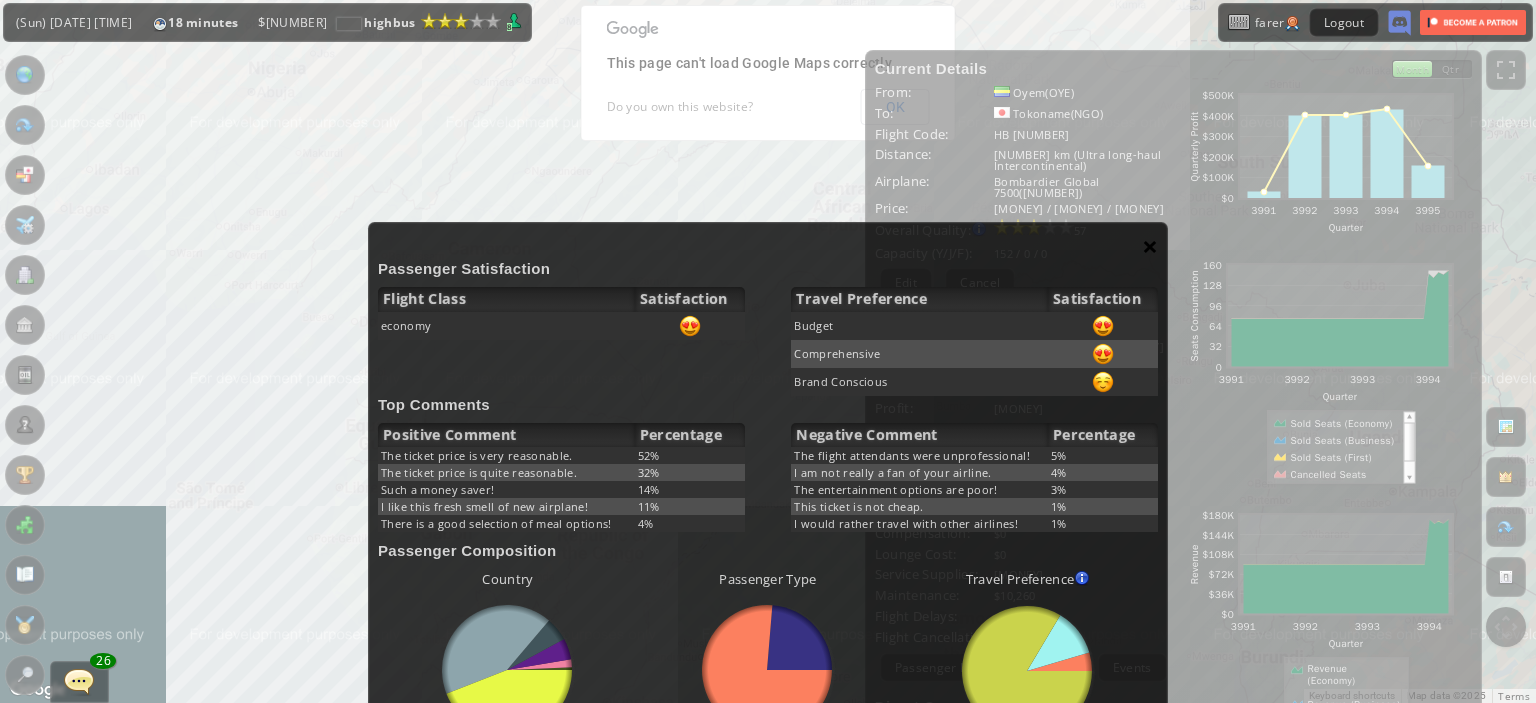 click on "×" at bounding box center [1150, 246] 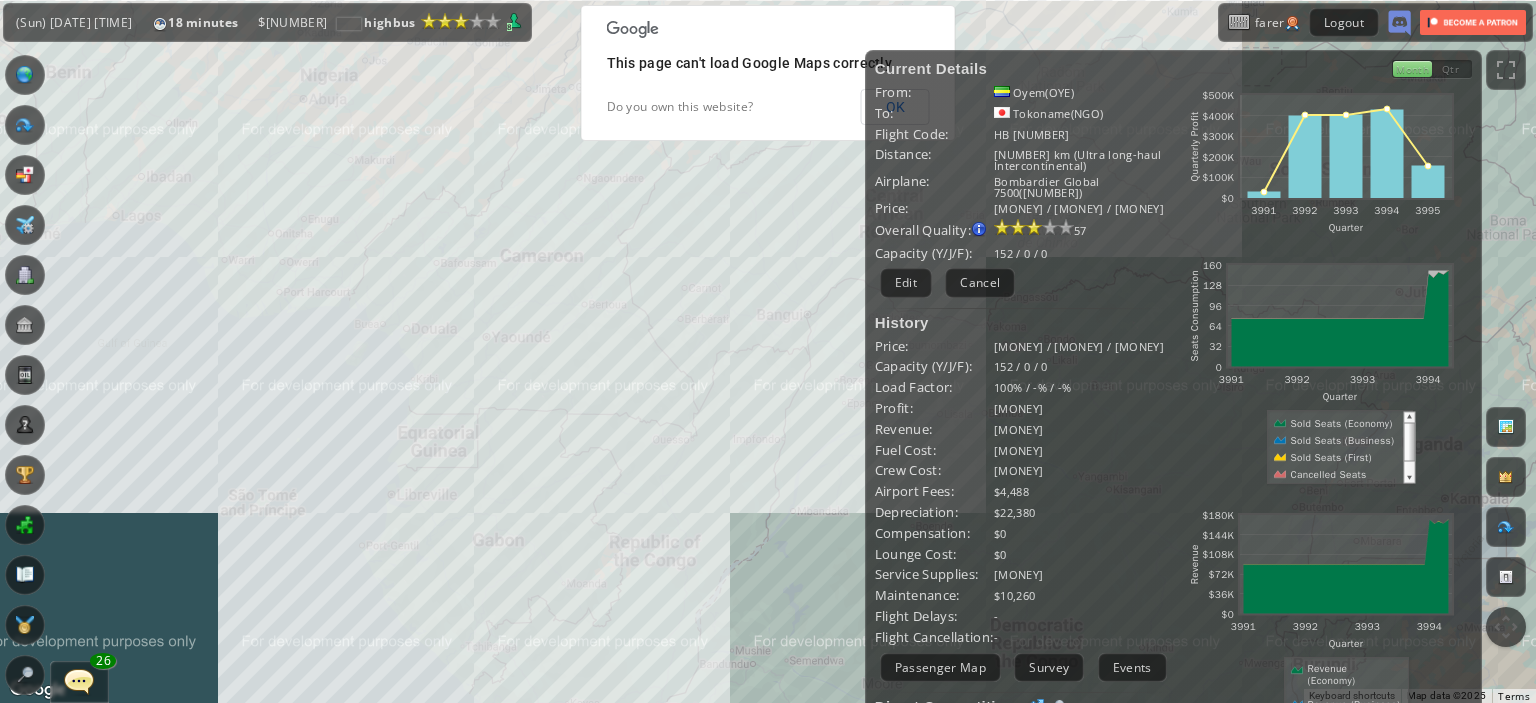 drag, startPoint x: 567, startPoint y: 476, endPoint x: 637, endPoint y: 493, distance: 72.03471 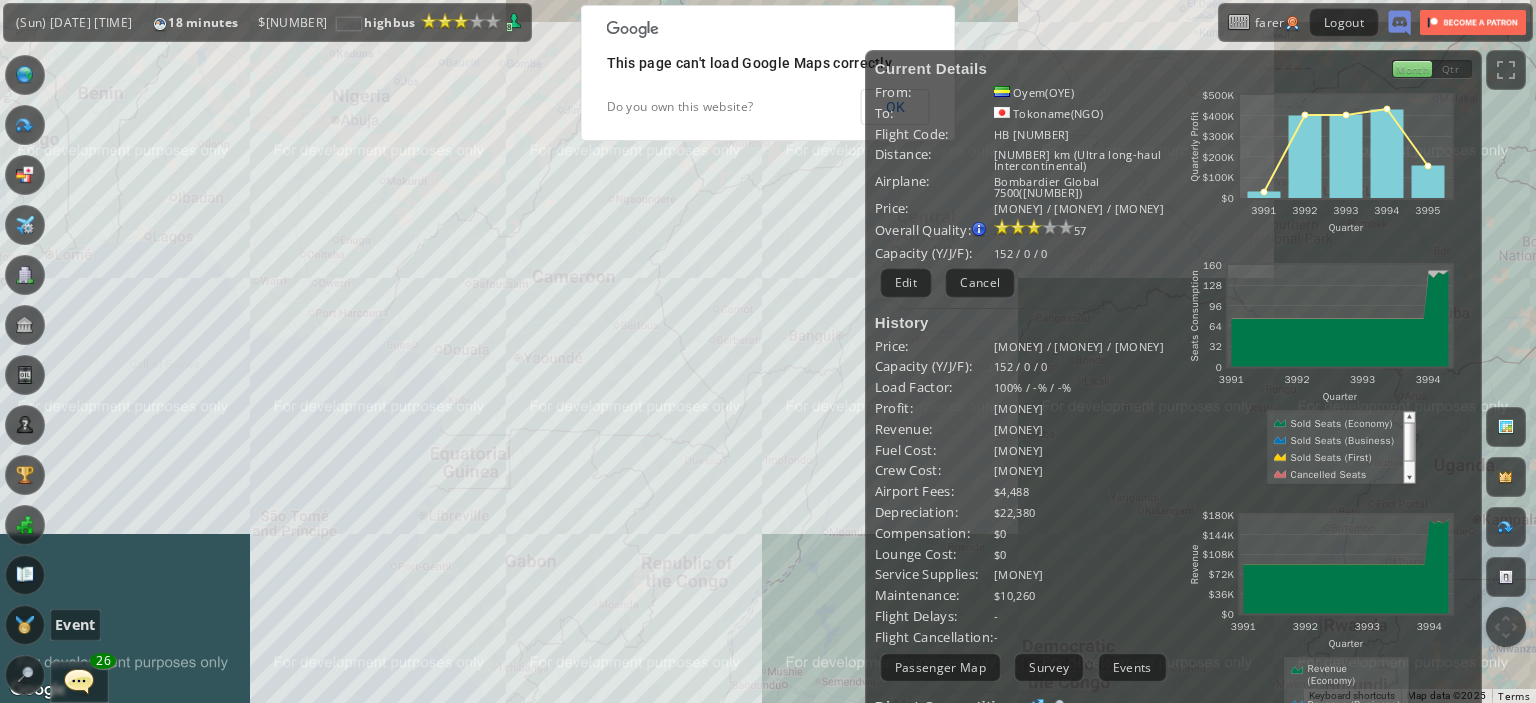 click at bounding box center (25, 625) 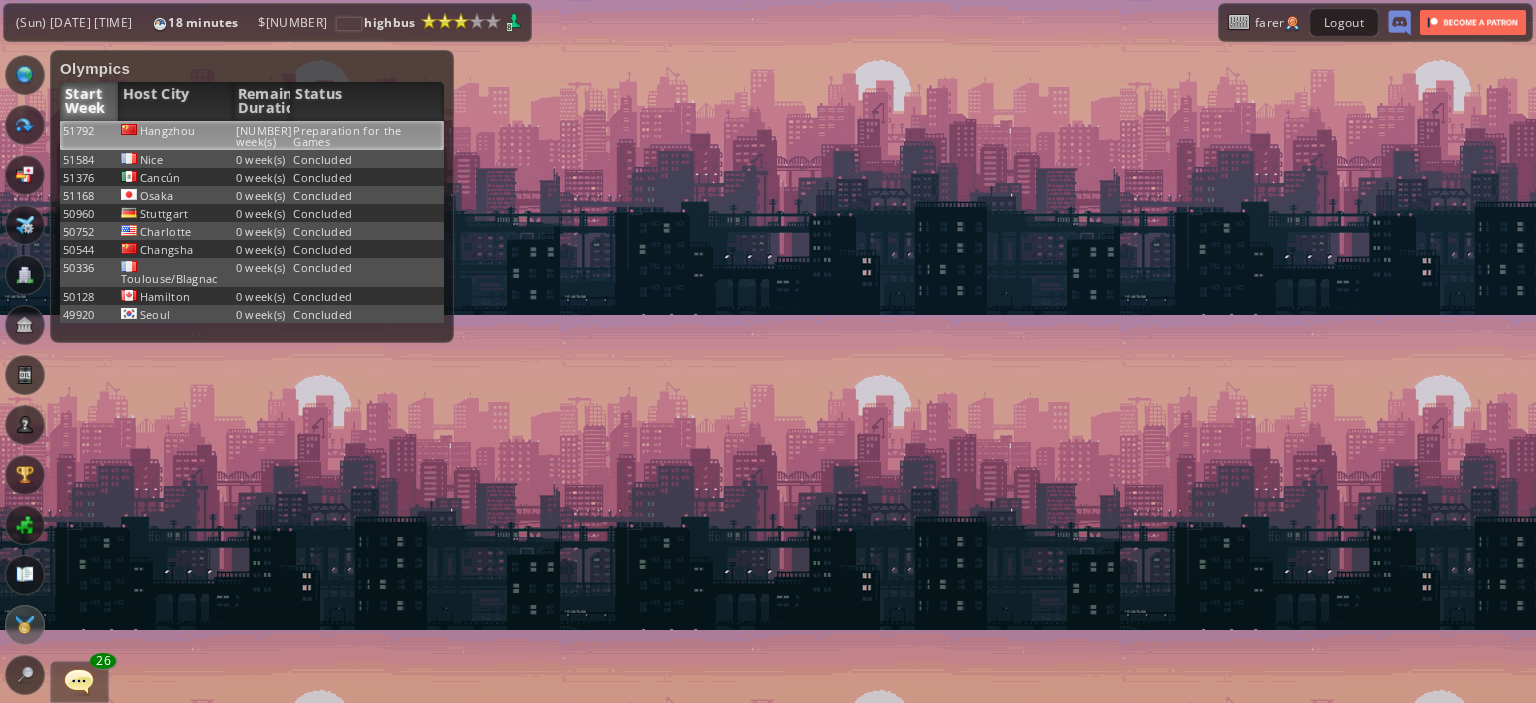 click on "Preparation for the Games" at bounding box center [367, 135] 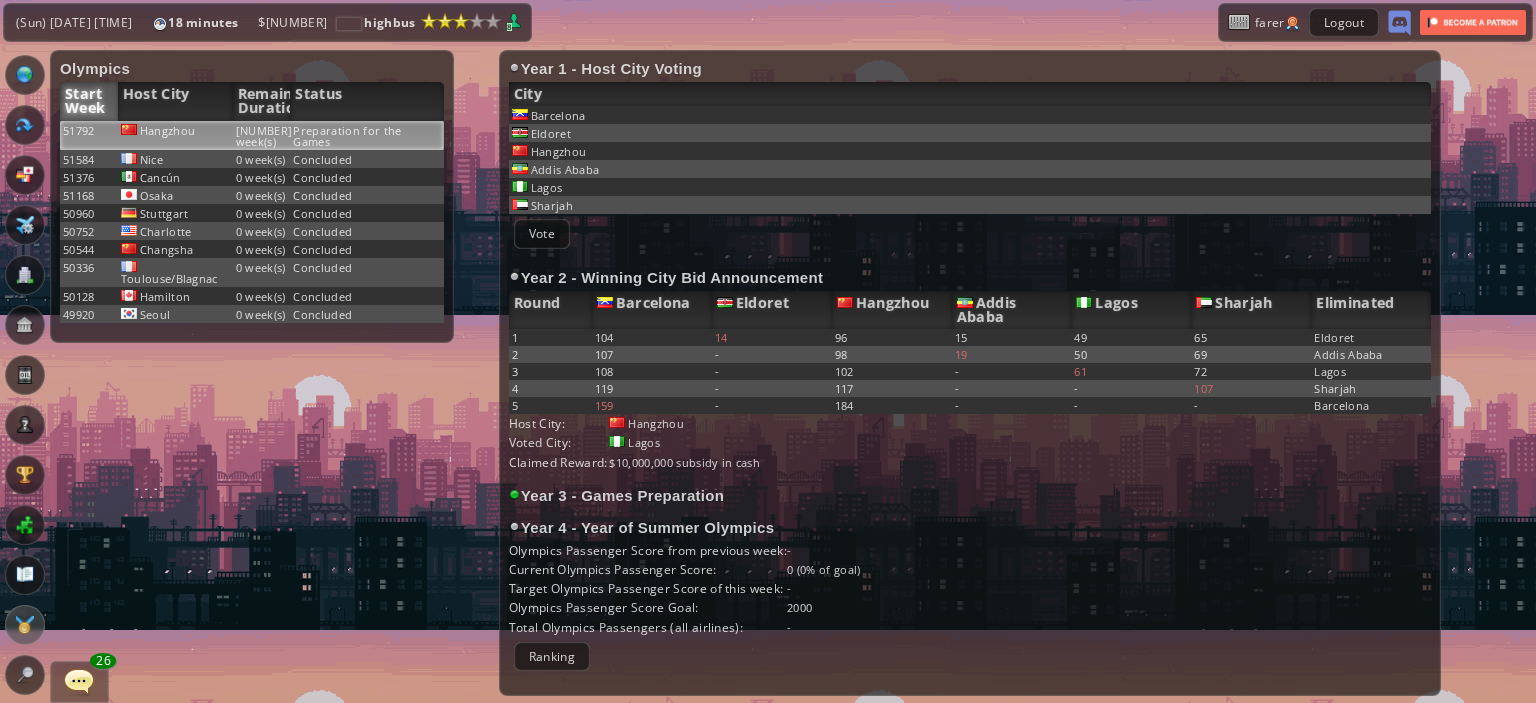 click at bounding box center (25, 575) 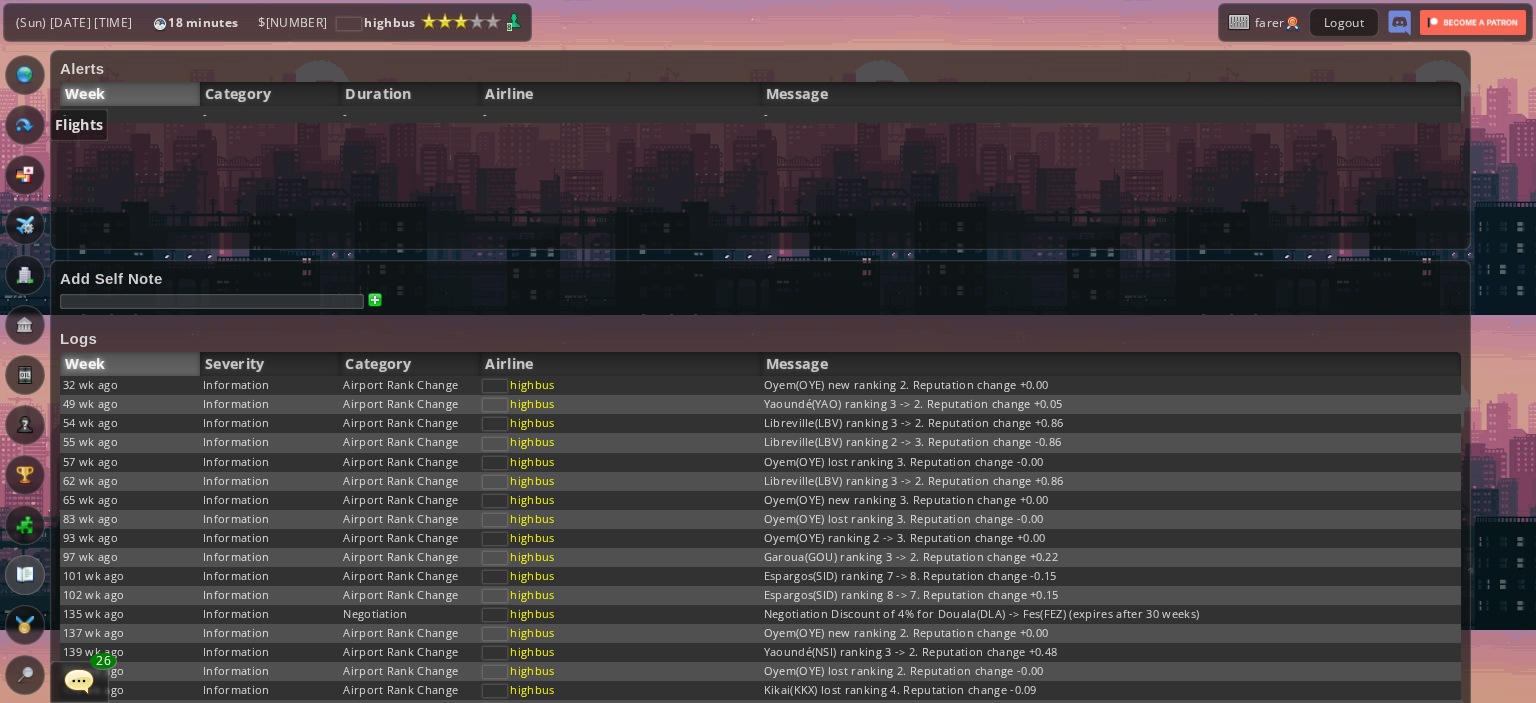 click at bounding box center (25, 125) 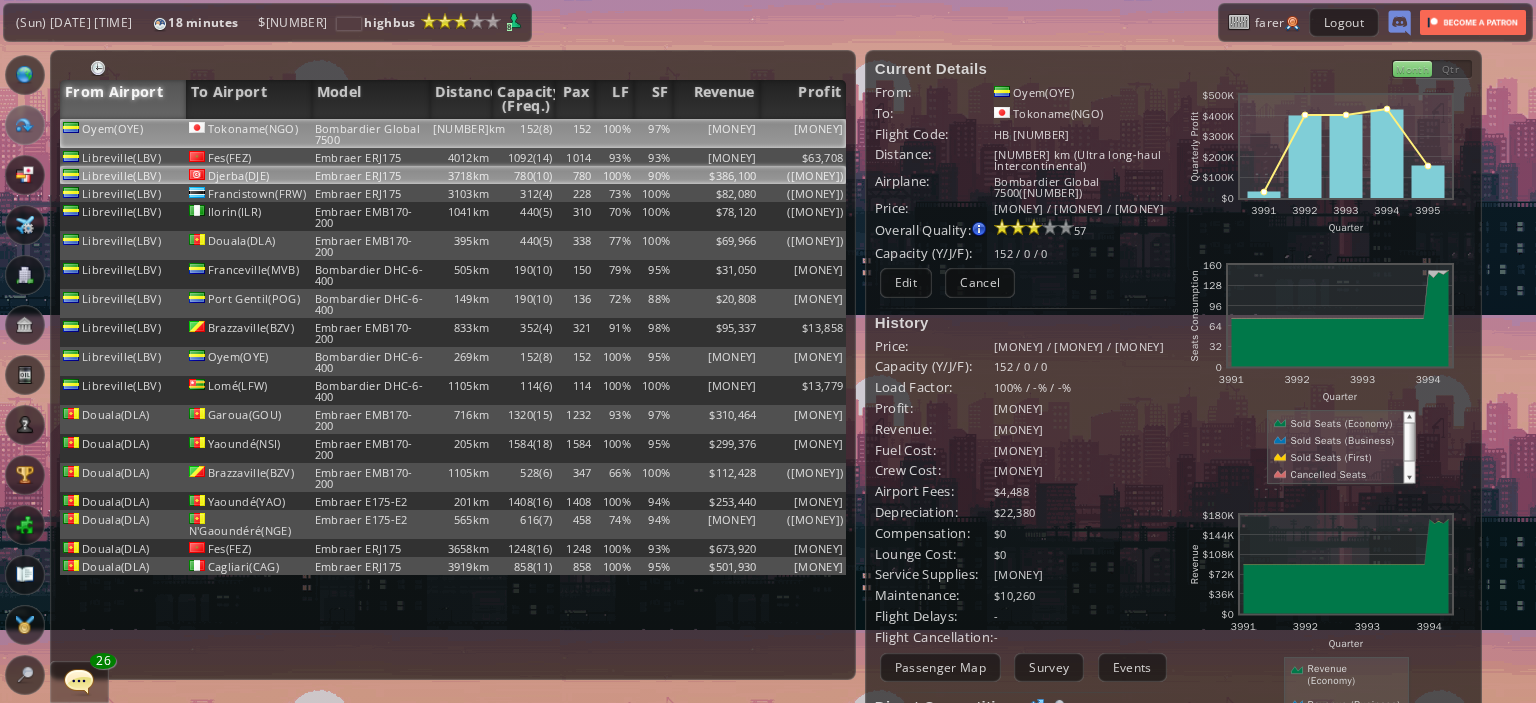 click on "780(10)" at bounding box center [523, 133] 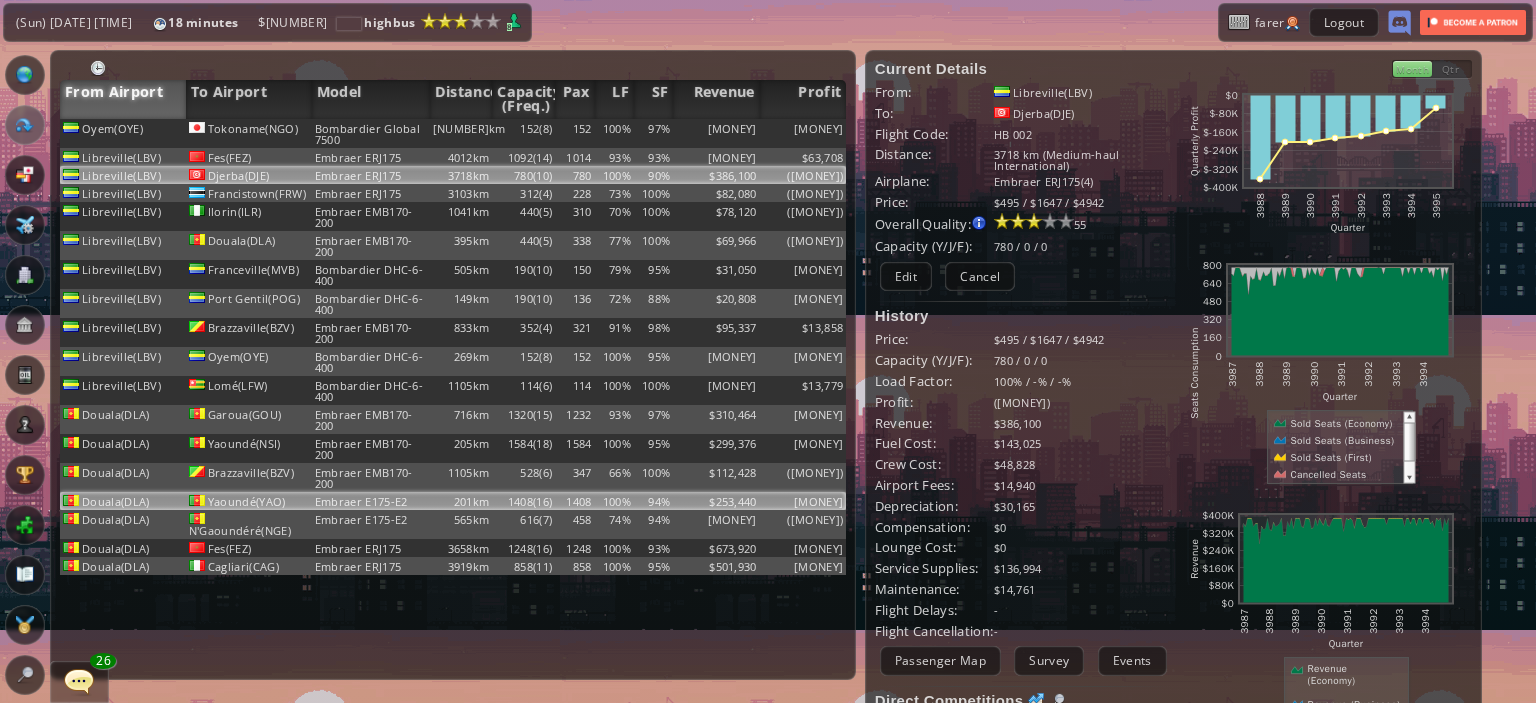 click on "1408(16)" at bounding box center [523, 133] 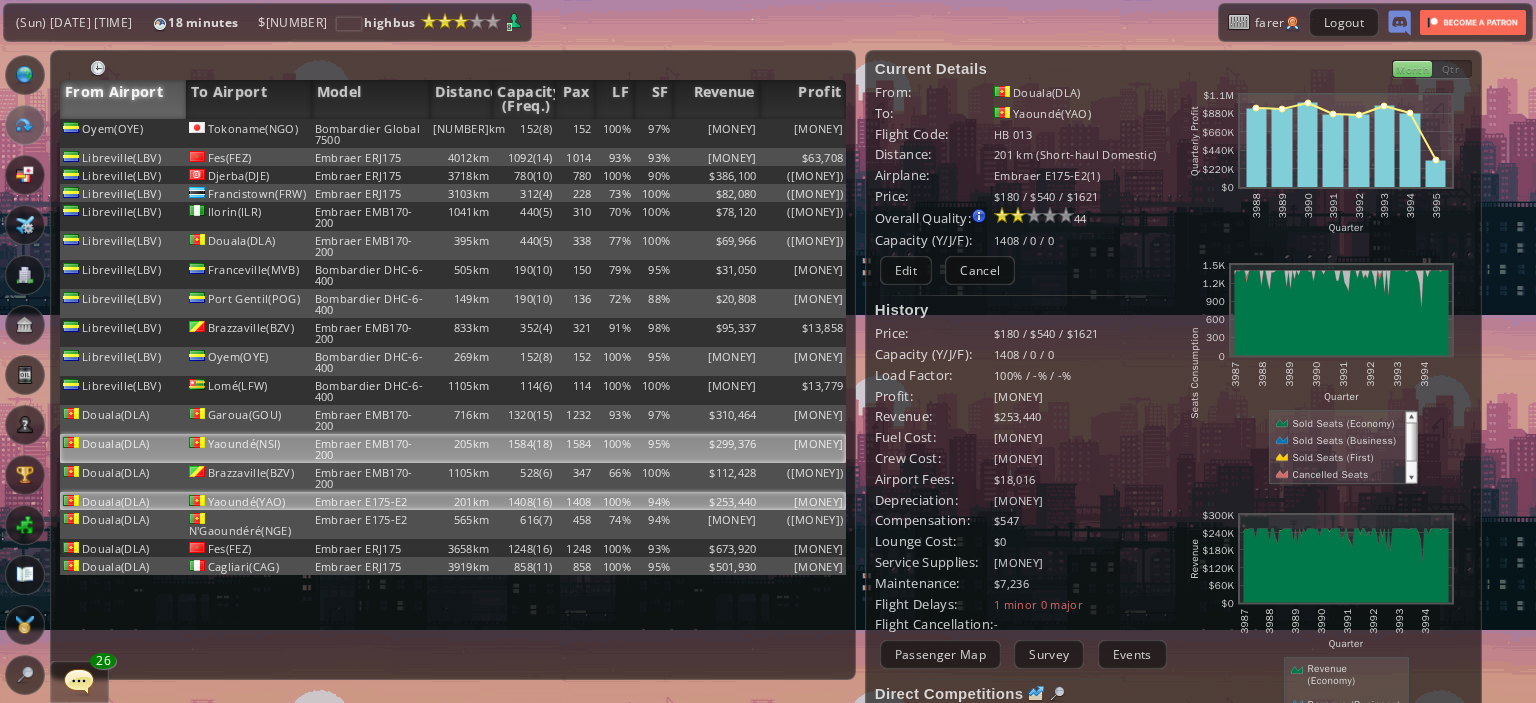 click on "100%" at bounding box center [614, 133] 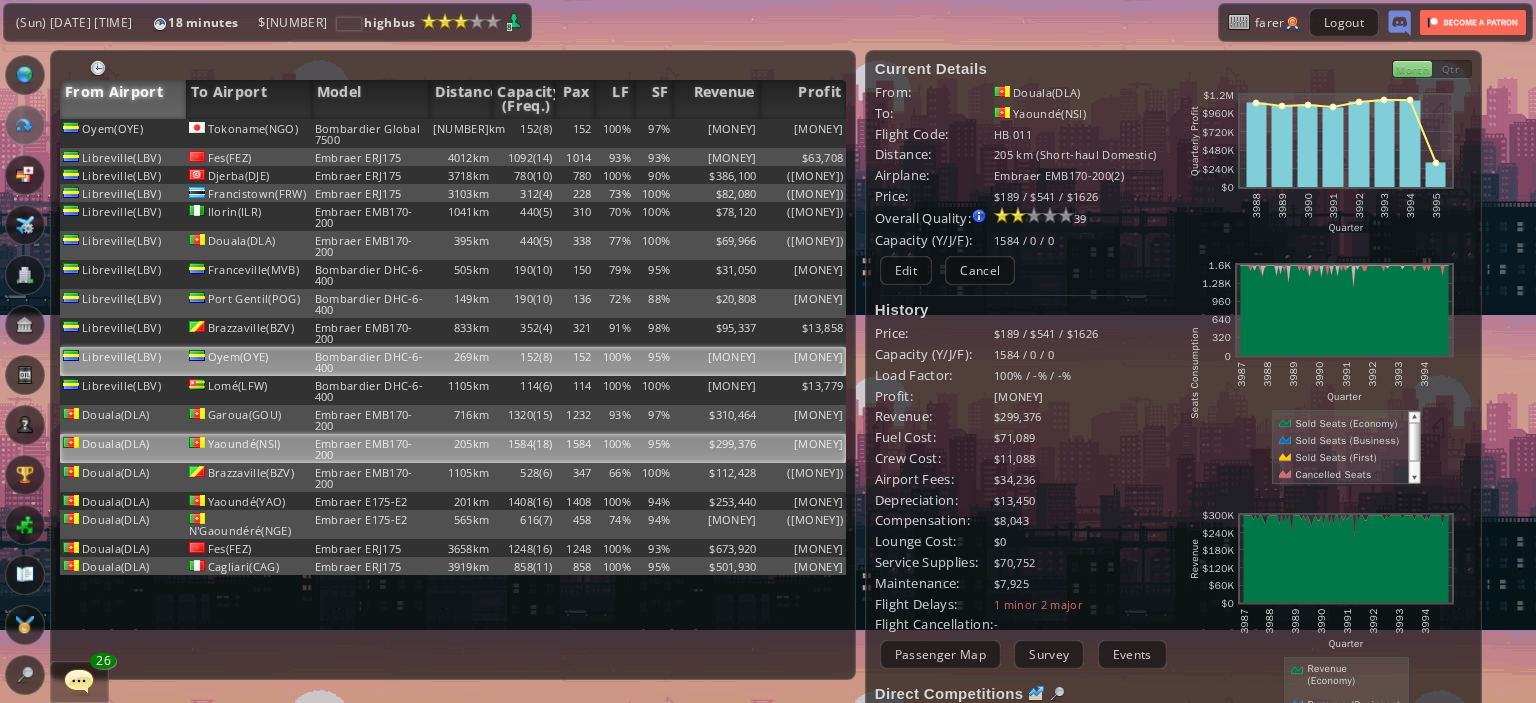 click on "Bombardier DHC-6-400" at bounding box center [371, 133] 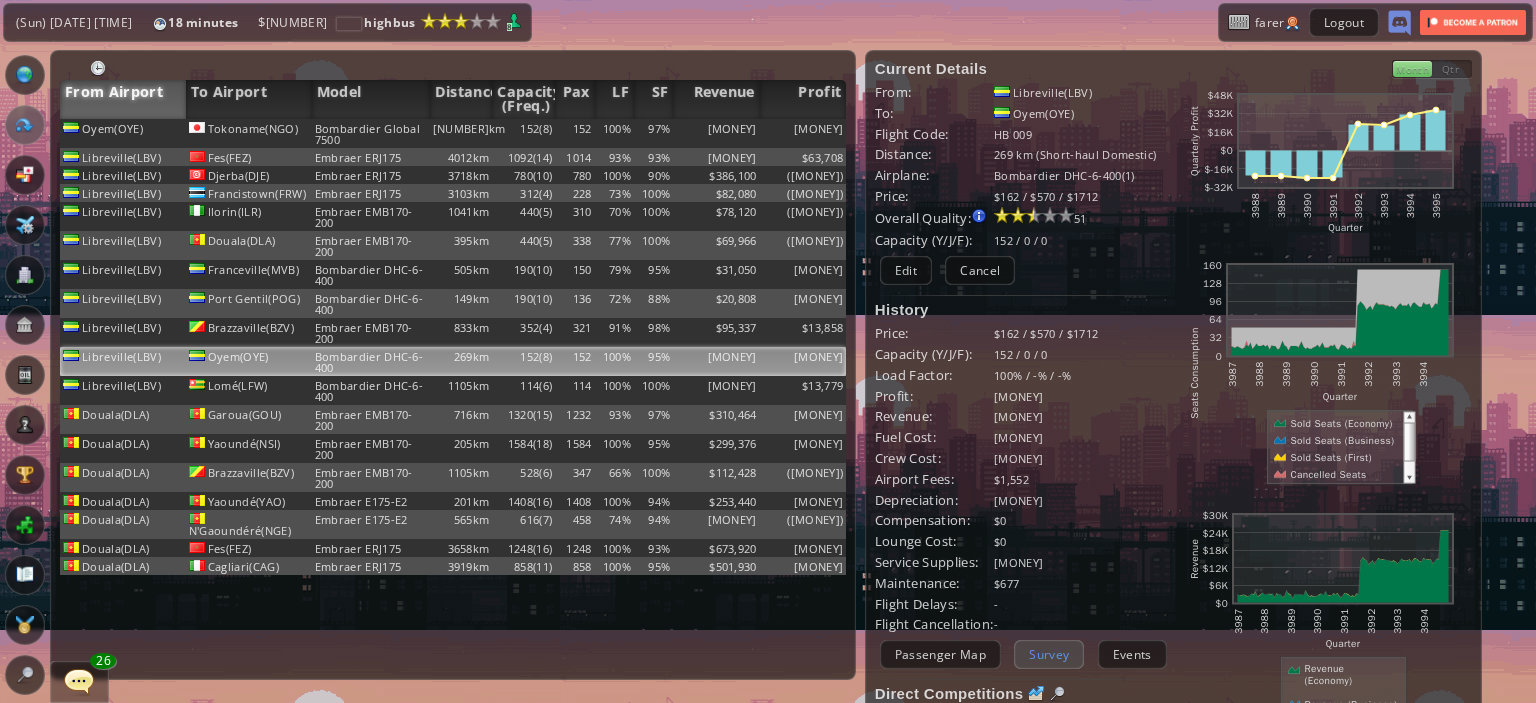 click on "Survey" at bounding box center (1049, 654) 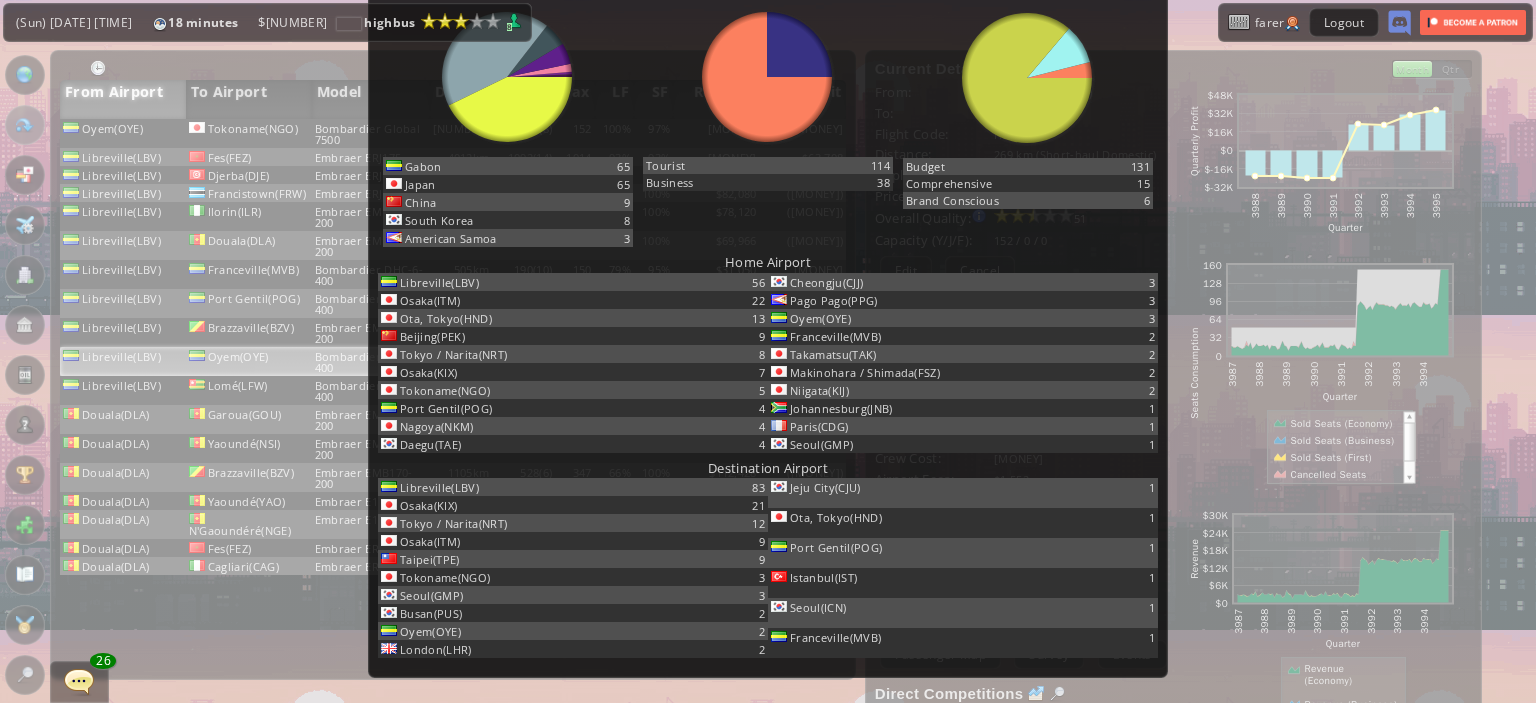 scroll, scrollTop: 0, scrollLeft: 0, axis: both 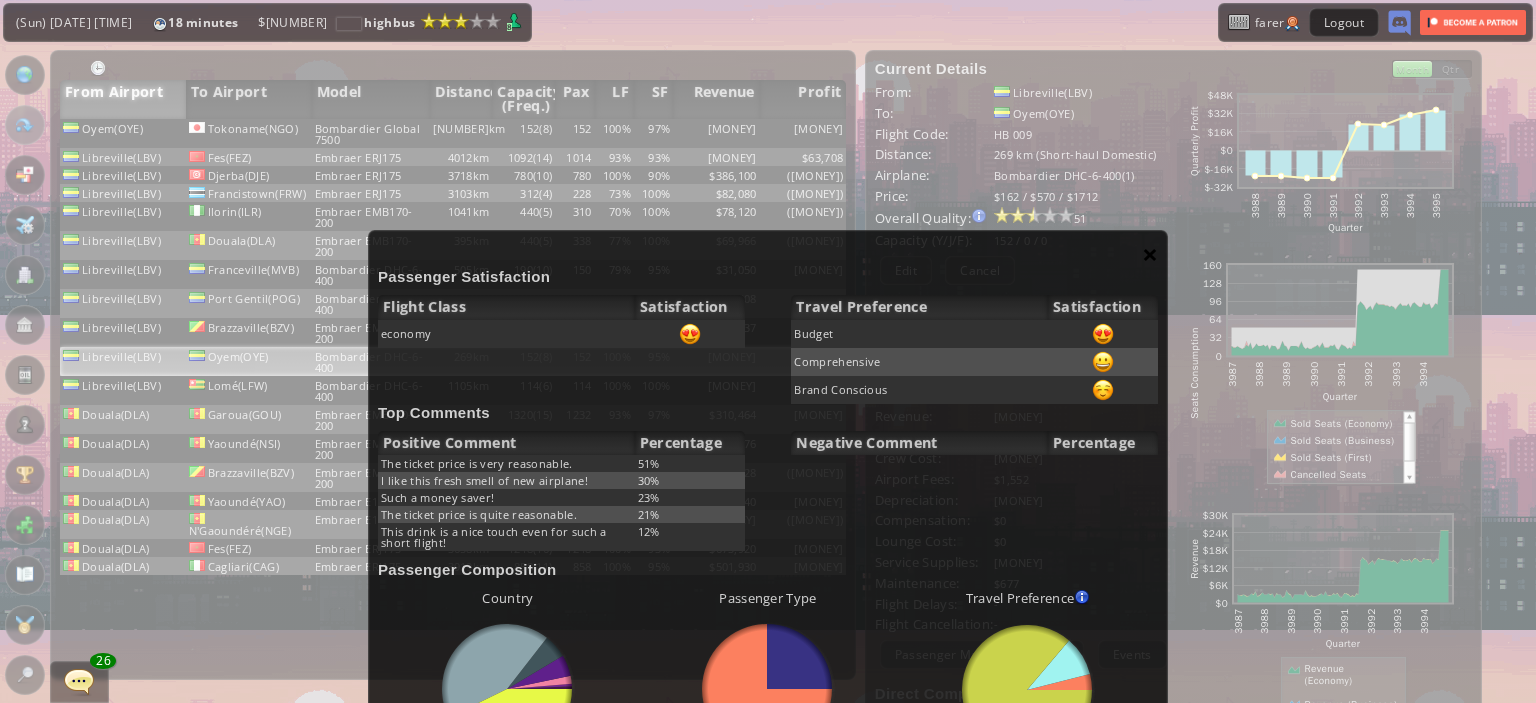 click on "×" at bounding box center (1150, 254) 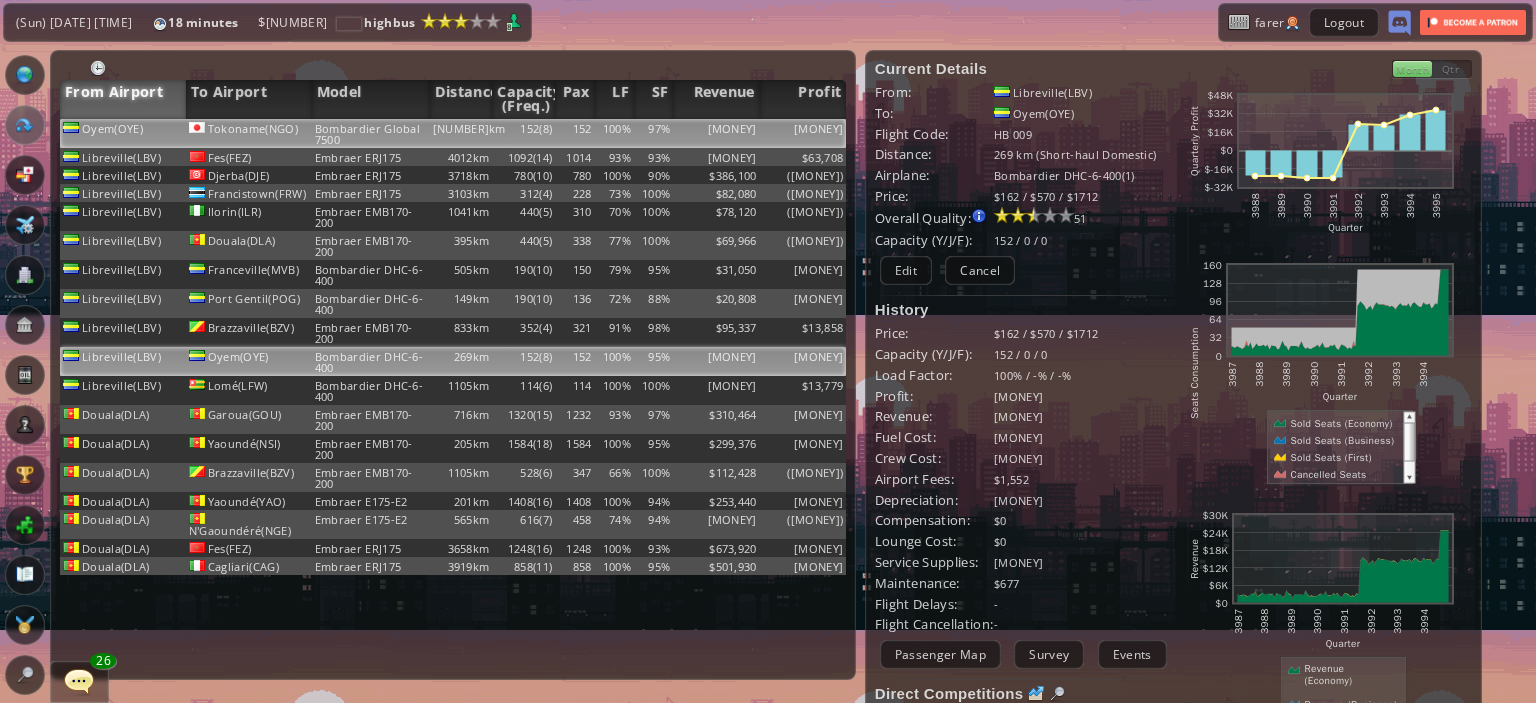 click on "[MONEY]" at bounding box center (716, 133) 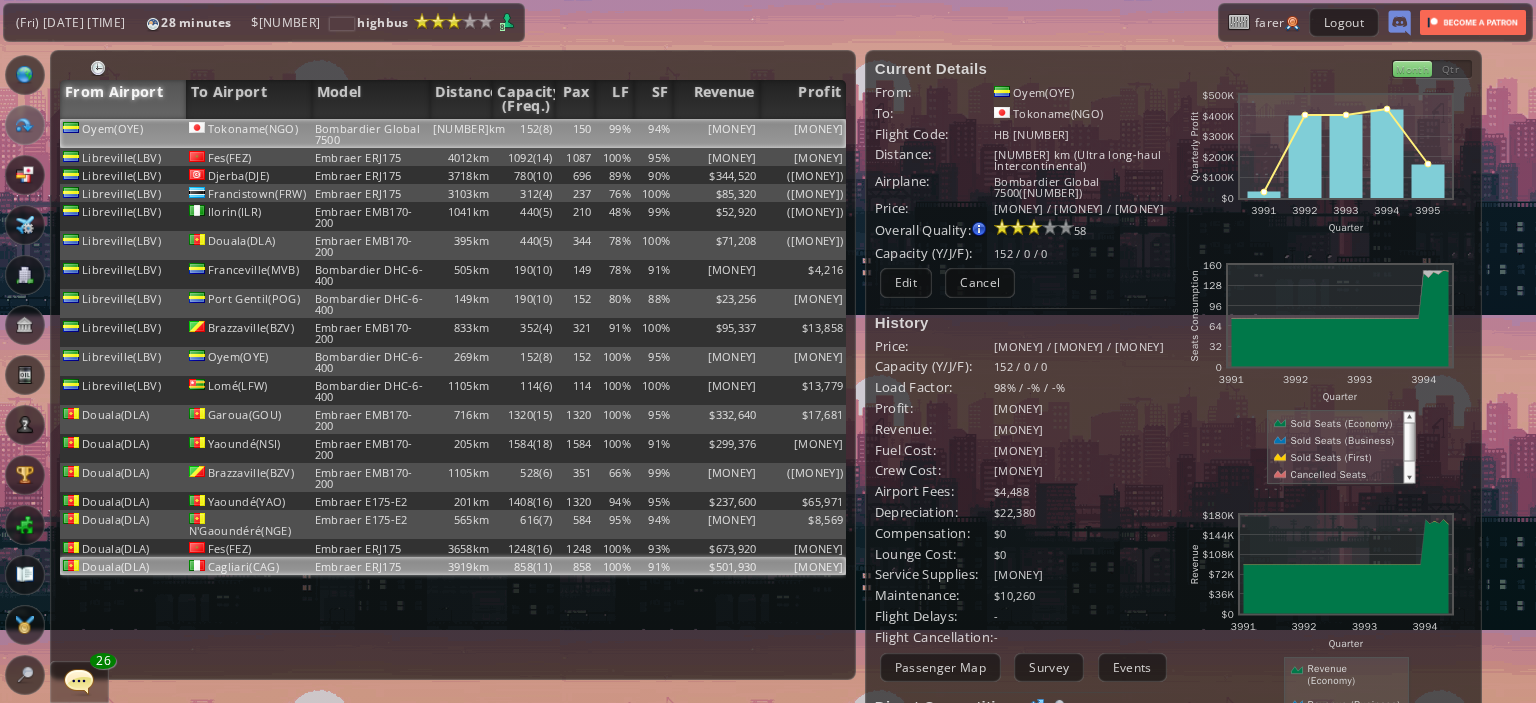 click on "$501,930" at bounding box center (716, 133) 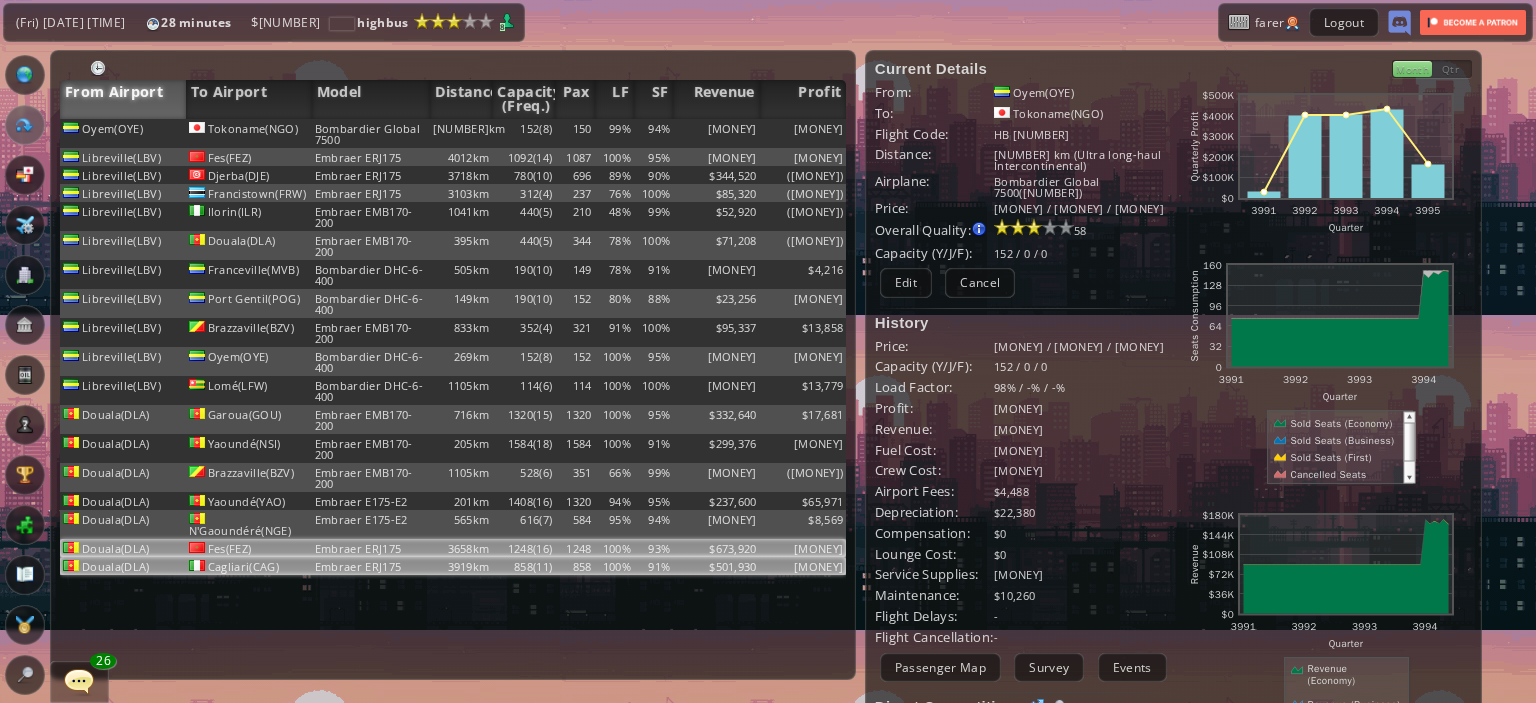 click on "$673,920" at bounding box center (716, 133) 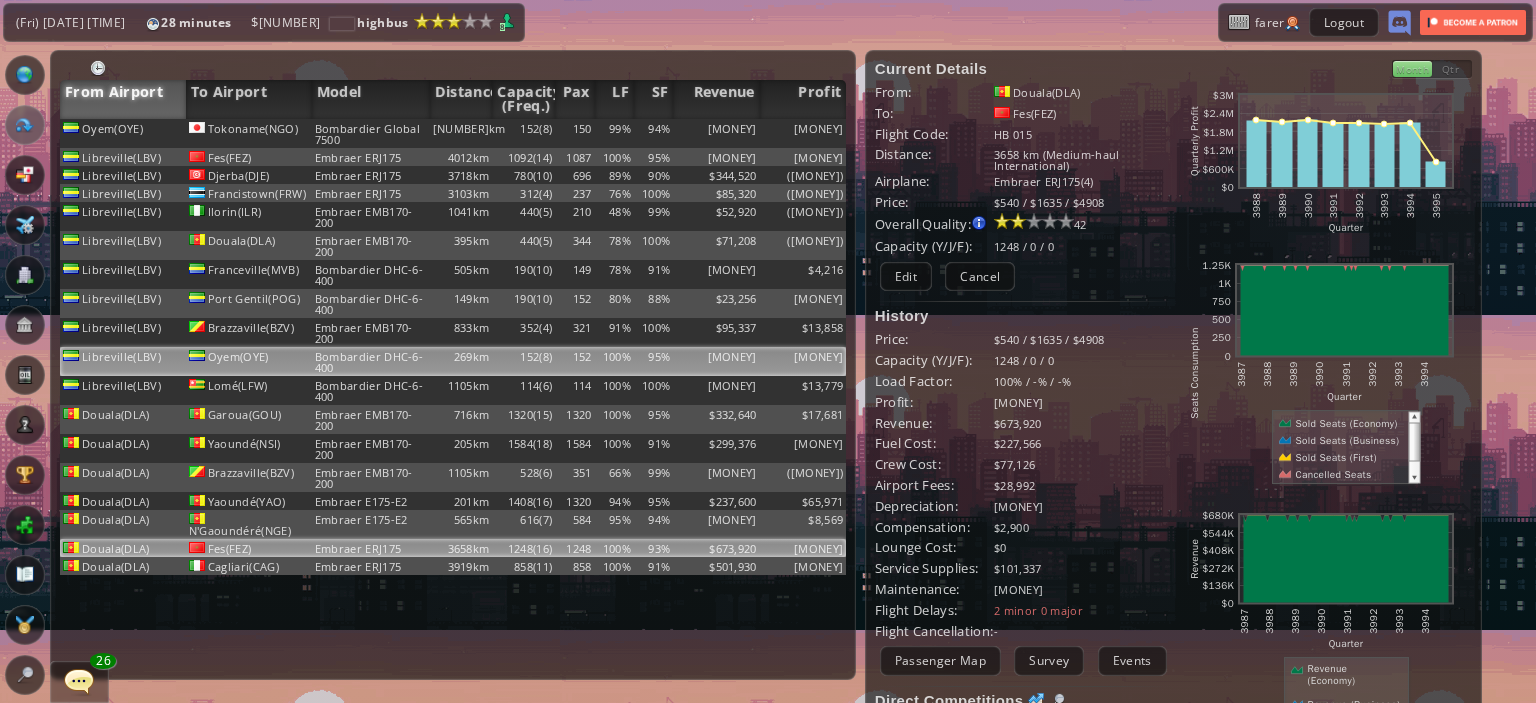 click on "95%" at bounding box center (653, 133) 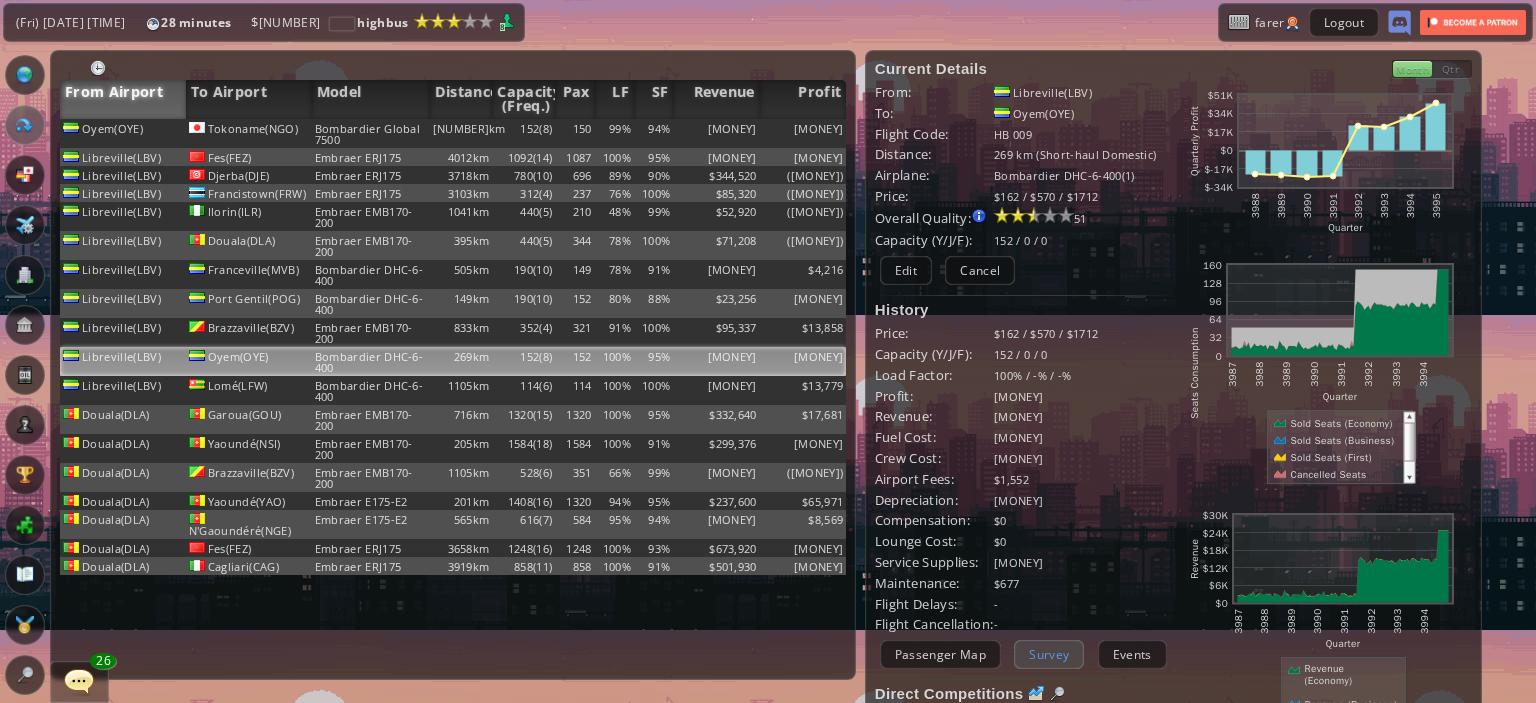 click on "Survey" at bounding box center (1049, 654) 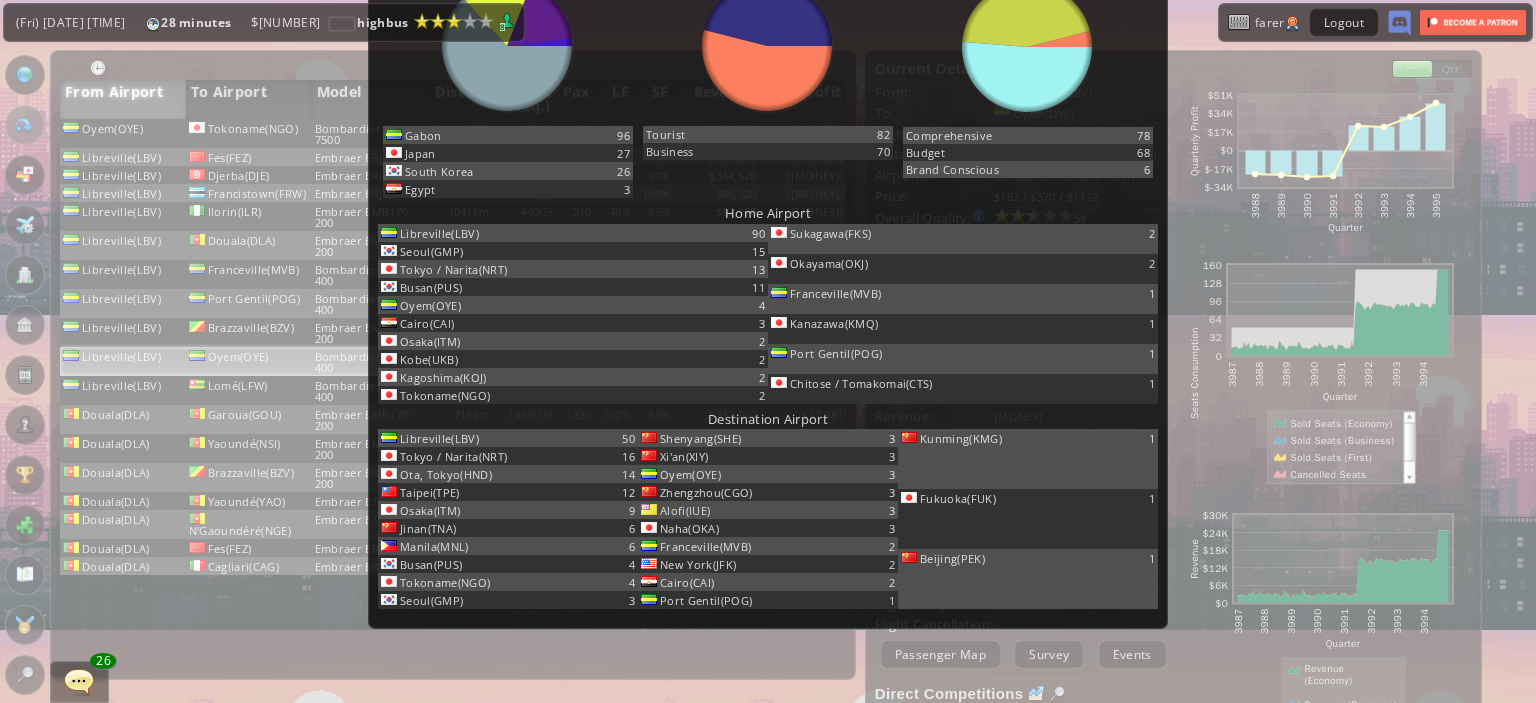 scroll, scrollTop: 0, scrollLeft: 0, axis: both 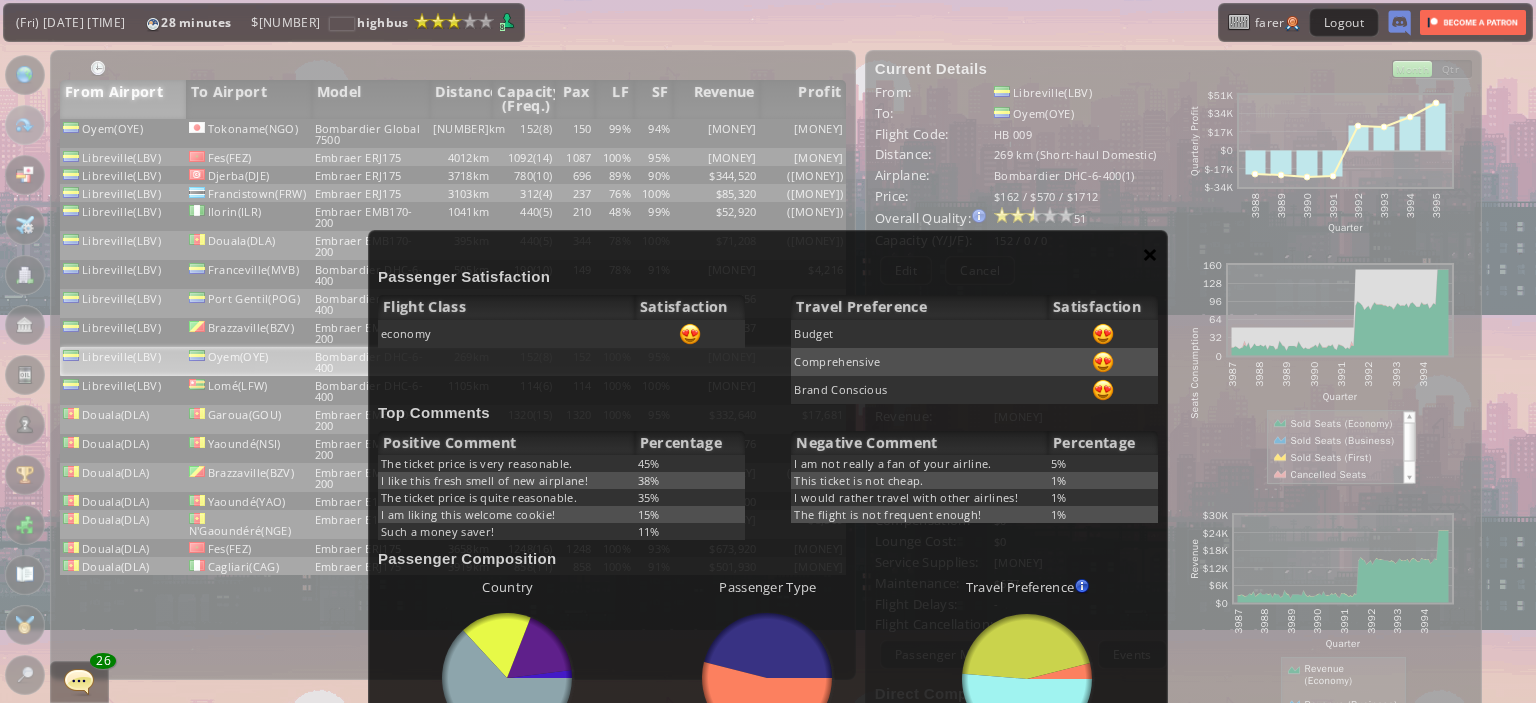 click on "×" at bounding box center [1150, 254] 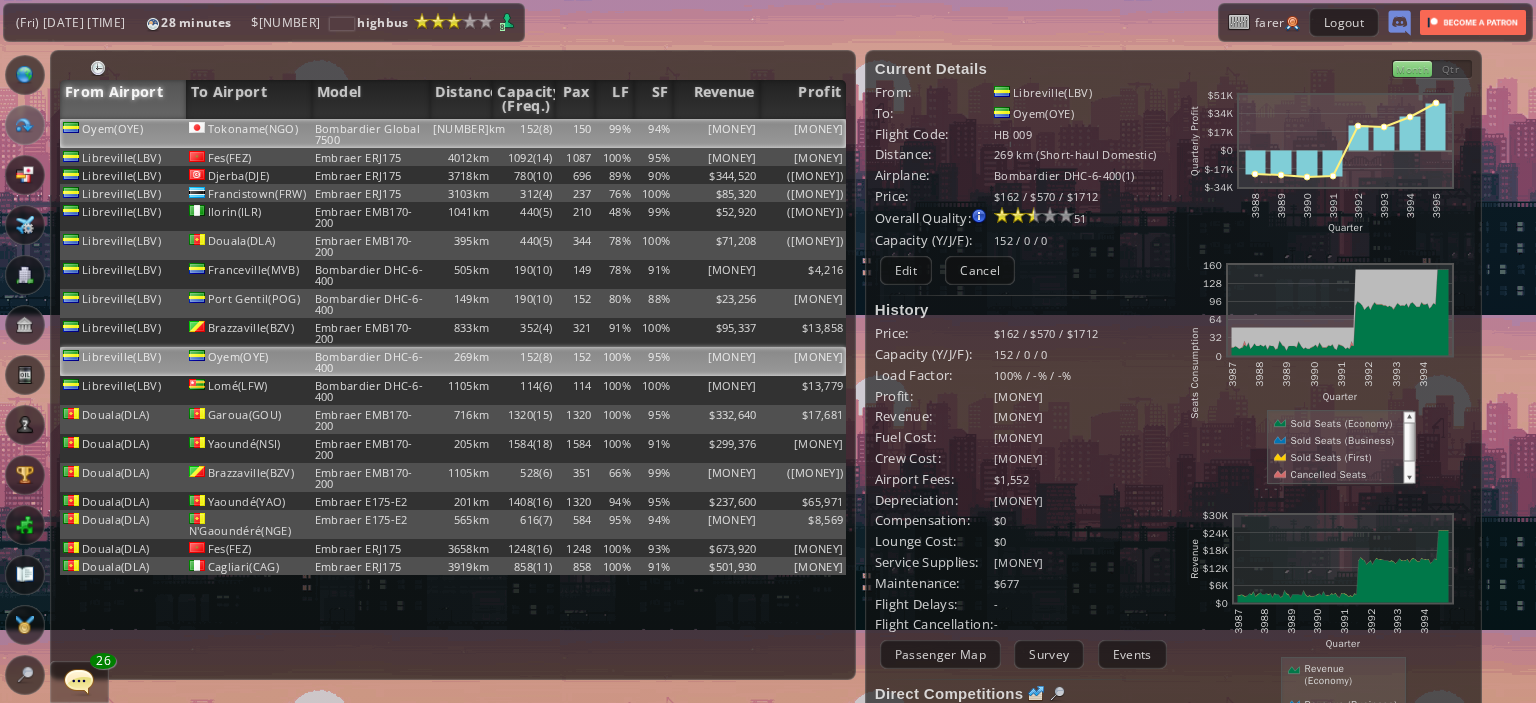 click on "[MONEY]" at bounding box center [716, 133] 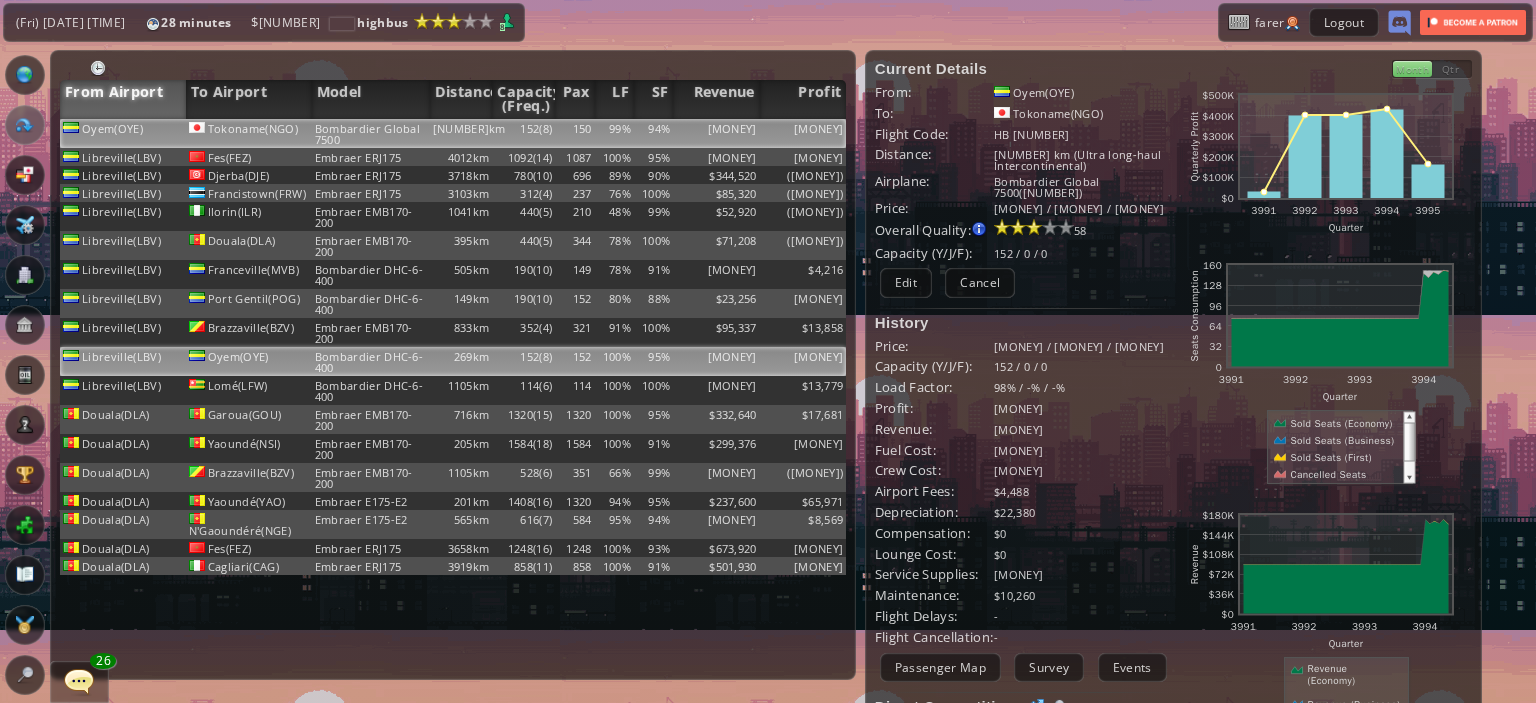 click on "[MONEY]" at bounding box center [716, 133] 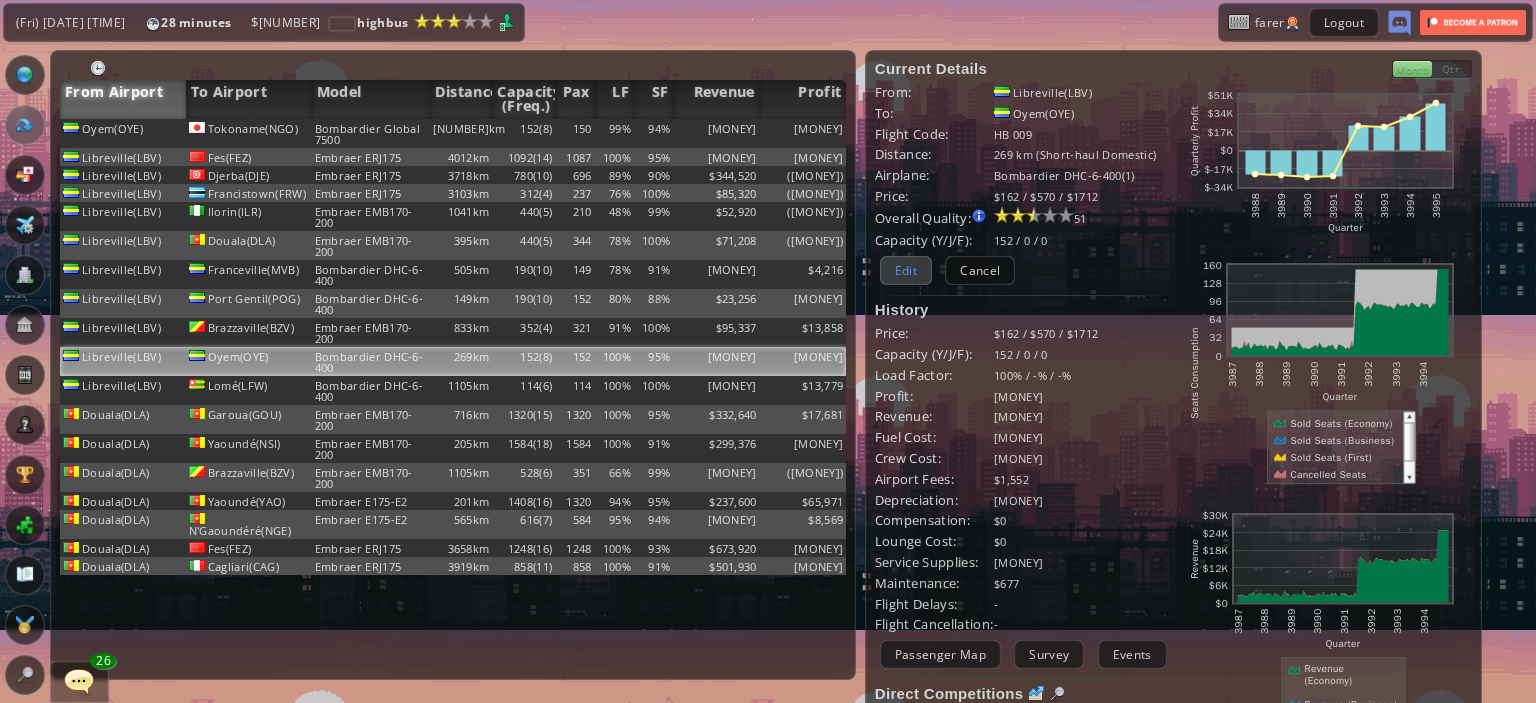 click on "Edit" at bounding box center [906, 270] 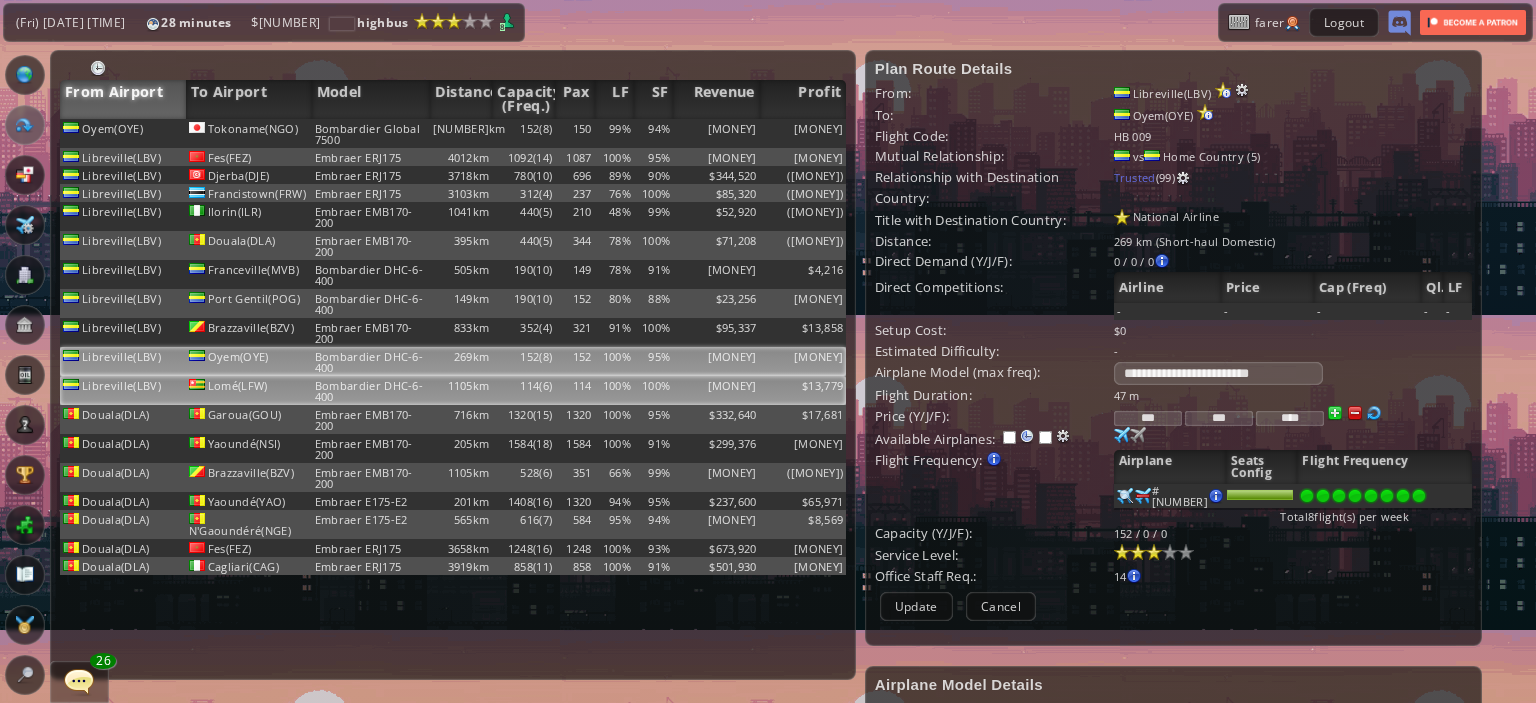 click on "$13,779" at bounding box center (803, 133) 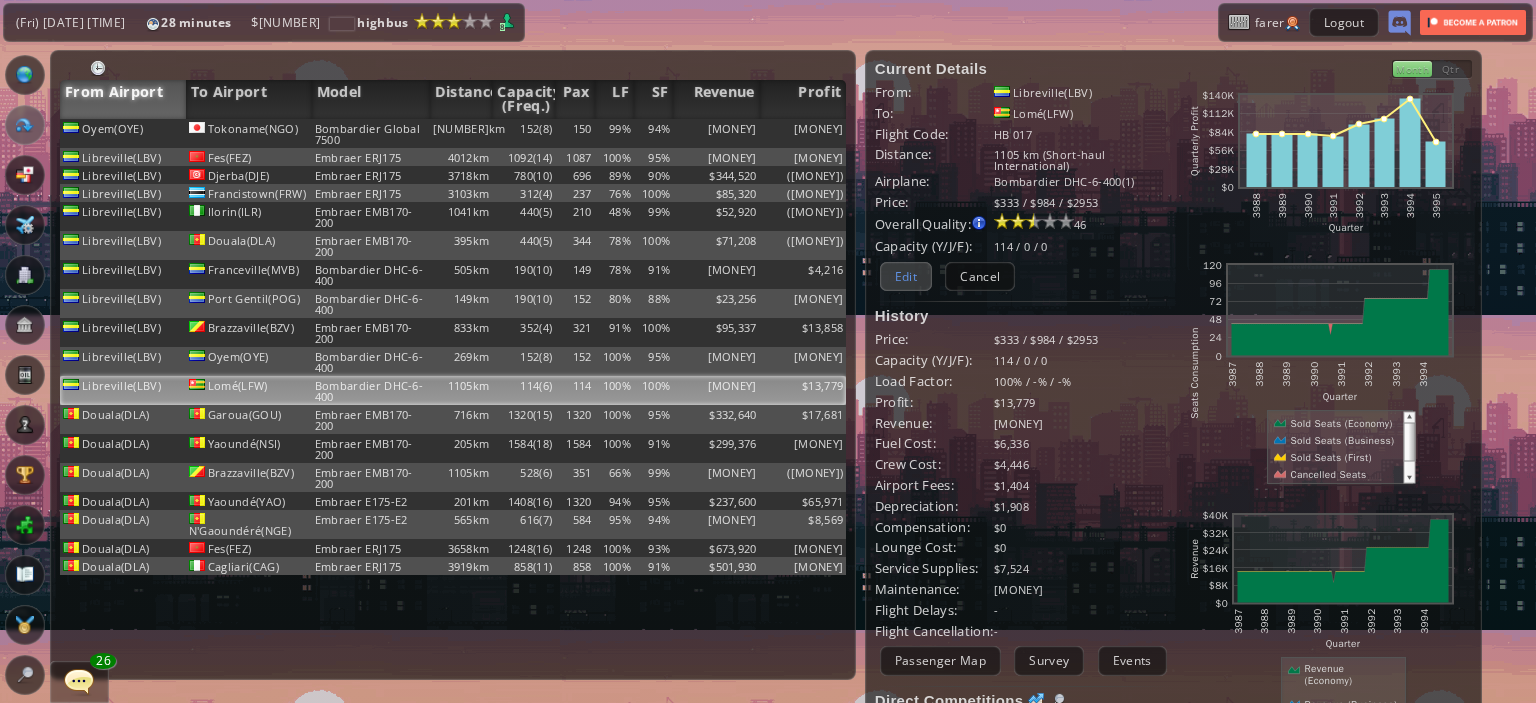 click on "Edit" at bounding box center [906, 276] 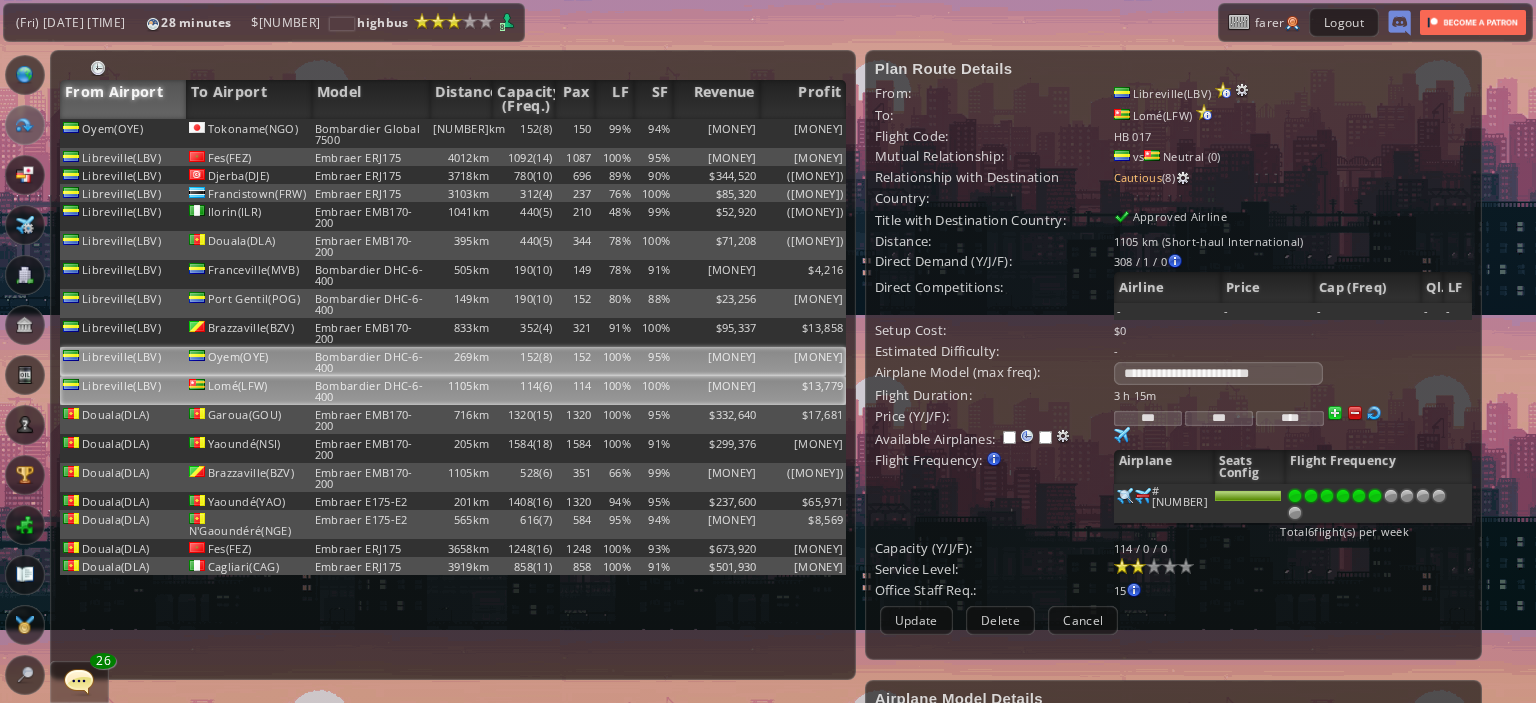 click on "[MONEY]" at bounding box center (803, 133) 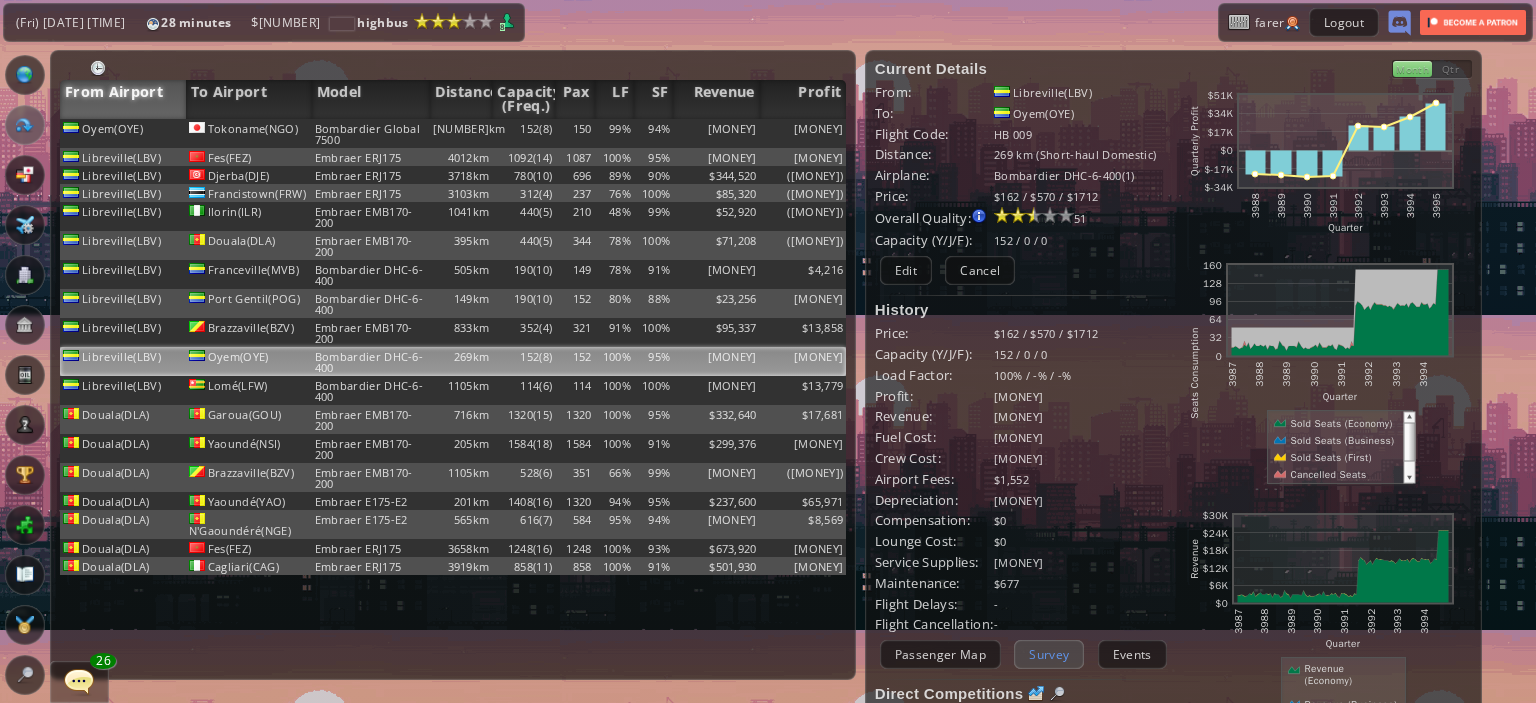 click on "Survey" at bounding box center [1049, 654] 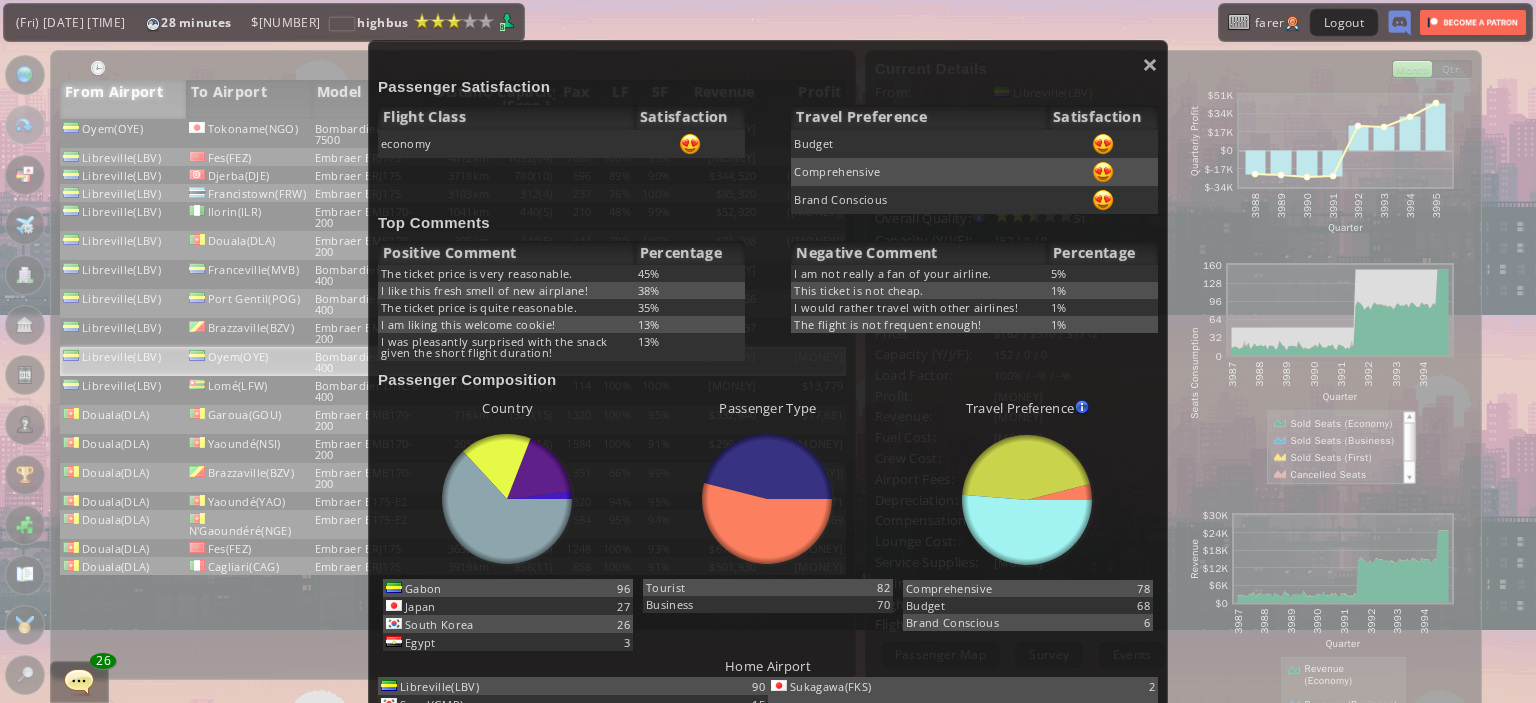 scroll, scrollTop: 90, scrollLeft: 0, axis: vertical 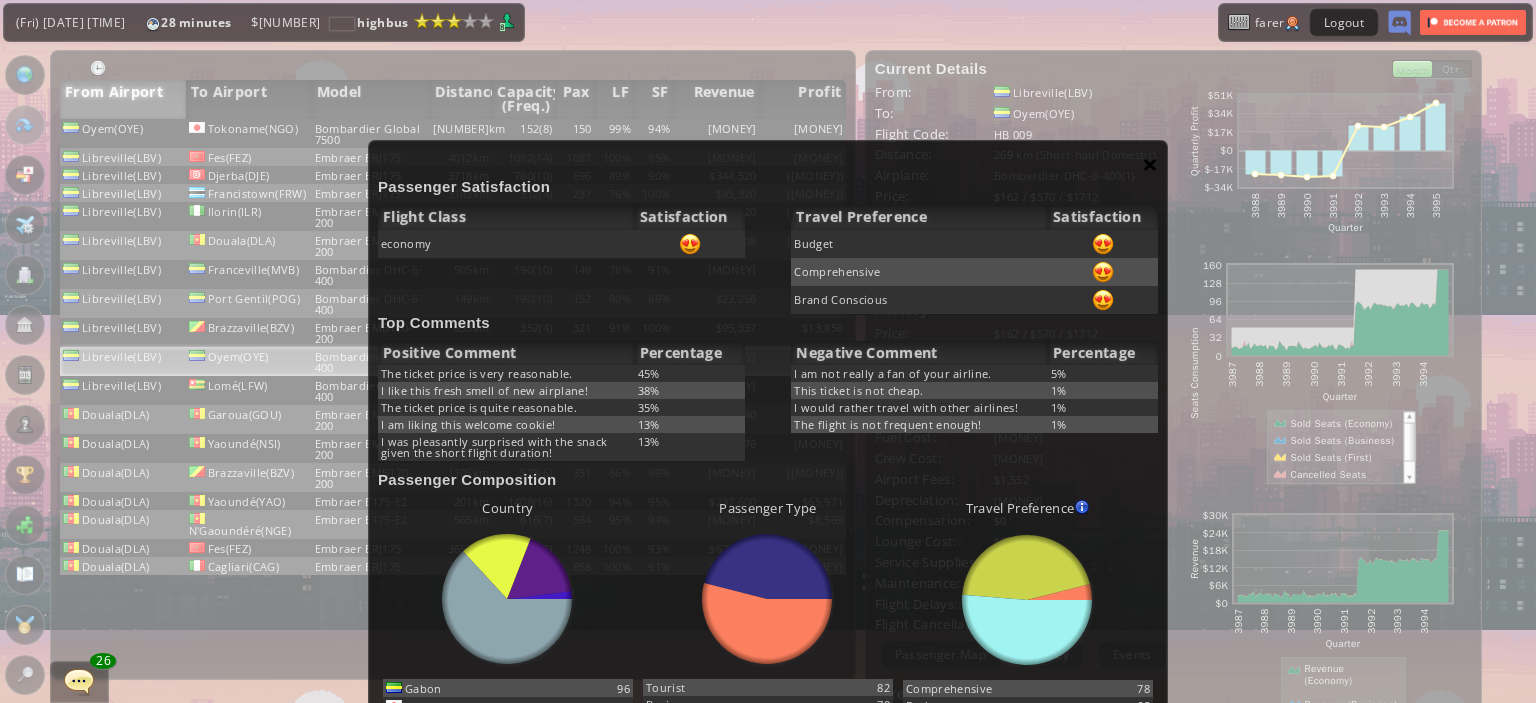 click on "×" at bounding box center (1150, 164) 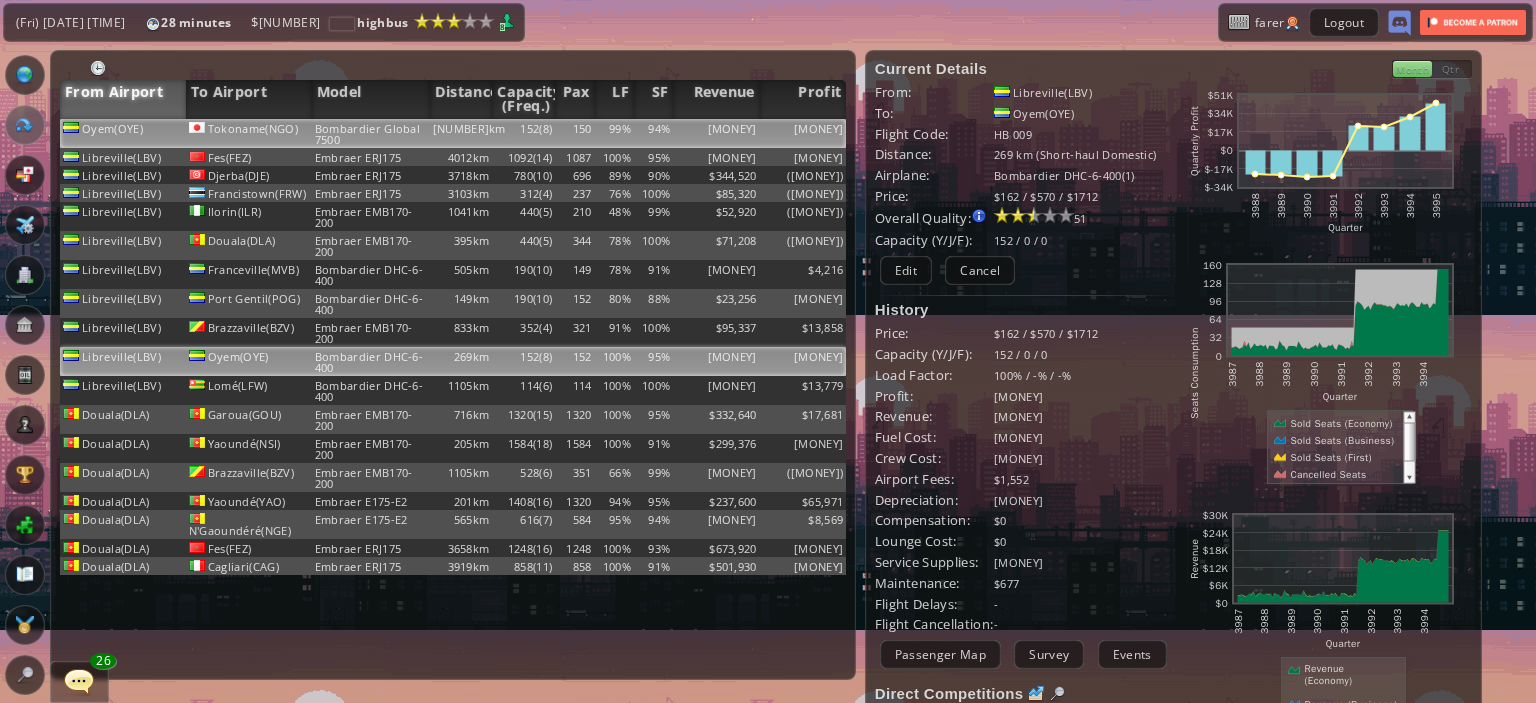 click on "[MONEY]" at bounding box center (803, 133) 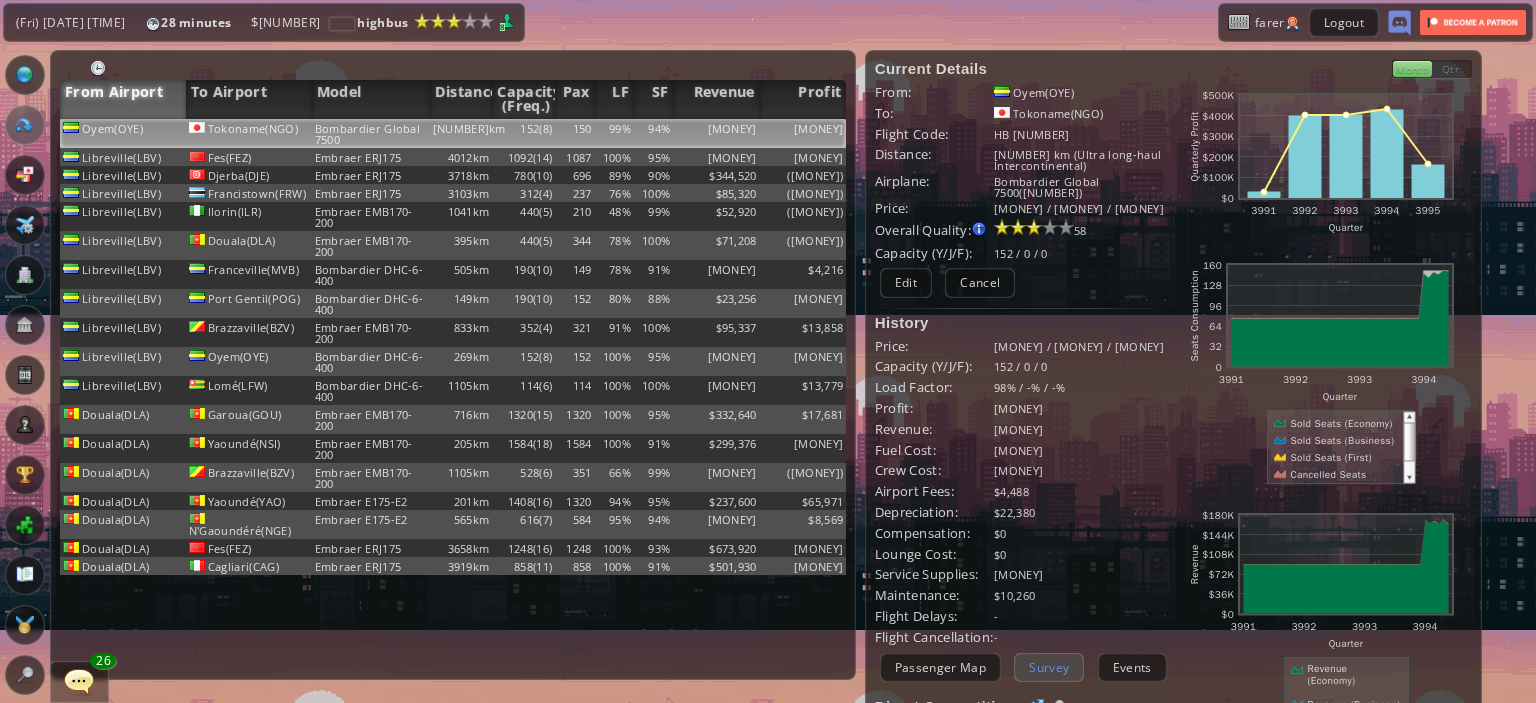 click on "Survey" at bounding box center (1049, 667) 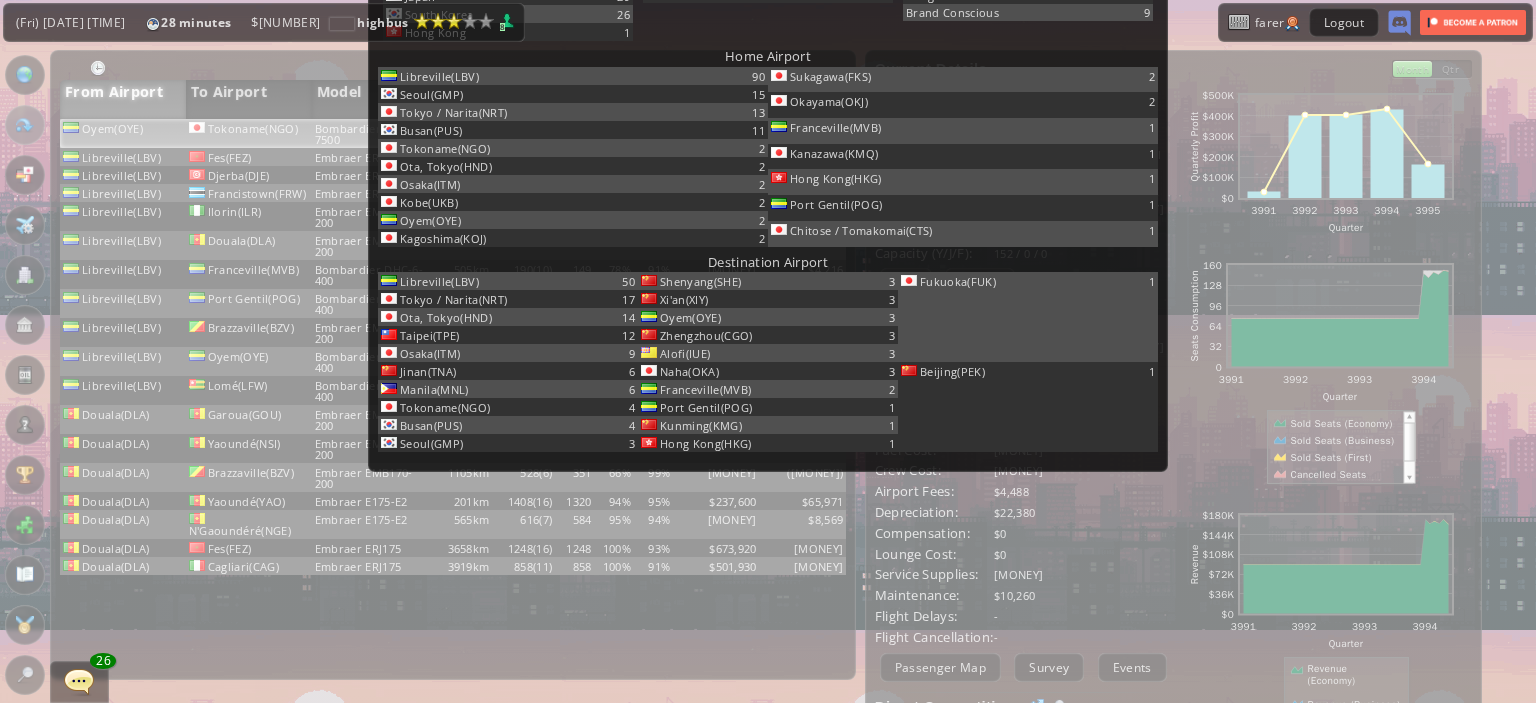 scroll, scrollTop: 0, scrollLeft: 0, axis: both 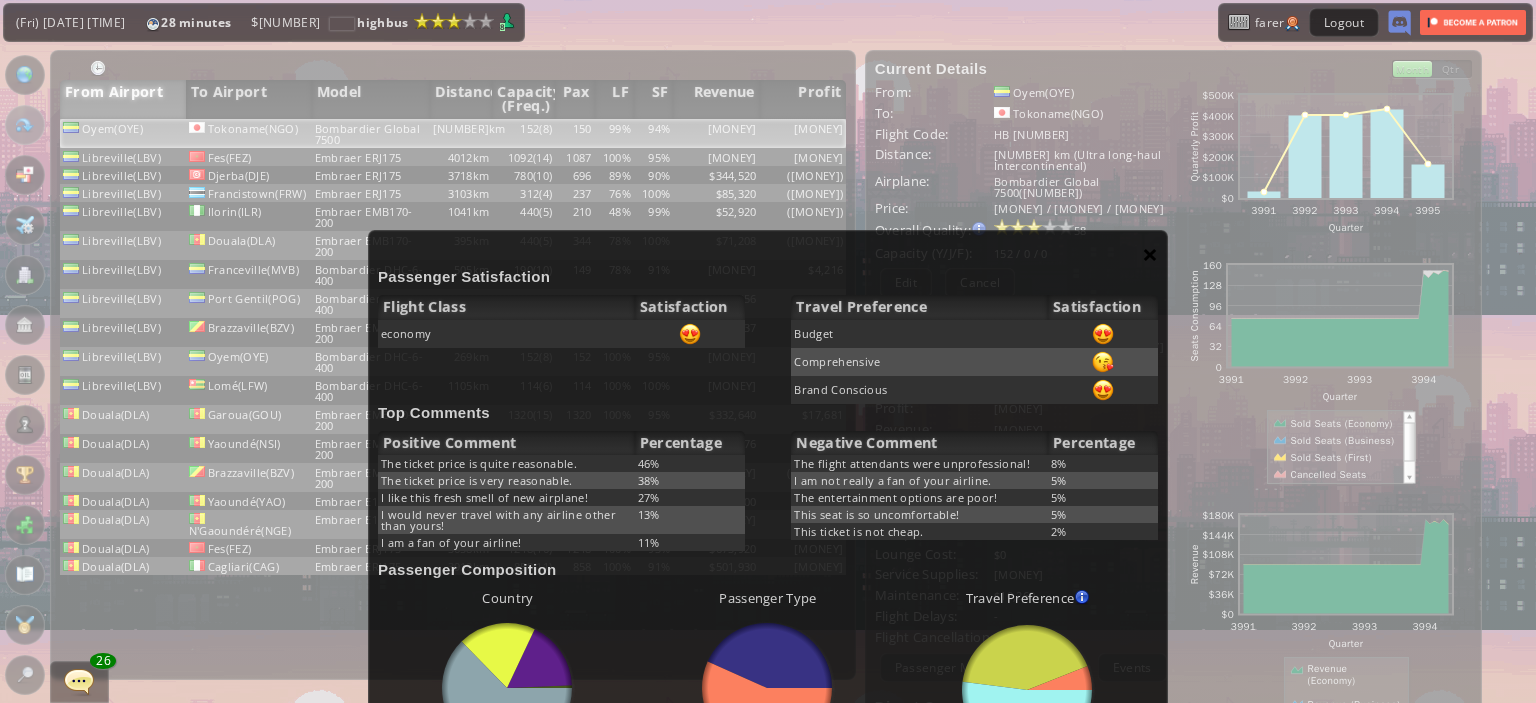 click on "×" at bounding box center (1150, 254) 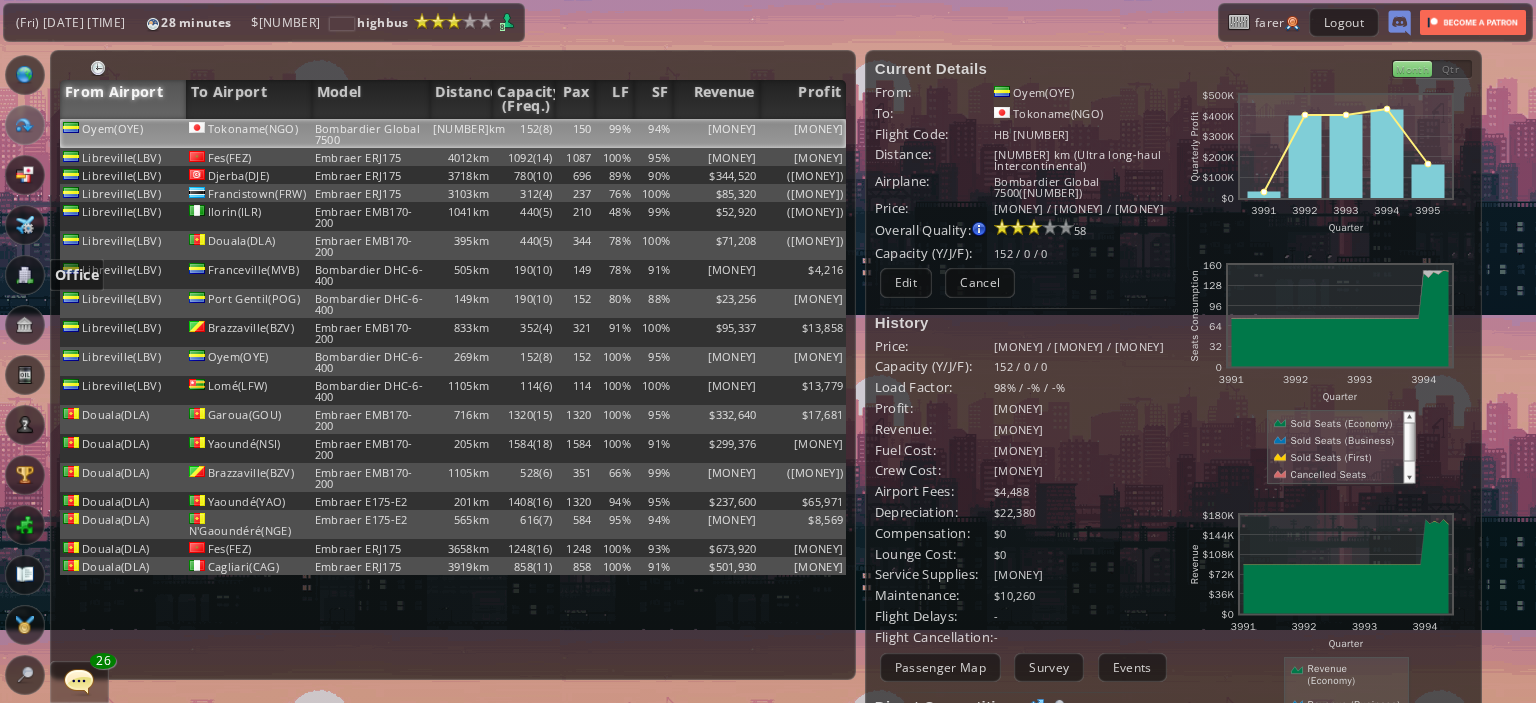 click at bounding box center (25, 275) 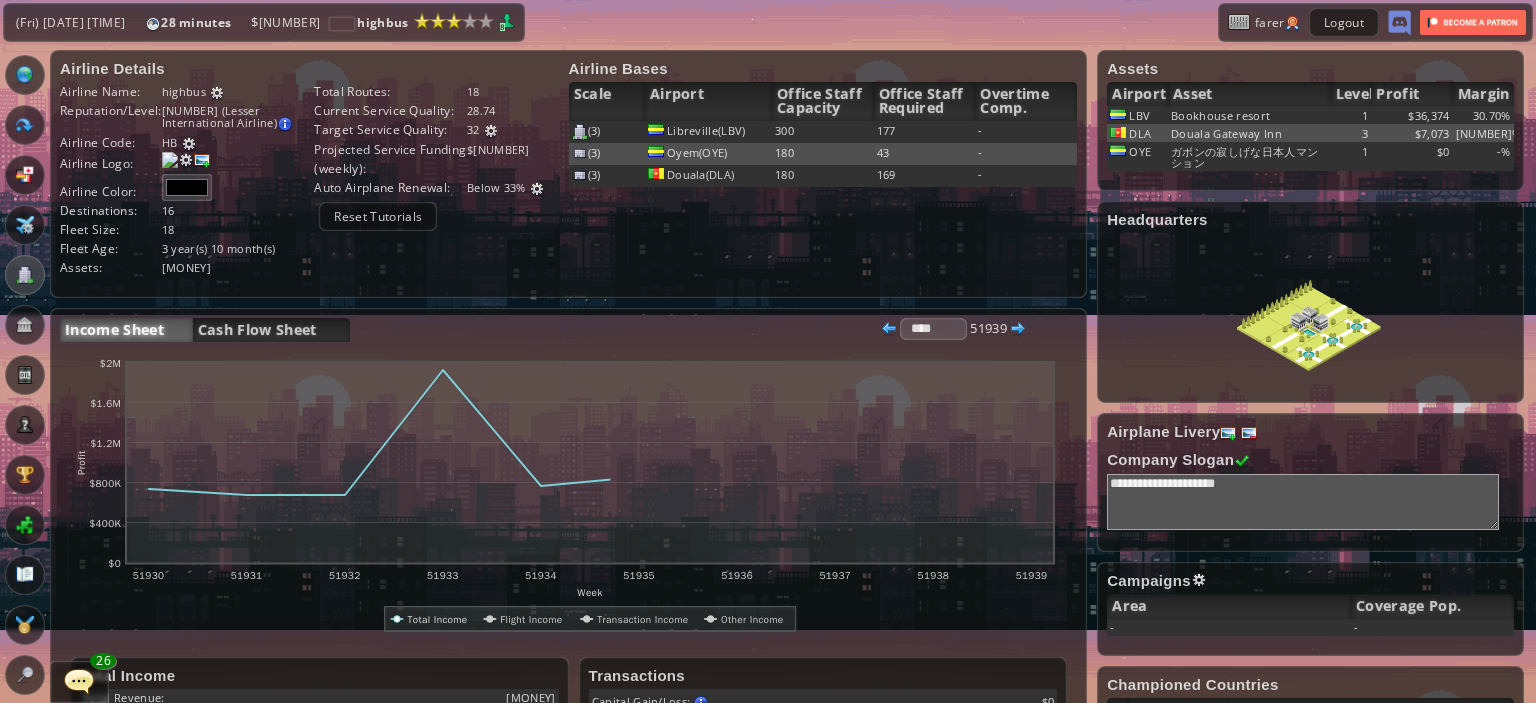 click at bounding box center (25, 125) 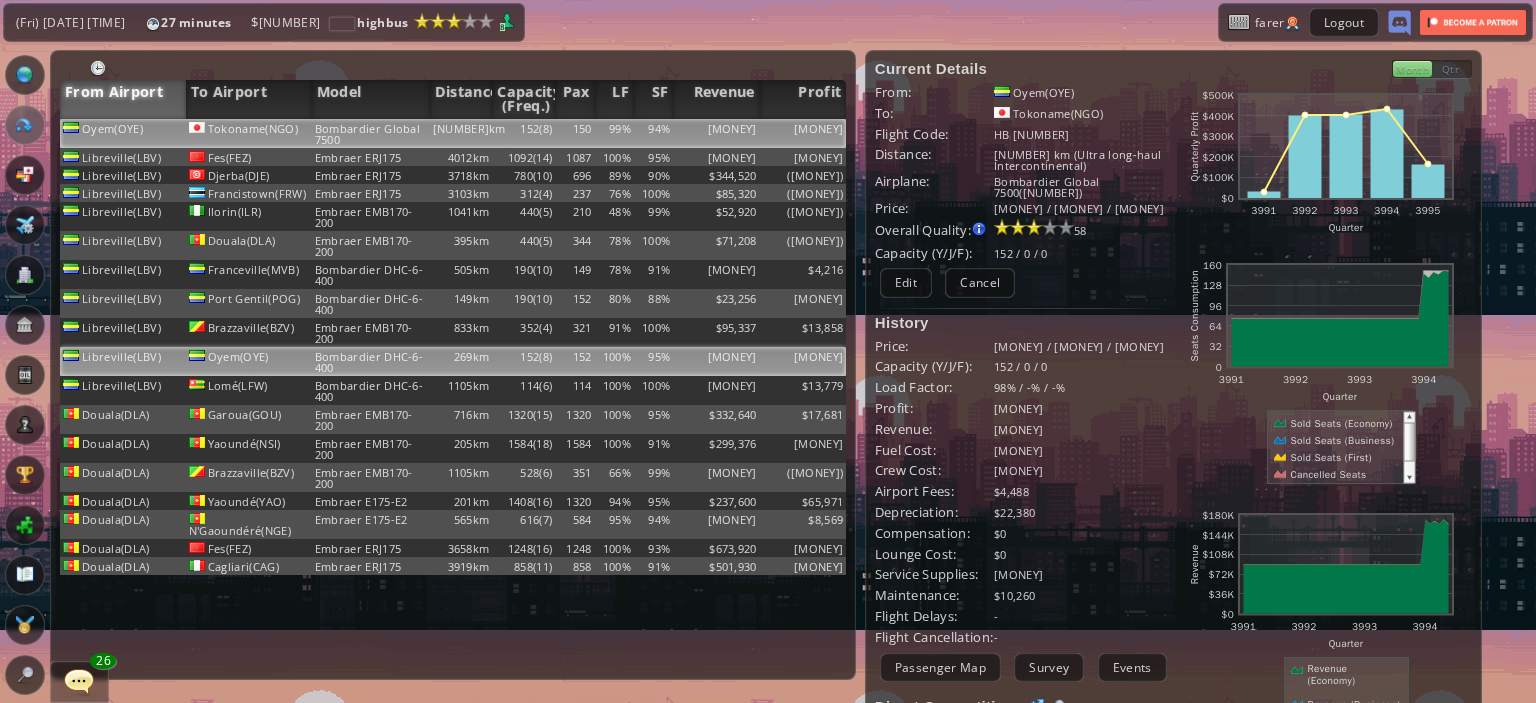 click on "[MONEY]" at bounding box center (716, 133) 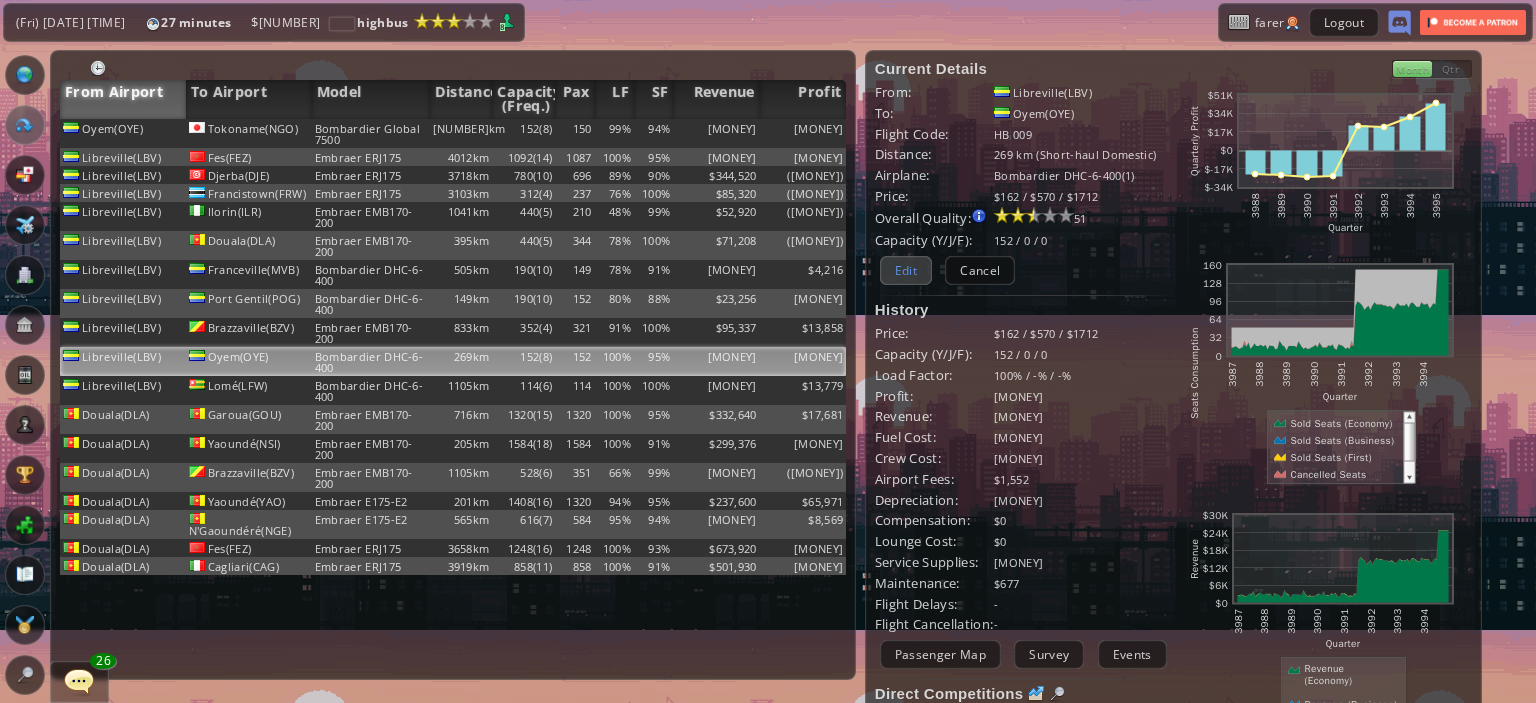 click on "Edit" at bounding box center [906, 270] 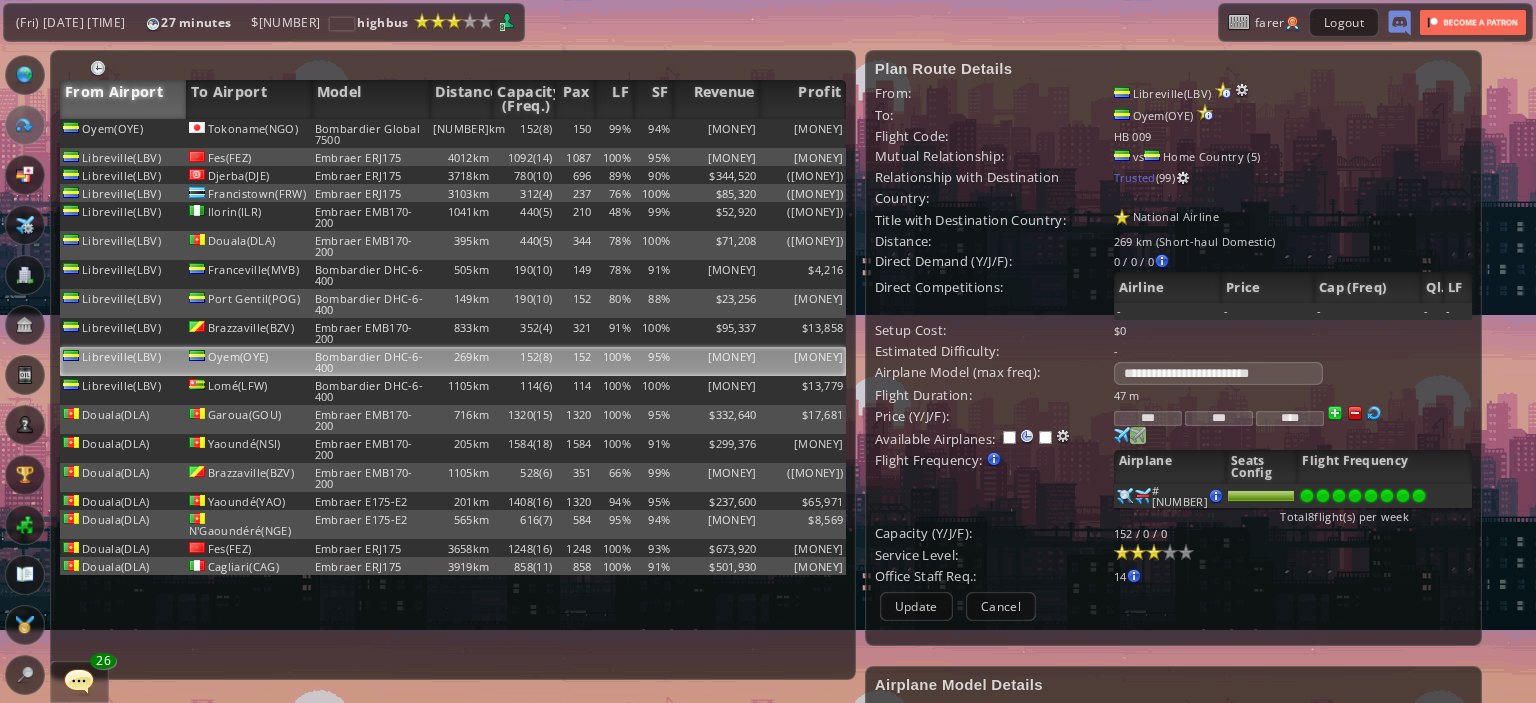 click at bounding box center (1122, 435) 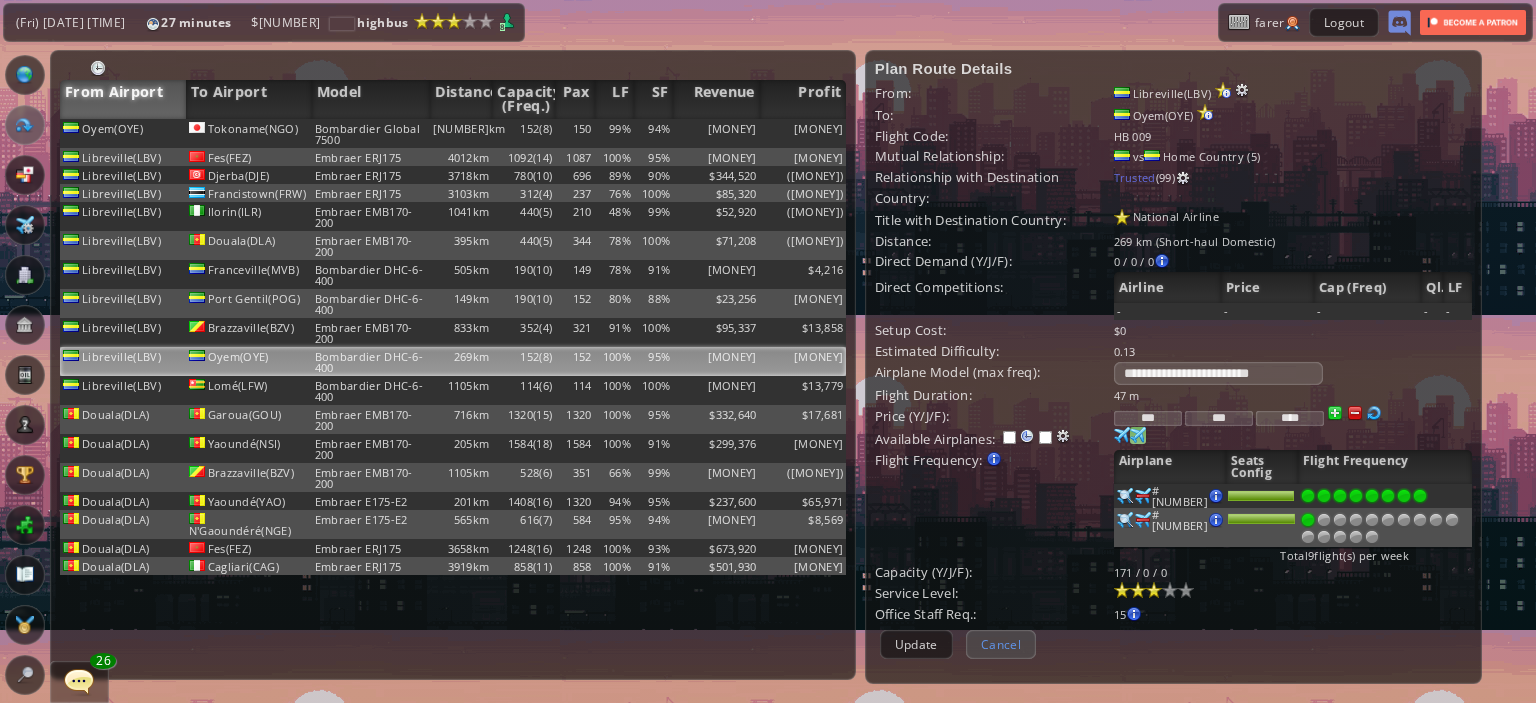 click on "Cancel" at bounding box center [1001, 644] 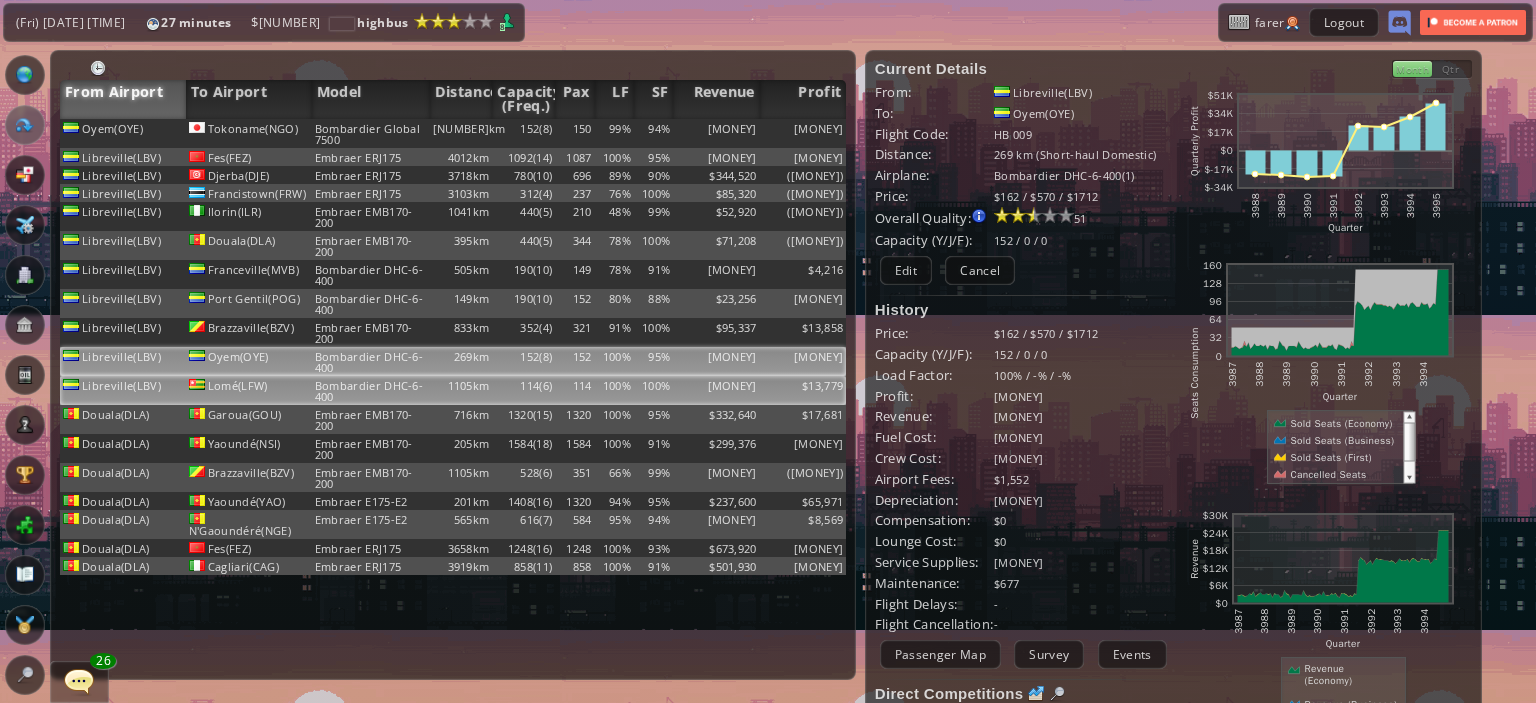 click on "[MONEY]" at bounding box center (716, 133) 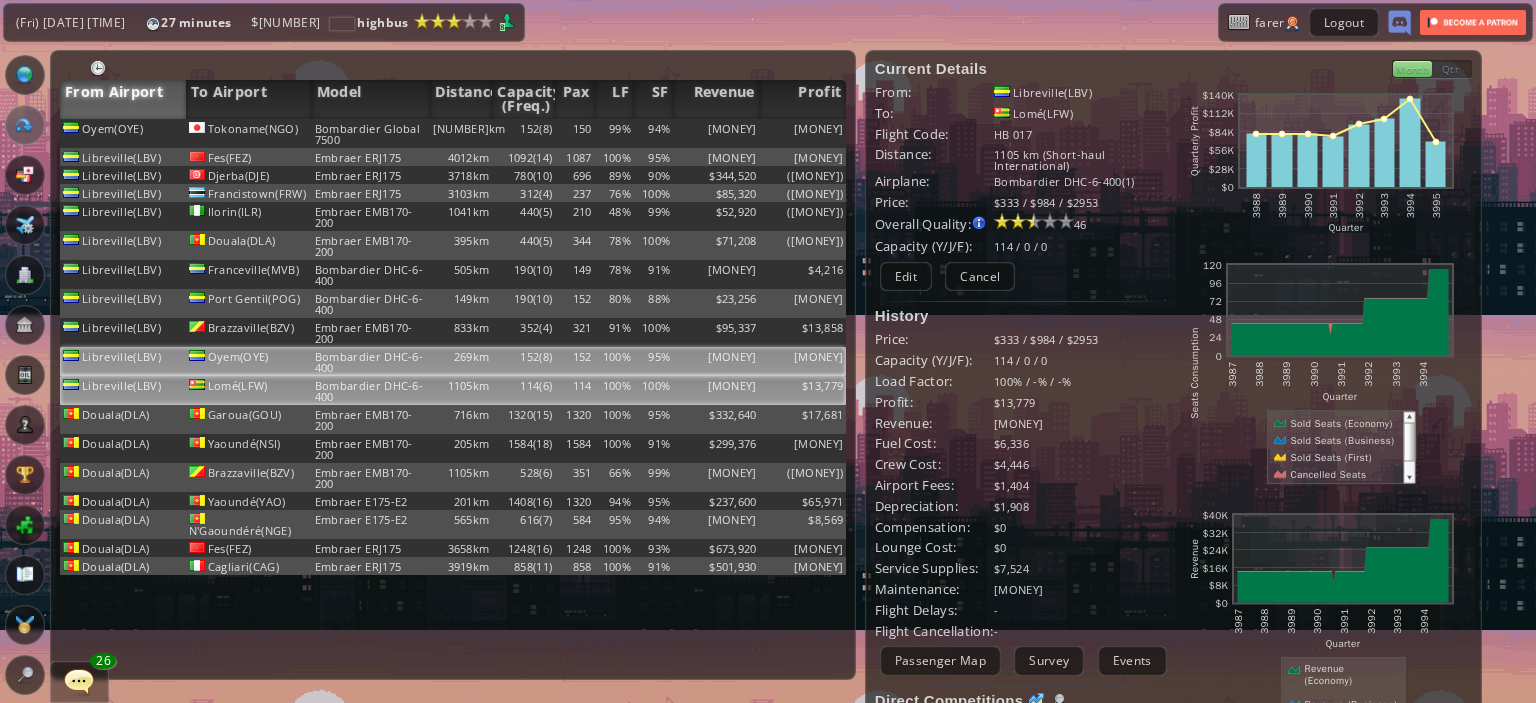 click on "[MONEY]" at bounding box center (716, 133) 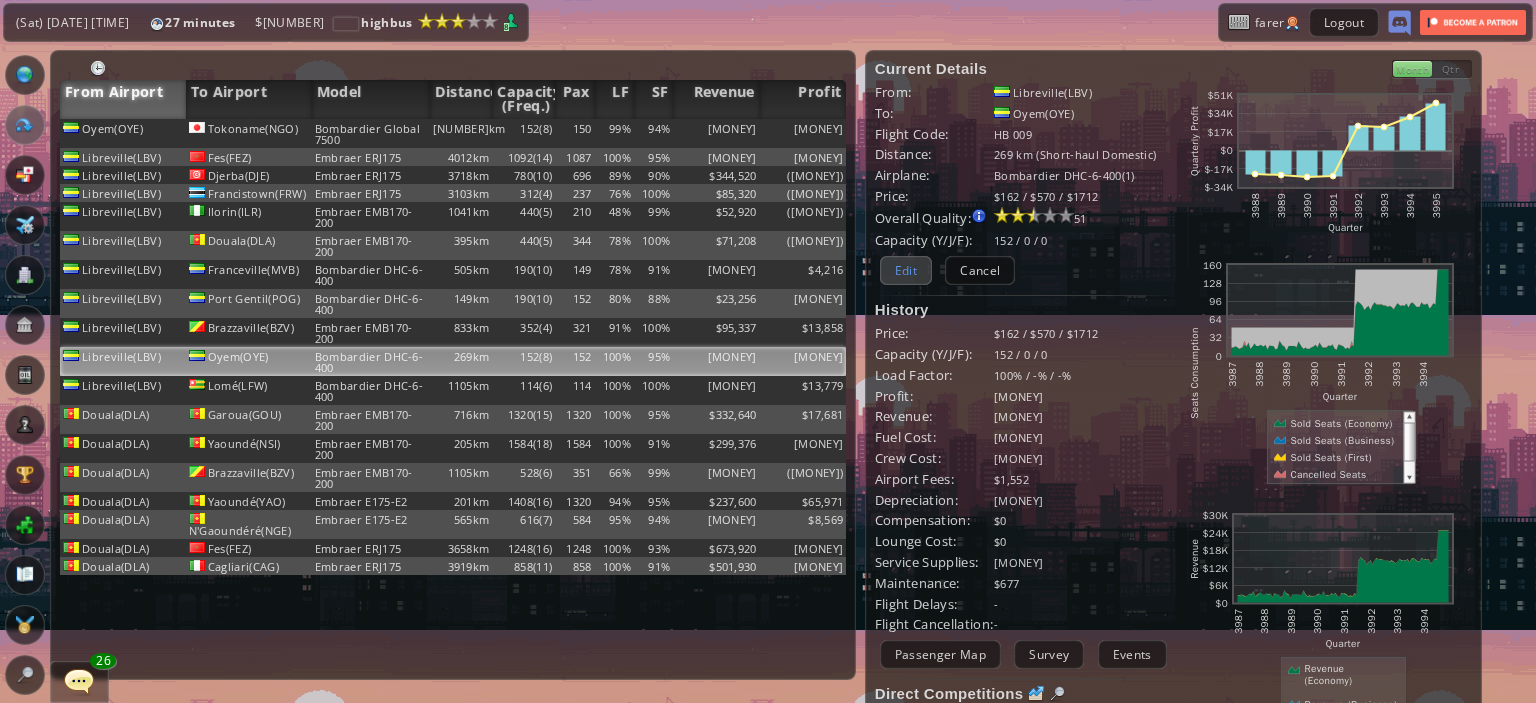 click on "Edit" at bounding box center (906, 270) 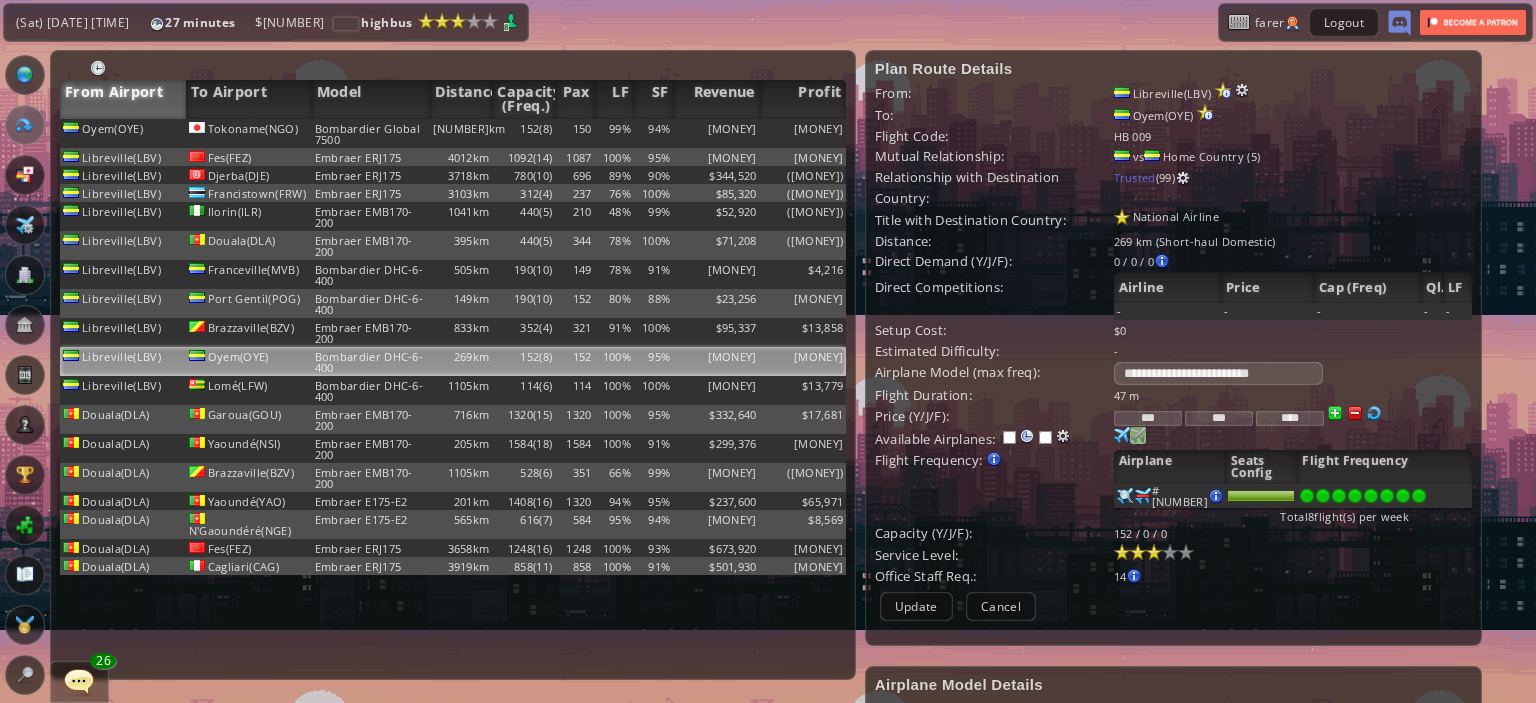 click at bounding box center (1122, 435) 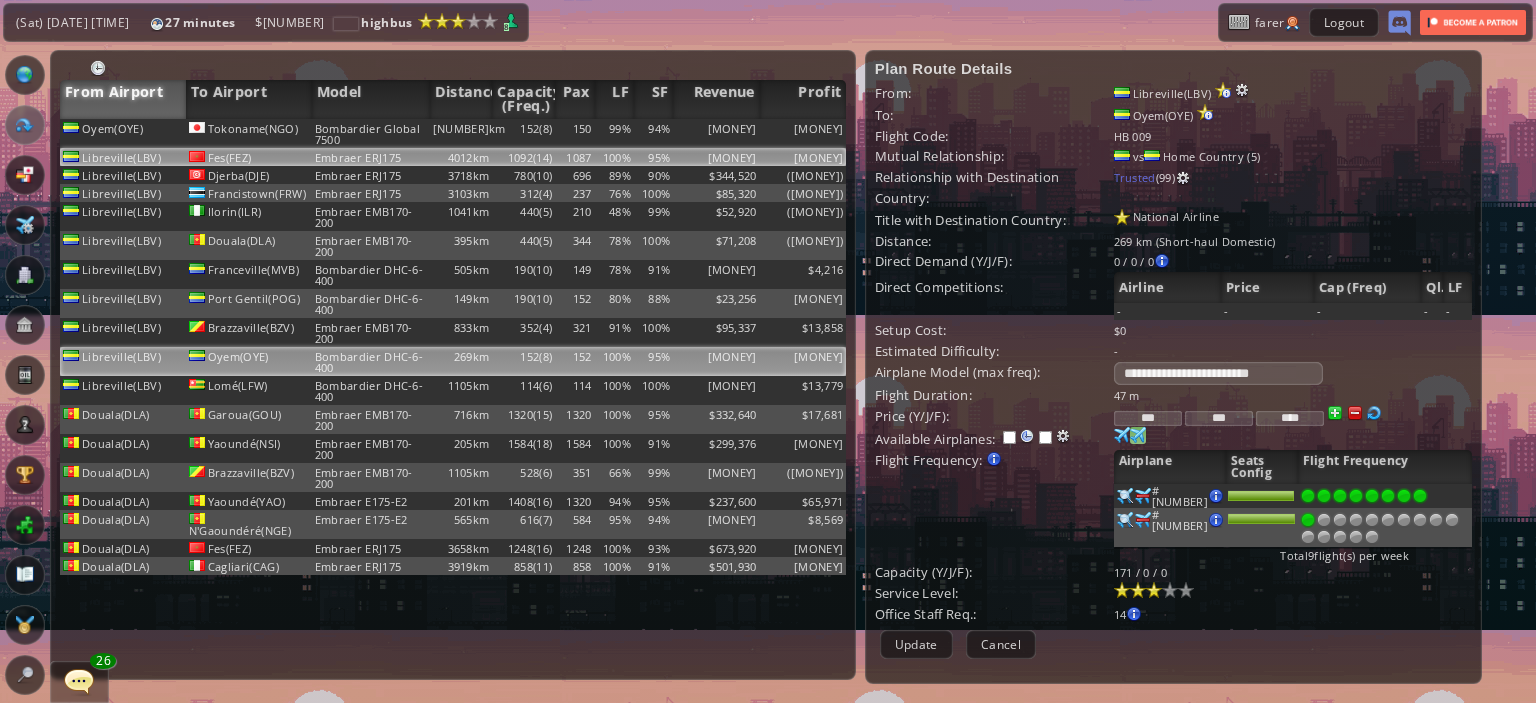 click on "[MONEY]" at bounding box center (716, 133) 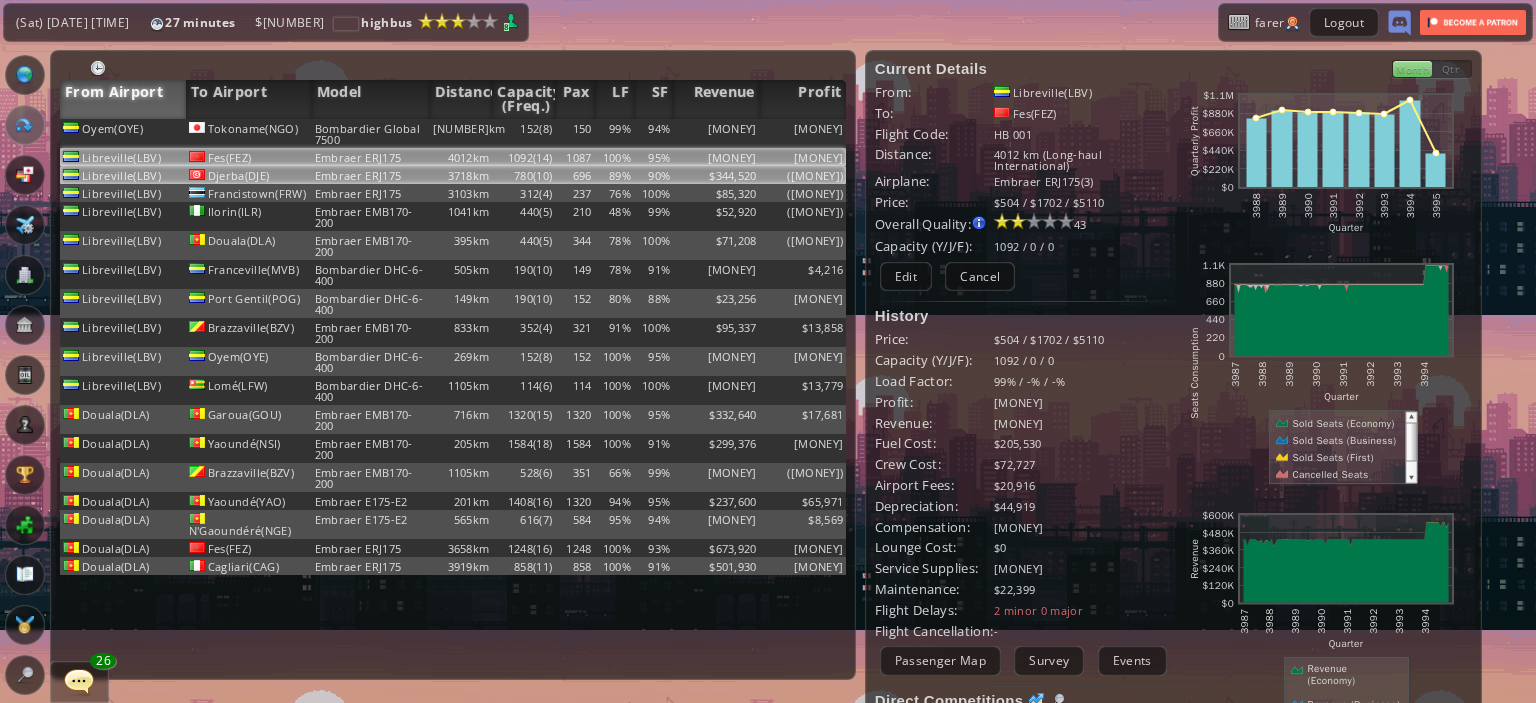 click on "([MONEY])" at bounding box center [803, 133] 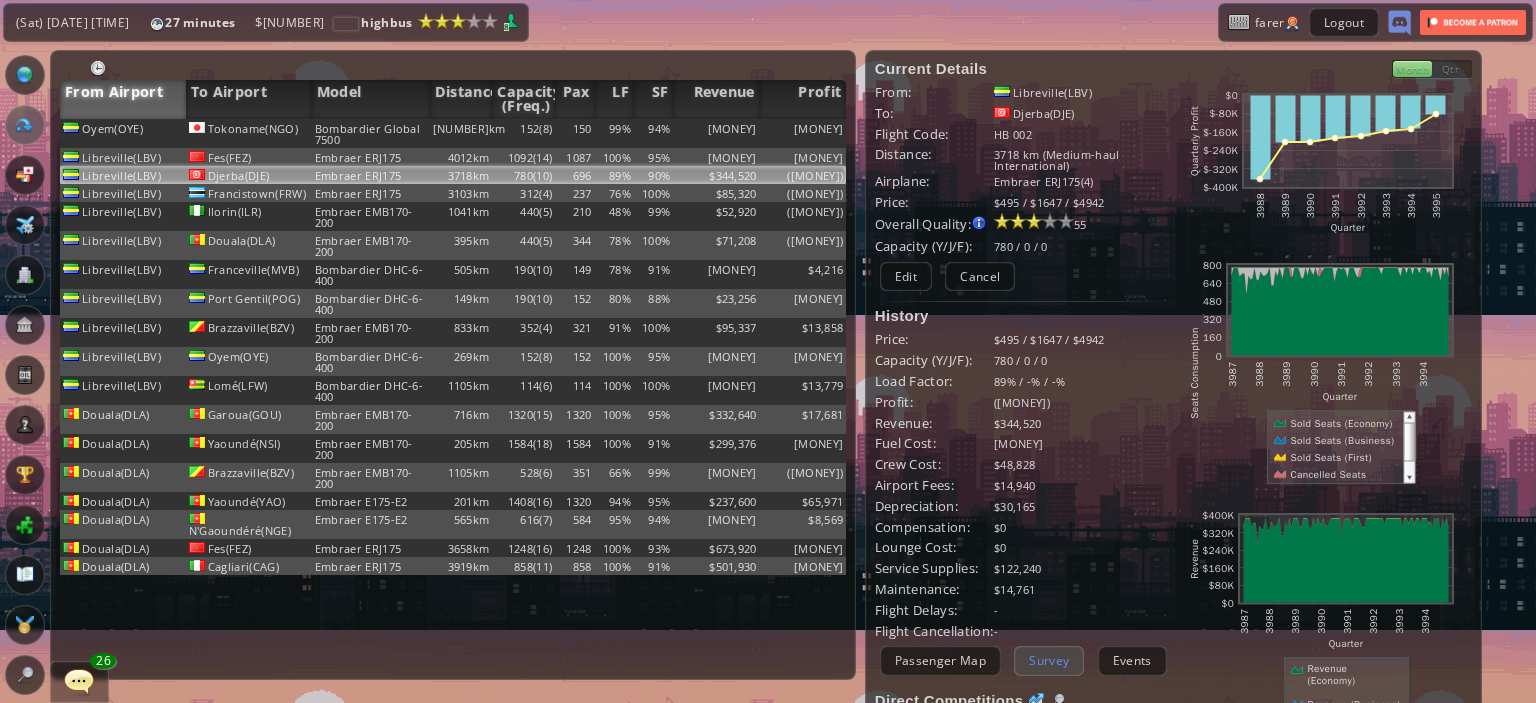 click on "Survey" at bounding box center [1049, 660] 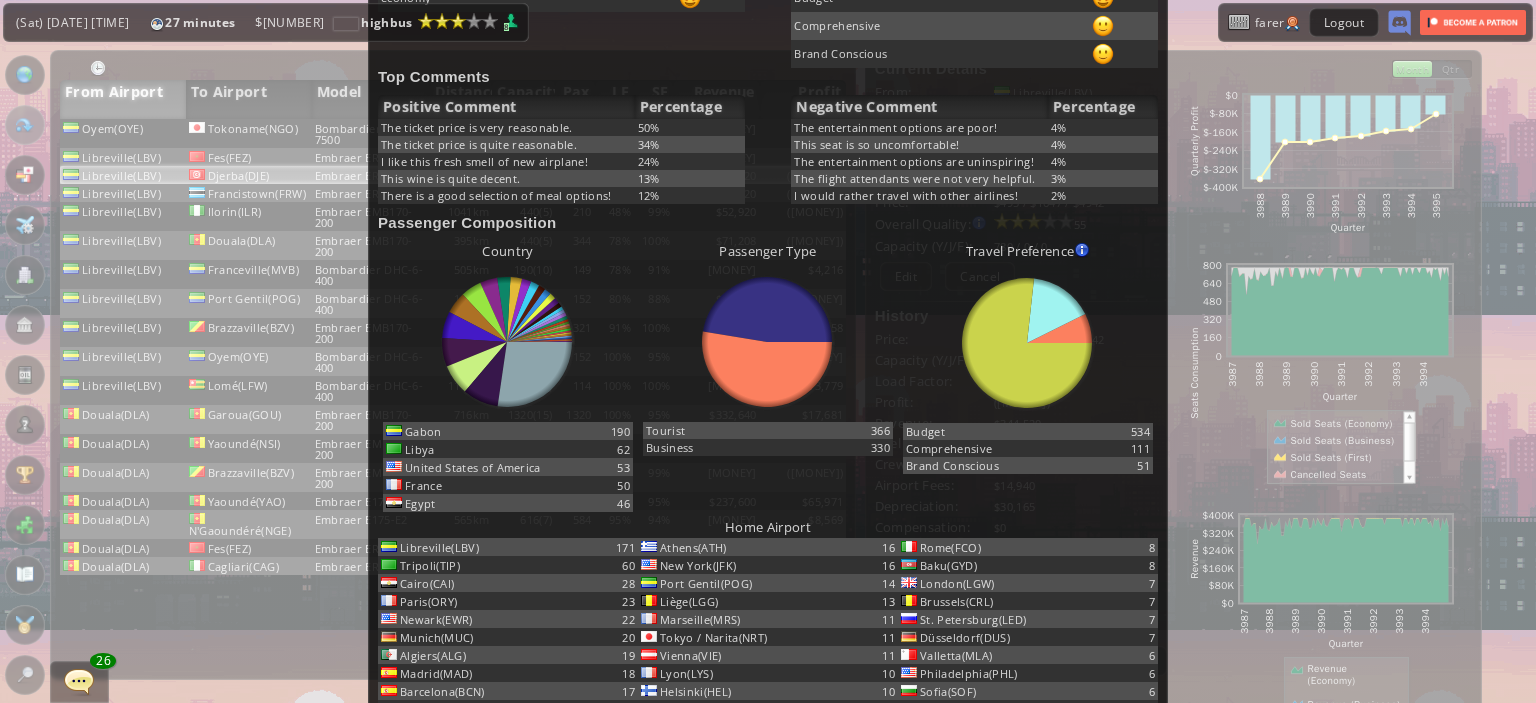 scroll, scrollTop: 0, scrollLeft: 0, axis: both 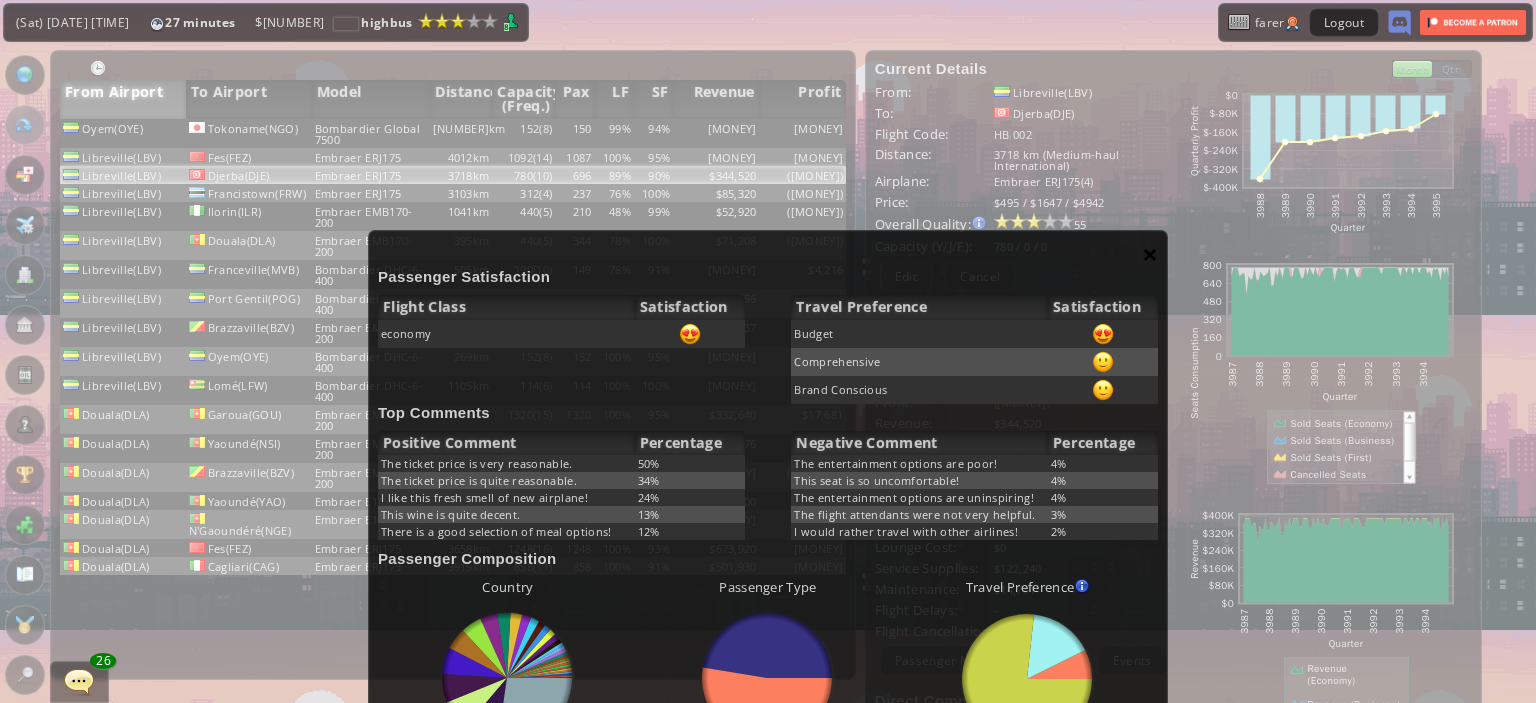 click on "×" at bounding box center [1150, 254] 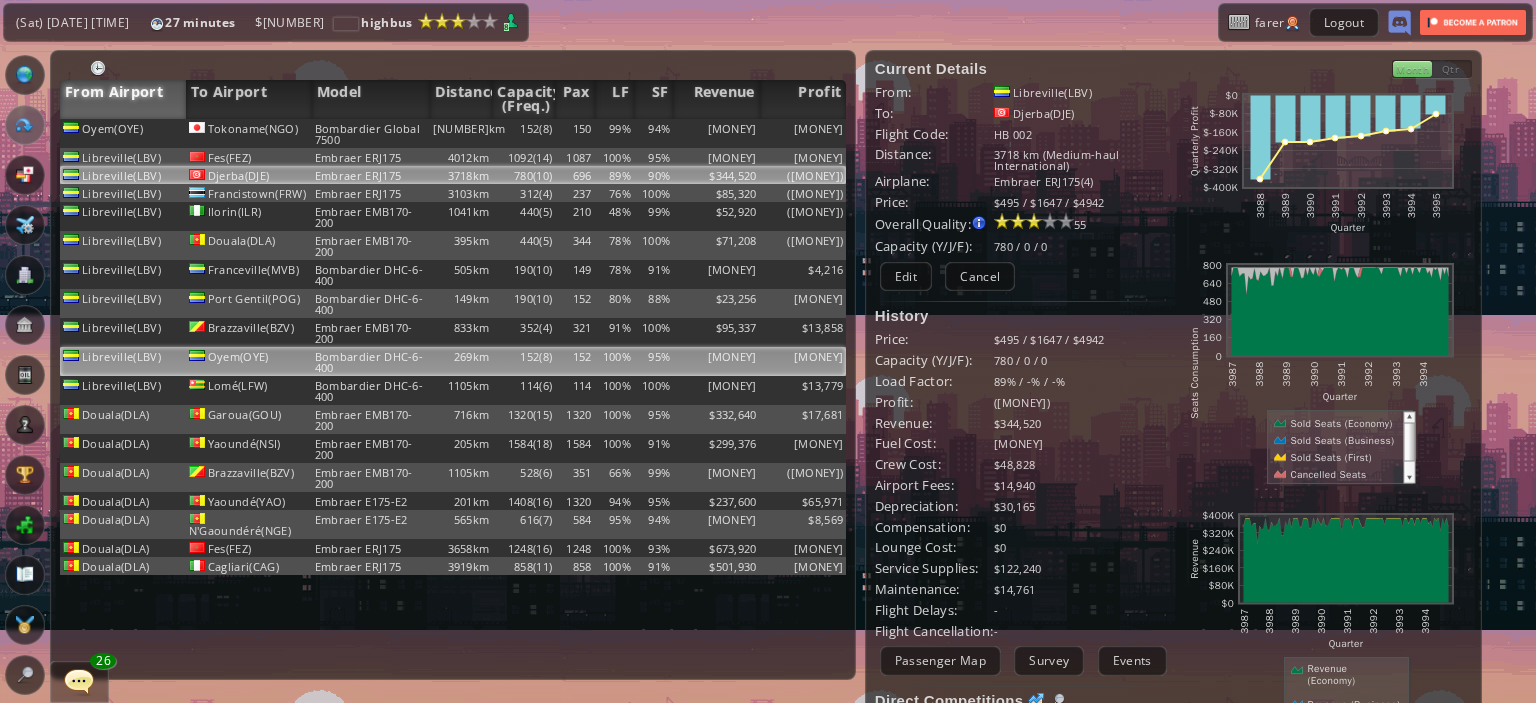 click on "[MONEY]" at bounding box center (716, 133) 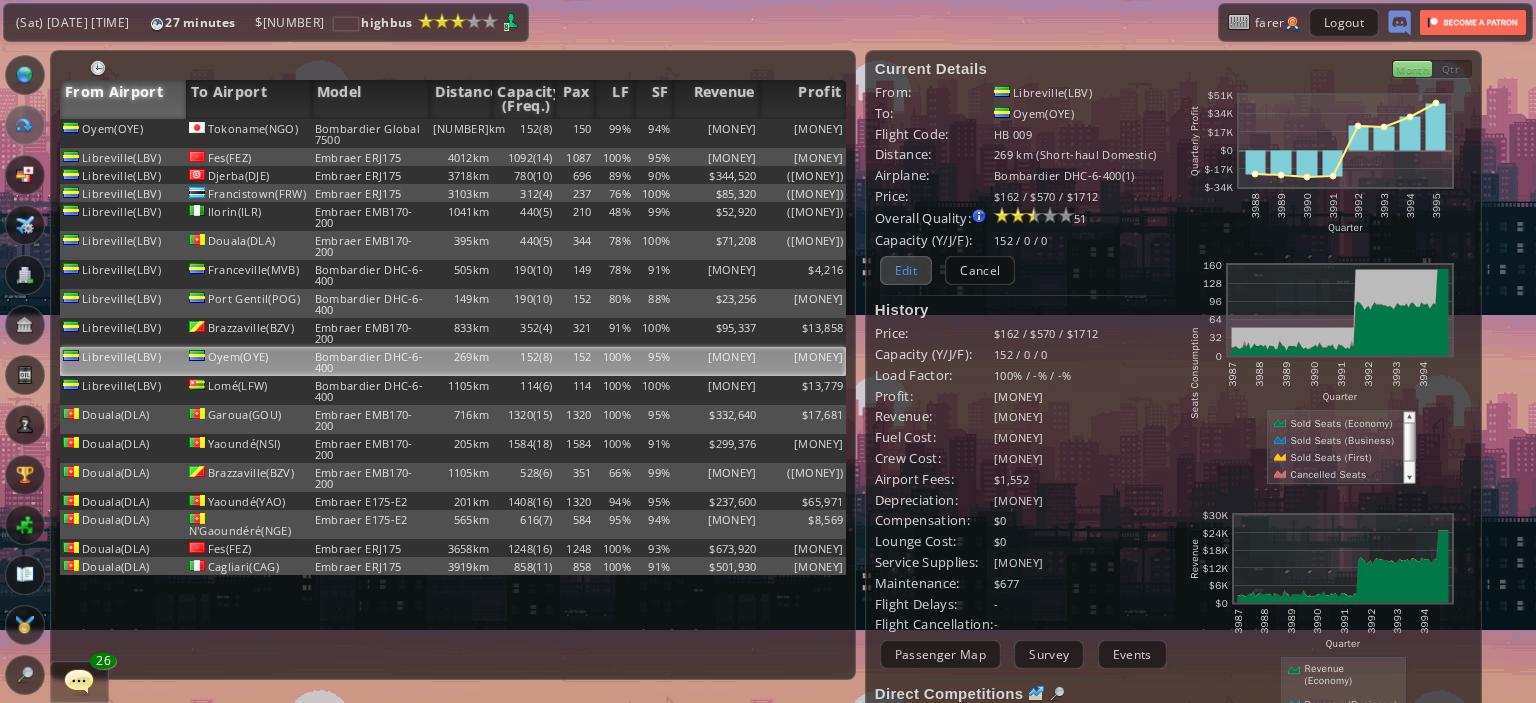 click on "Edit" at bounding box center (906, 270) 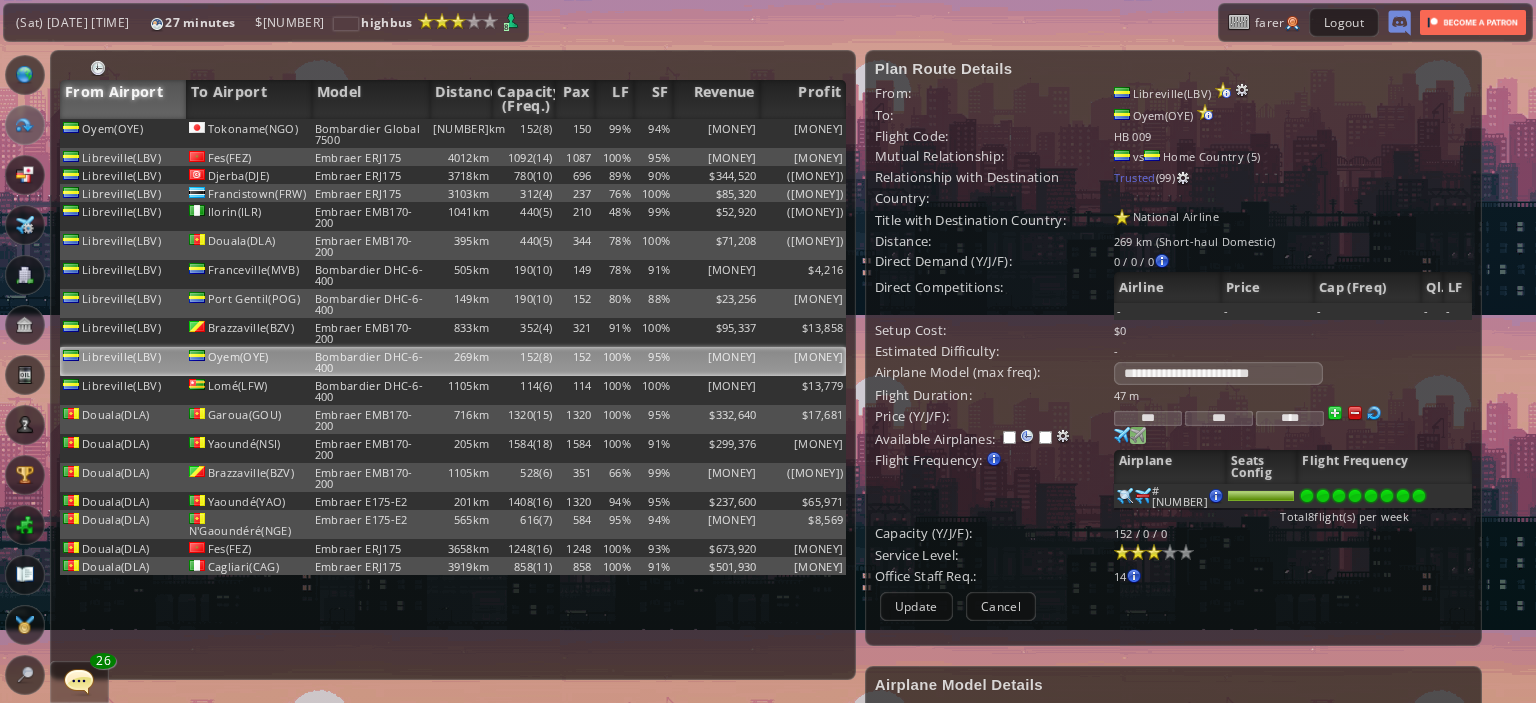 click at bounding box center (1122, 435) 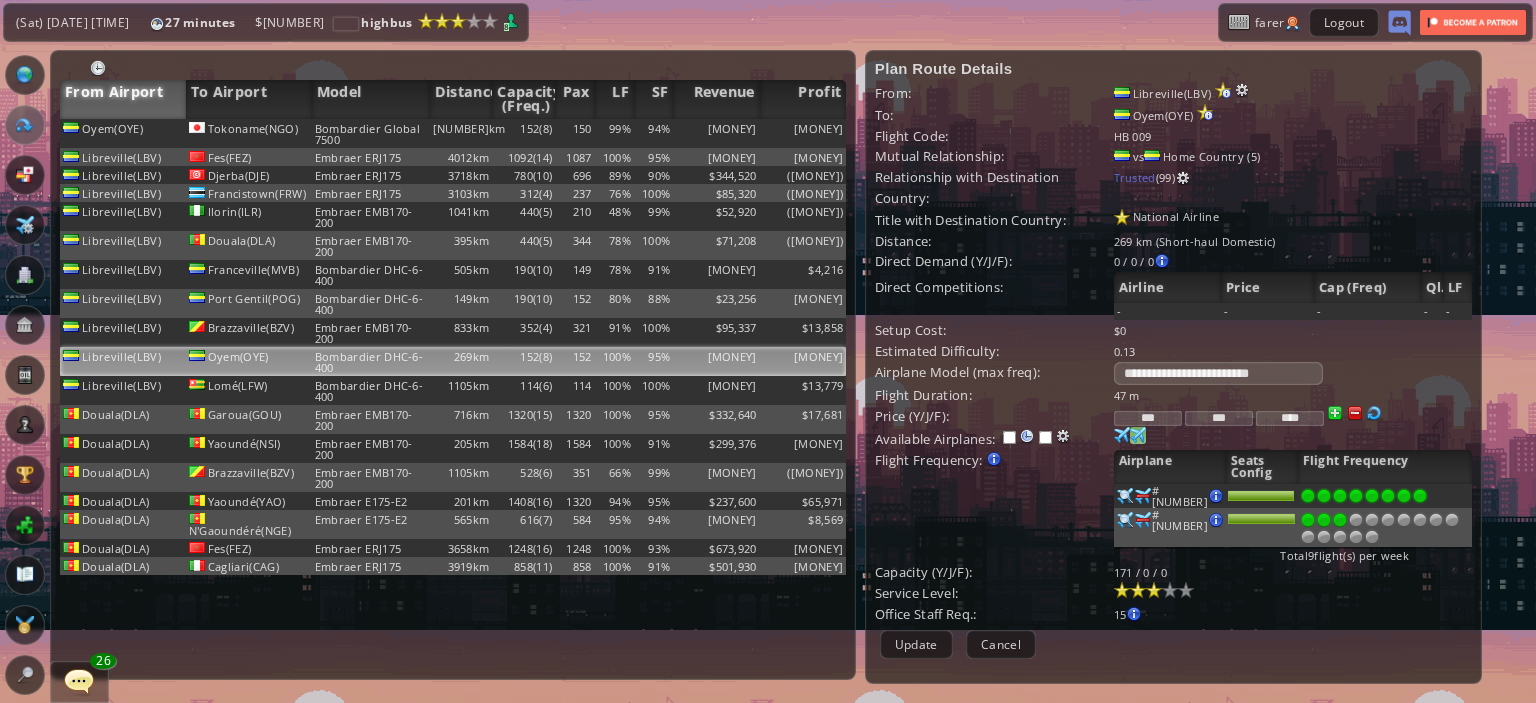 click at bounding box center [1340, 496] 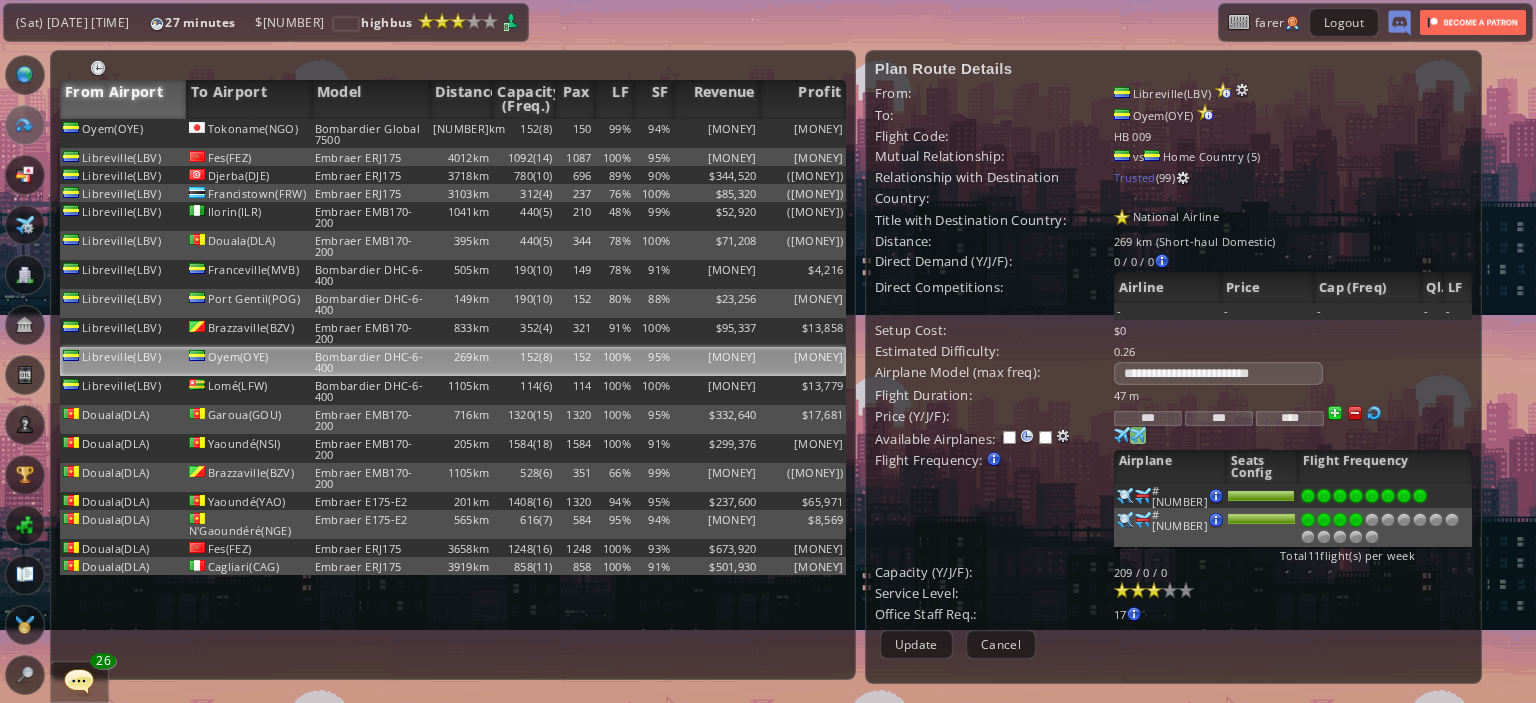 click at bounding box center (1356, 496) 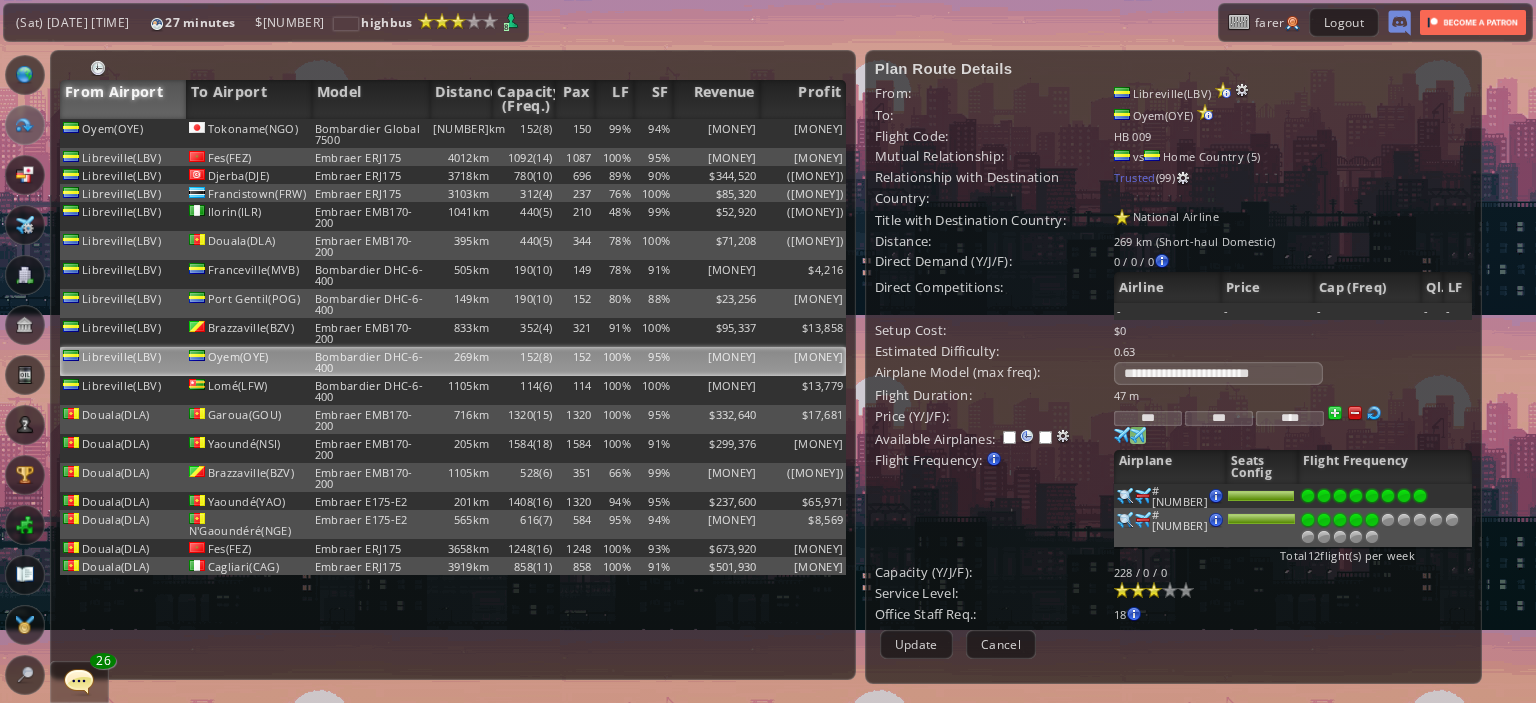click at bounding box center [1372, 496] 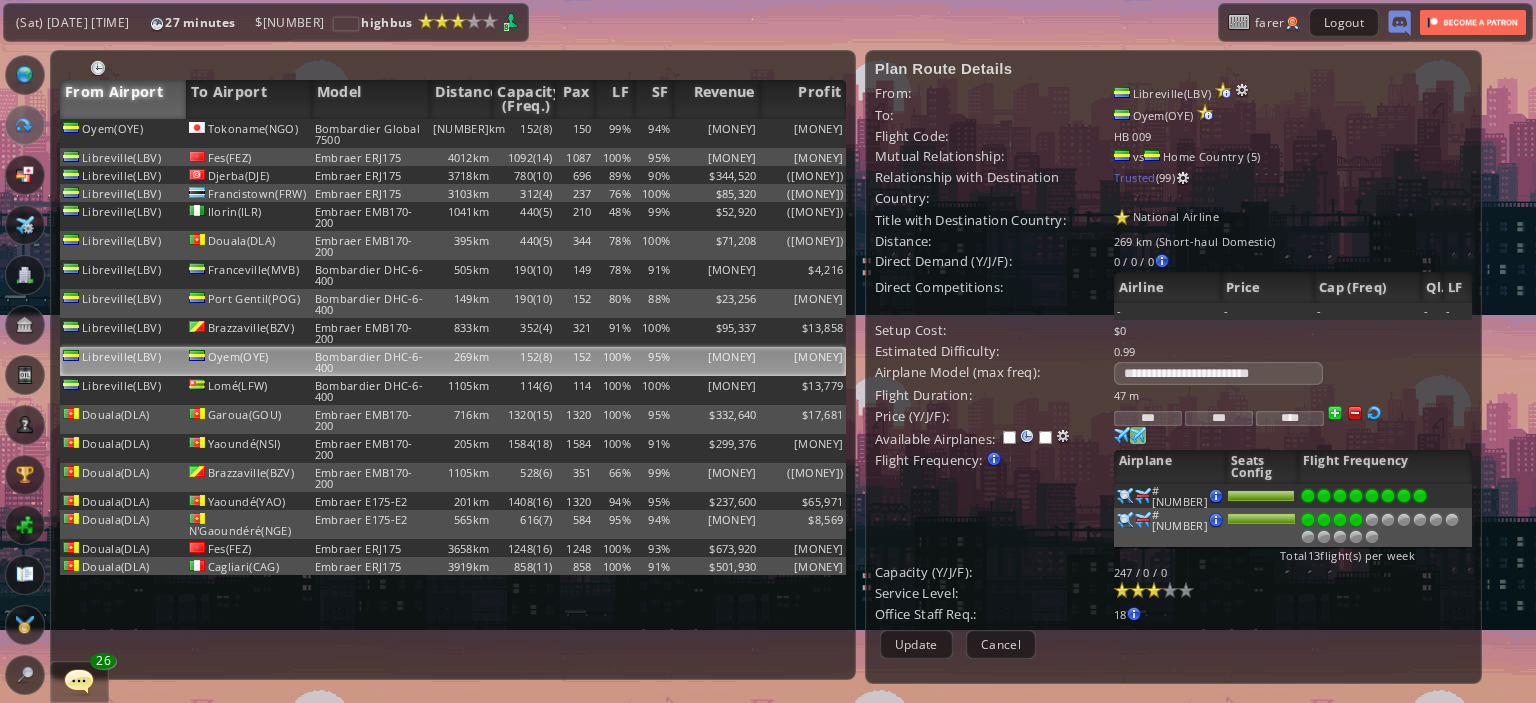 click at bounding box center [1356, 496] 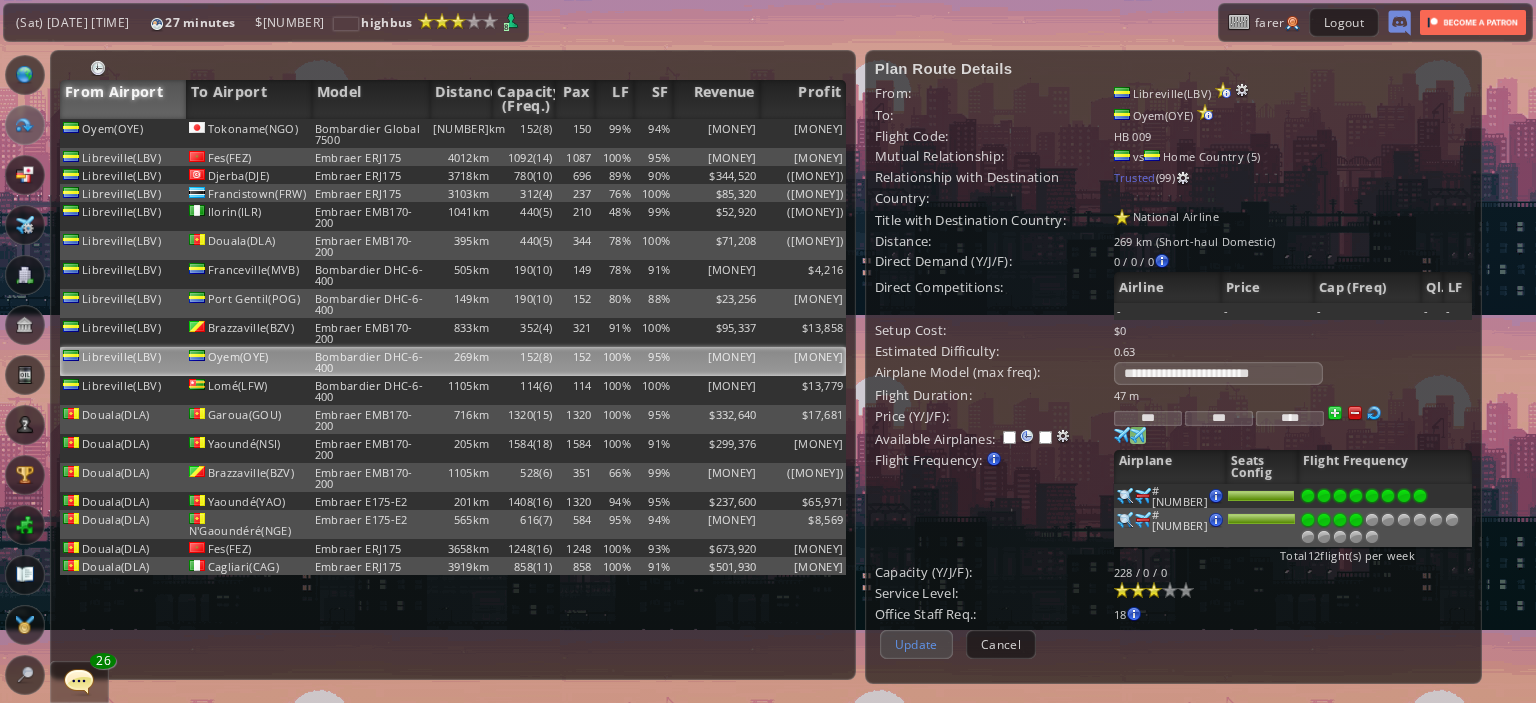 click on "Update" at bounding box center [916, 644] 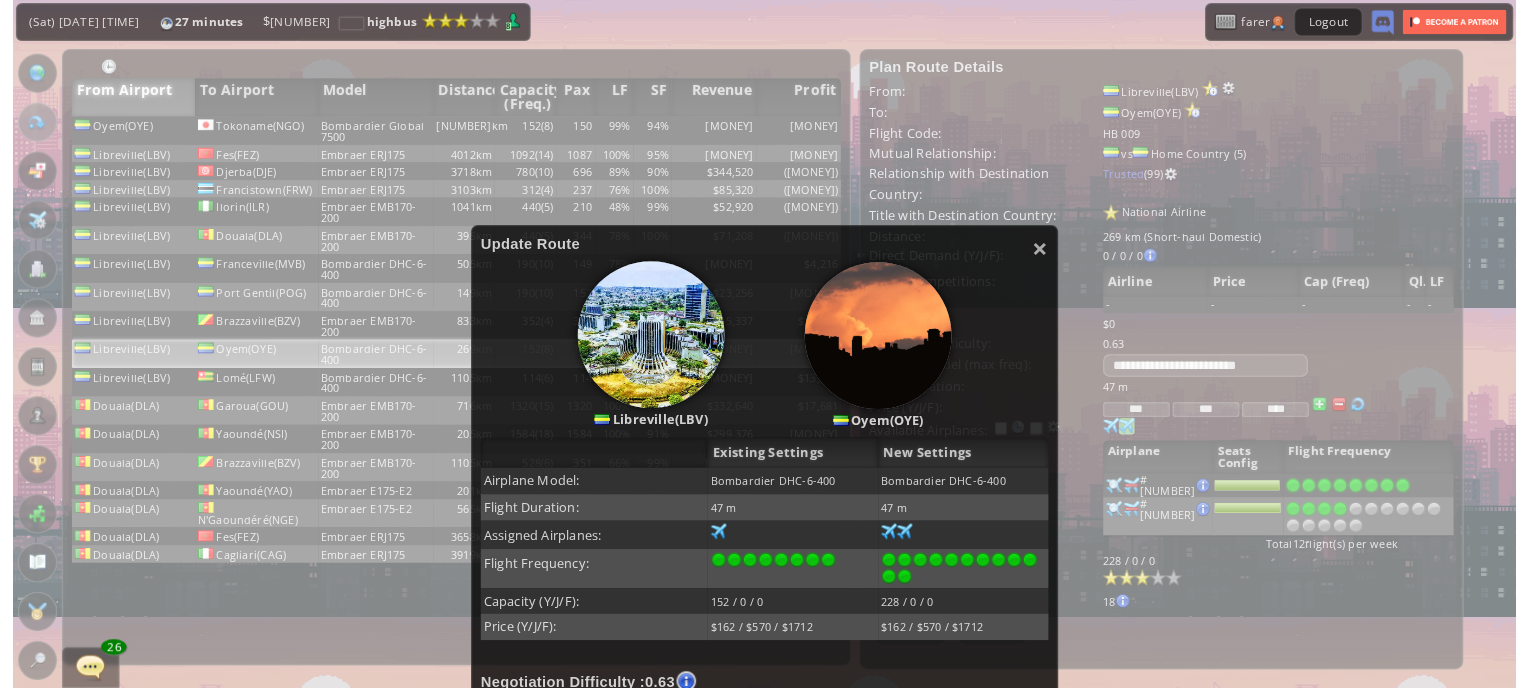 scroll, scrollTop: 503, scrollLeft: 0, axis: vertical 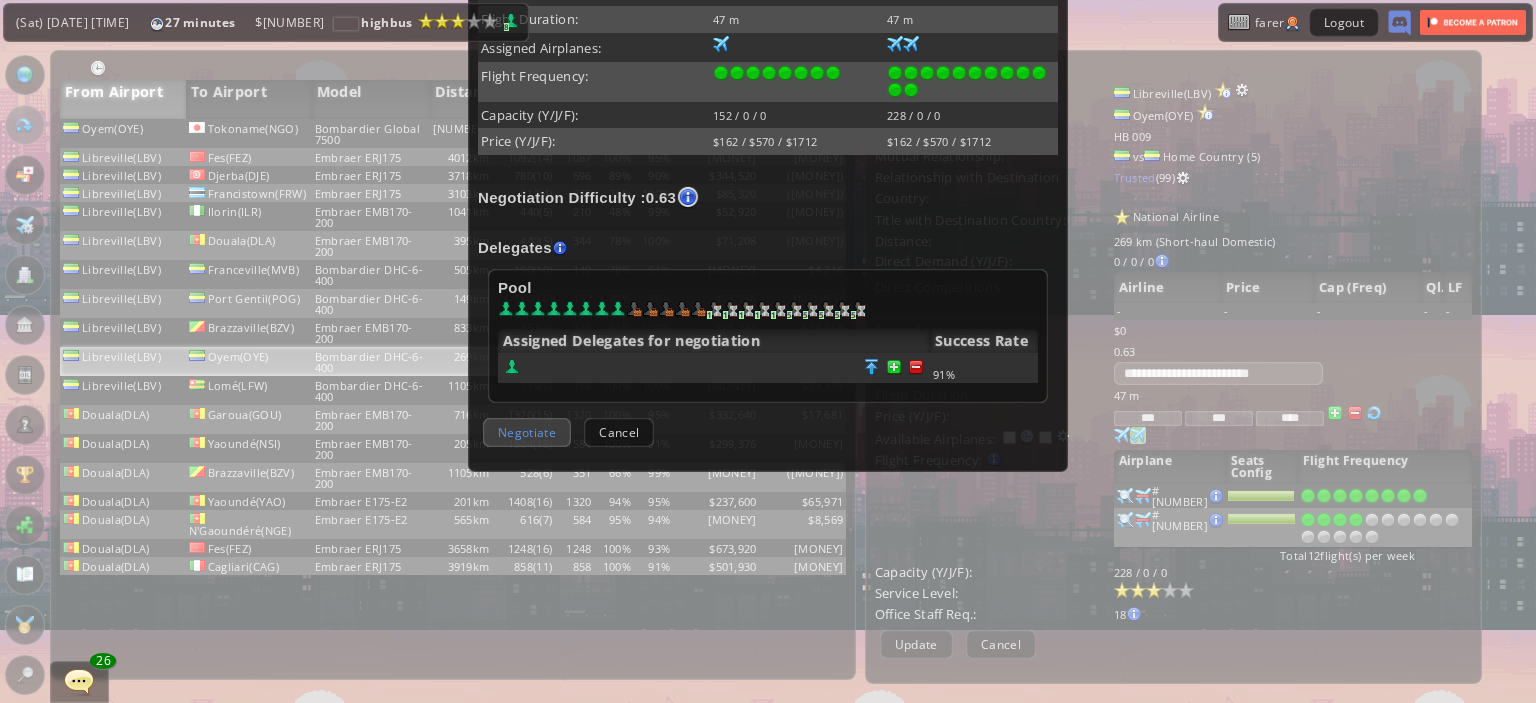 click on "Negotiate" at bounding box center (527, 432) 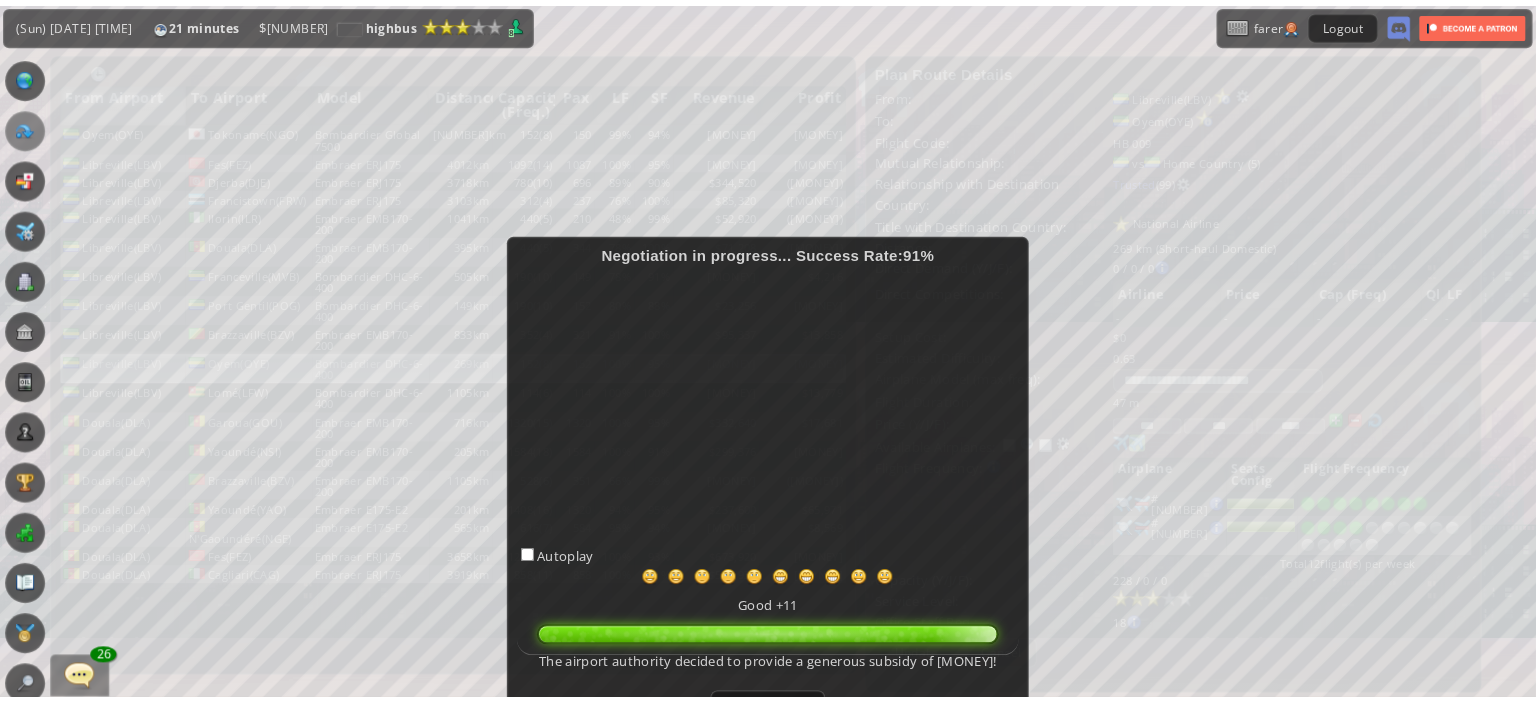 scroll, scrollTop: 124, scrollLeft: 0, axis: vertical 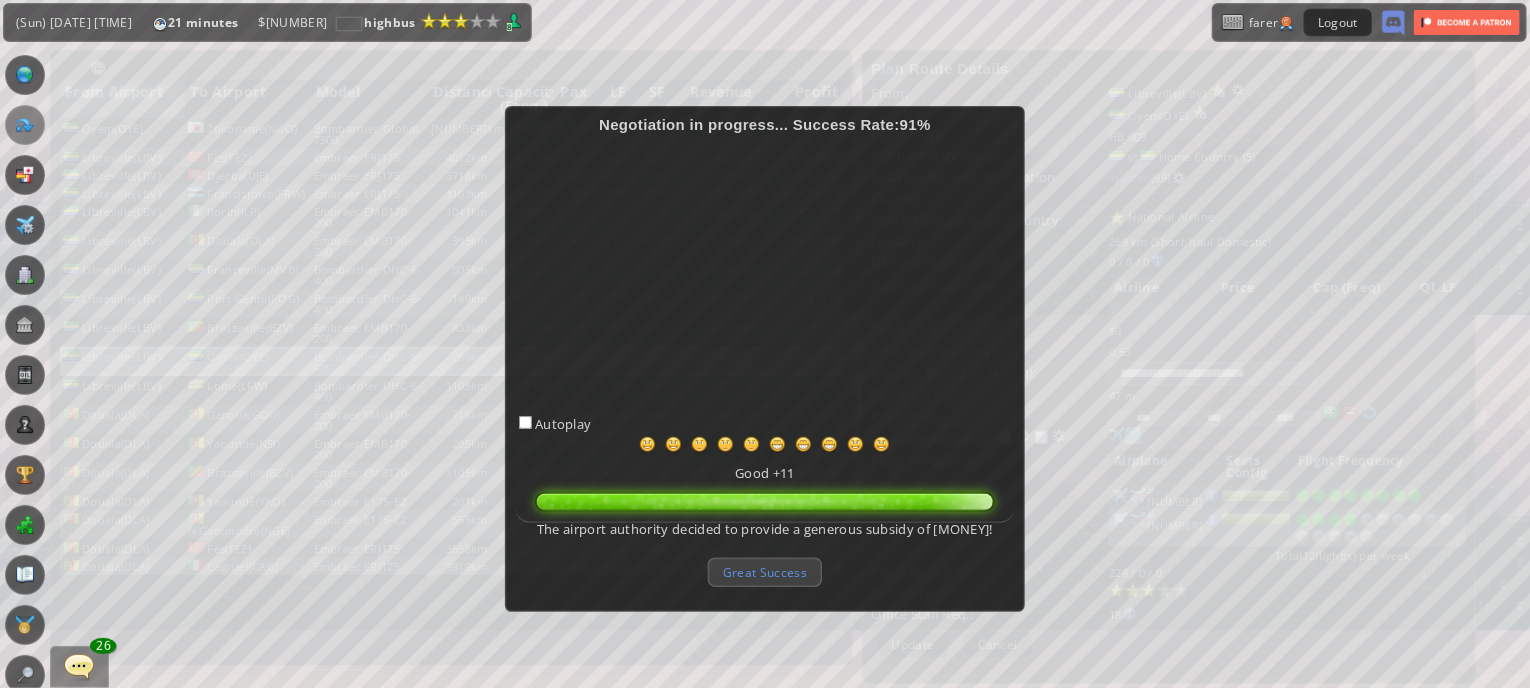 click on "Great Success" at bounding box center [765, 572] 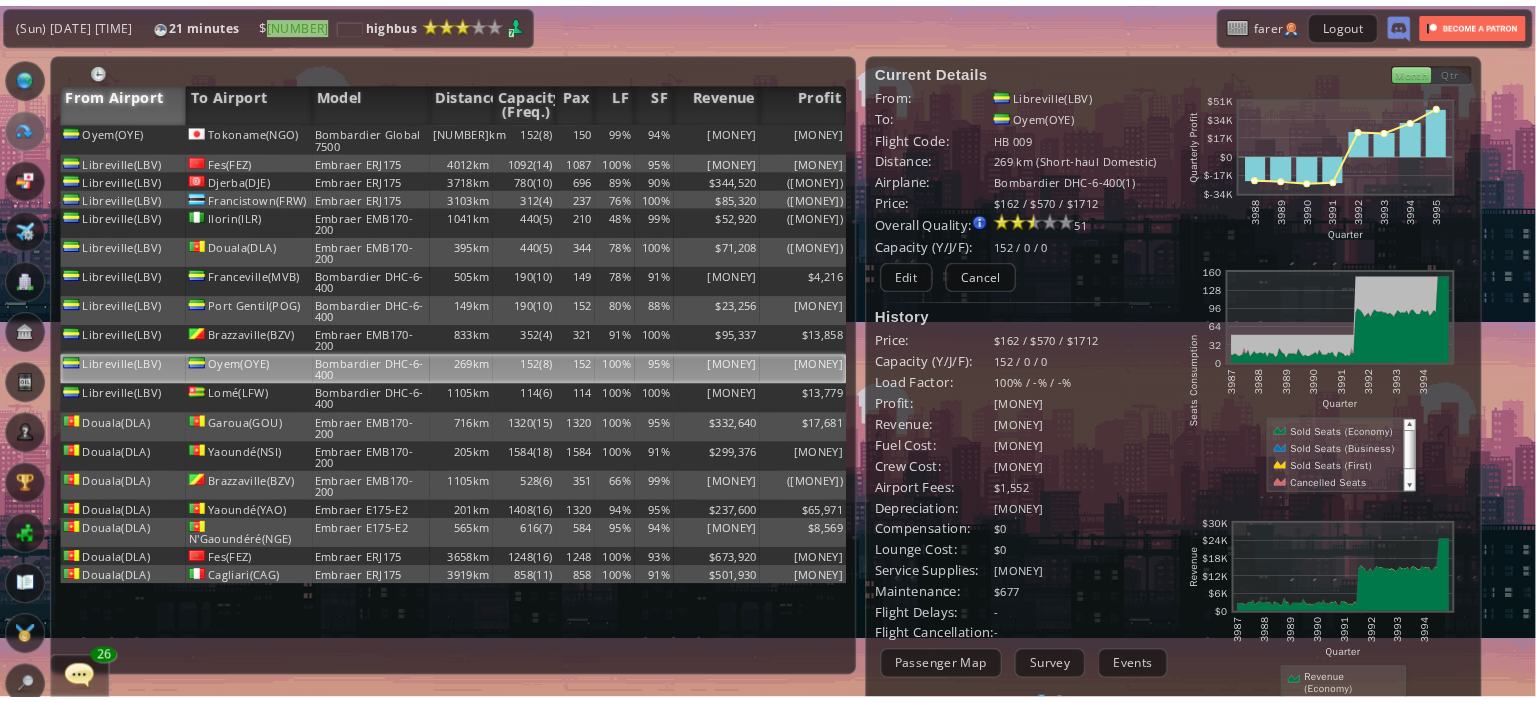 scroll, scrollTop: 0, scrollLeft: 0, axis: both 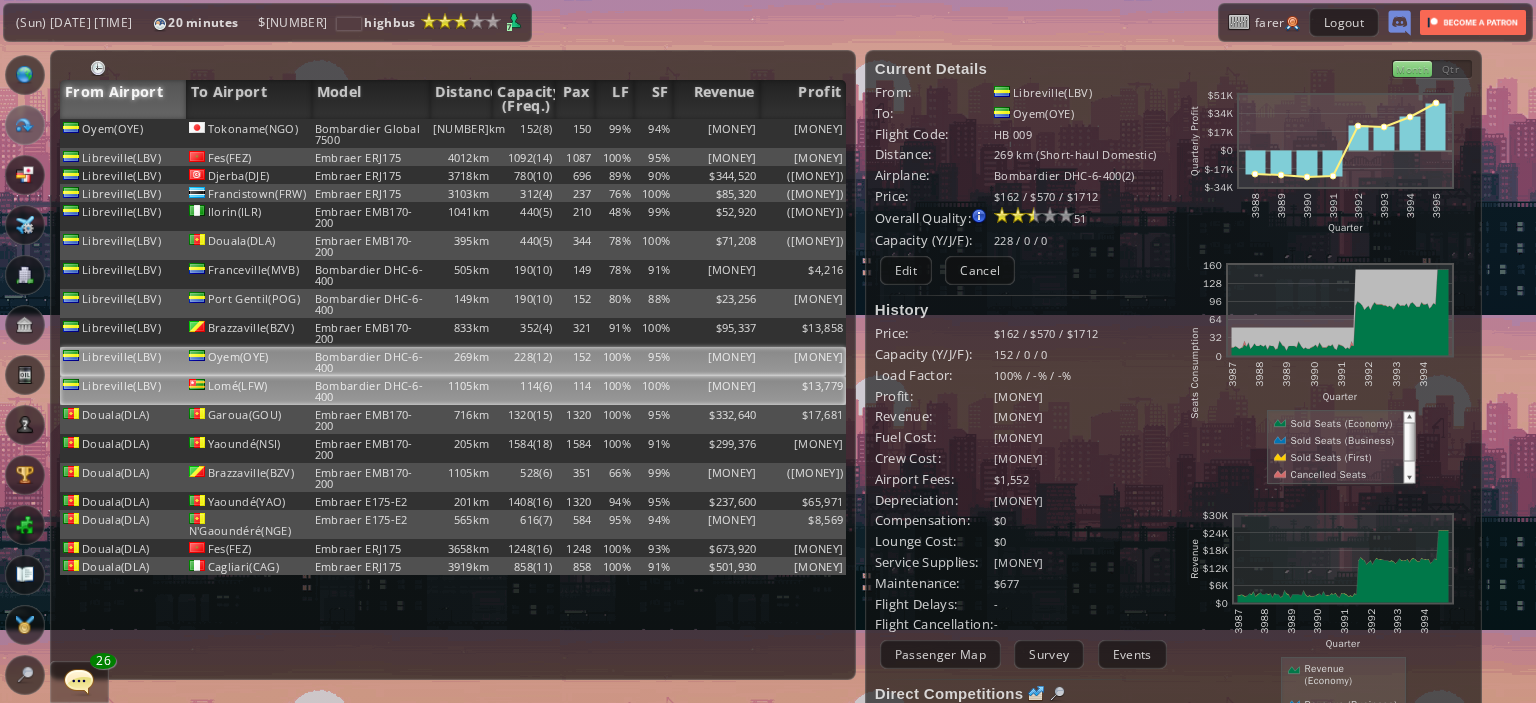 click on "114" at bounding box center [574, 133] 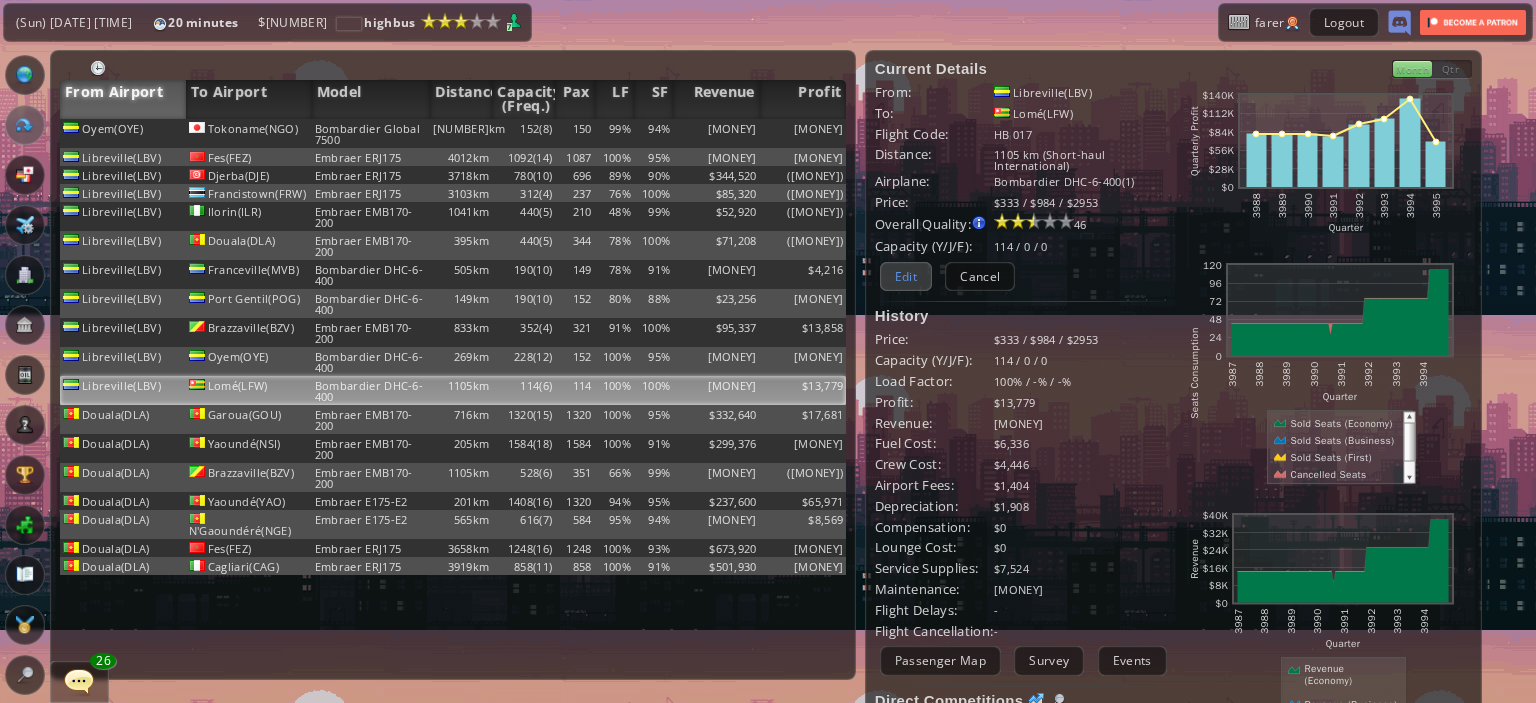 click on "Edit" at bounding box center [906, 276] 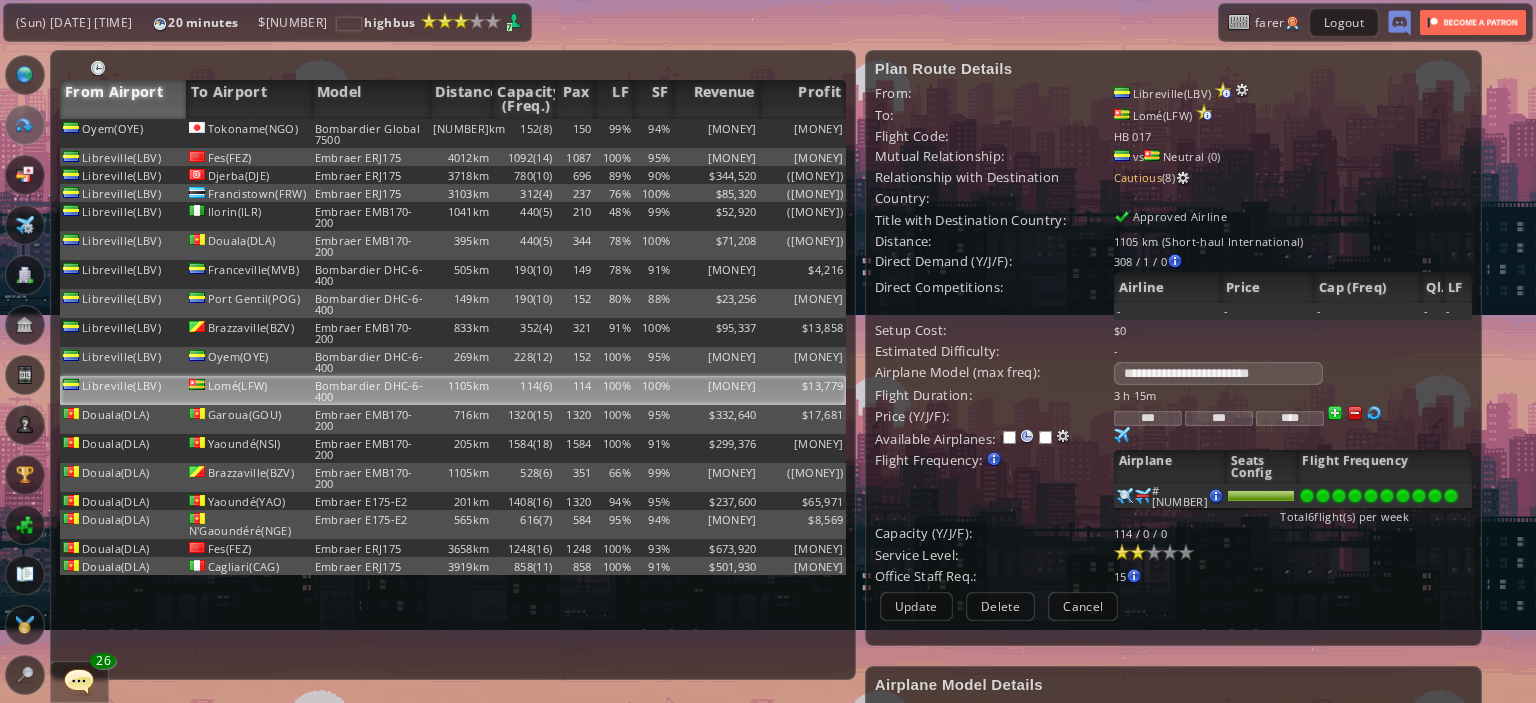 click at bounding box center [1451, 496] 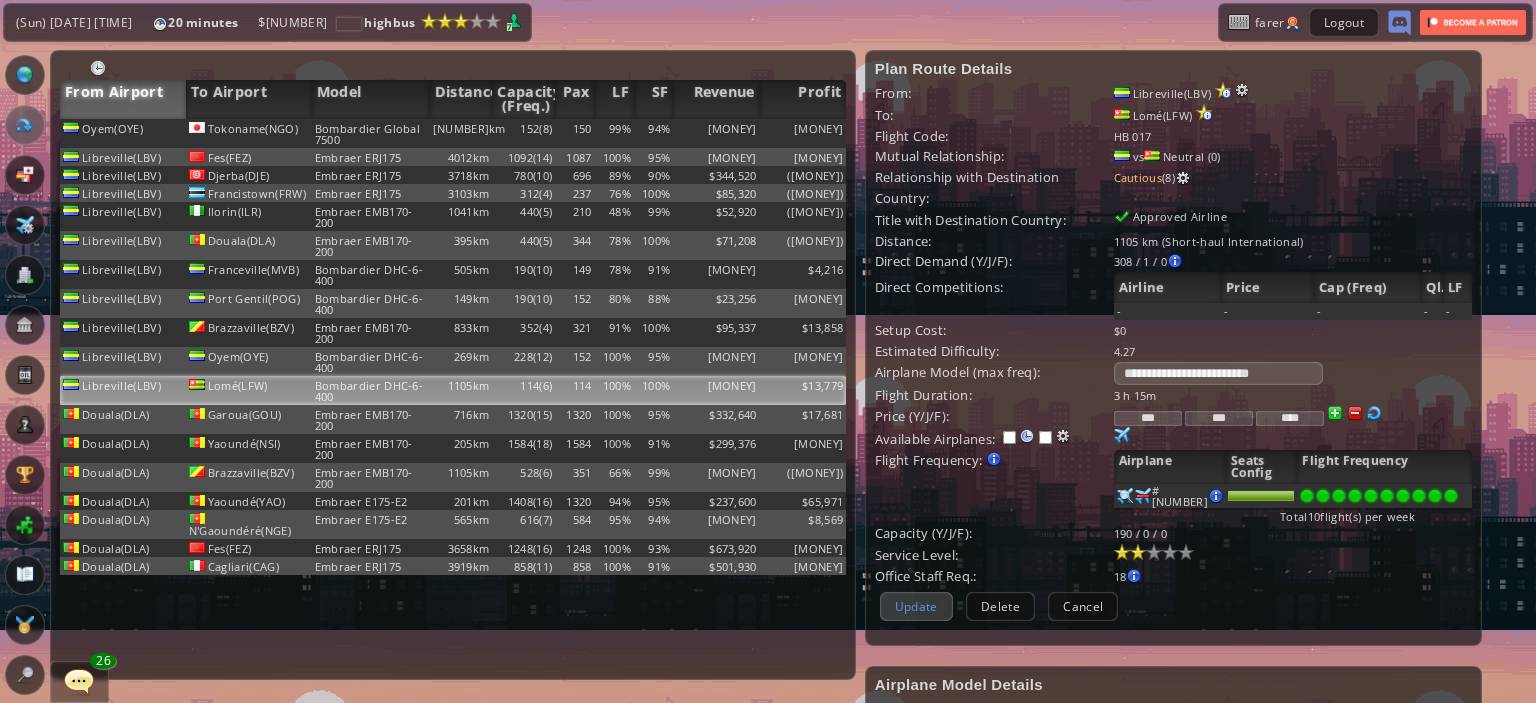 click on "Update" at bounding box center (916, 606) 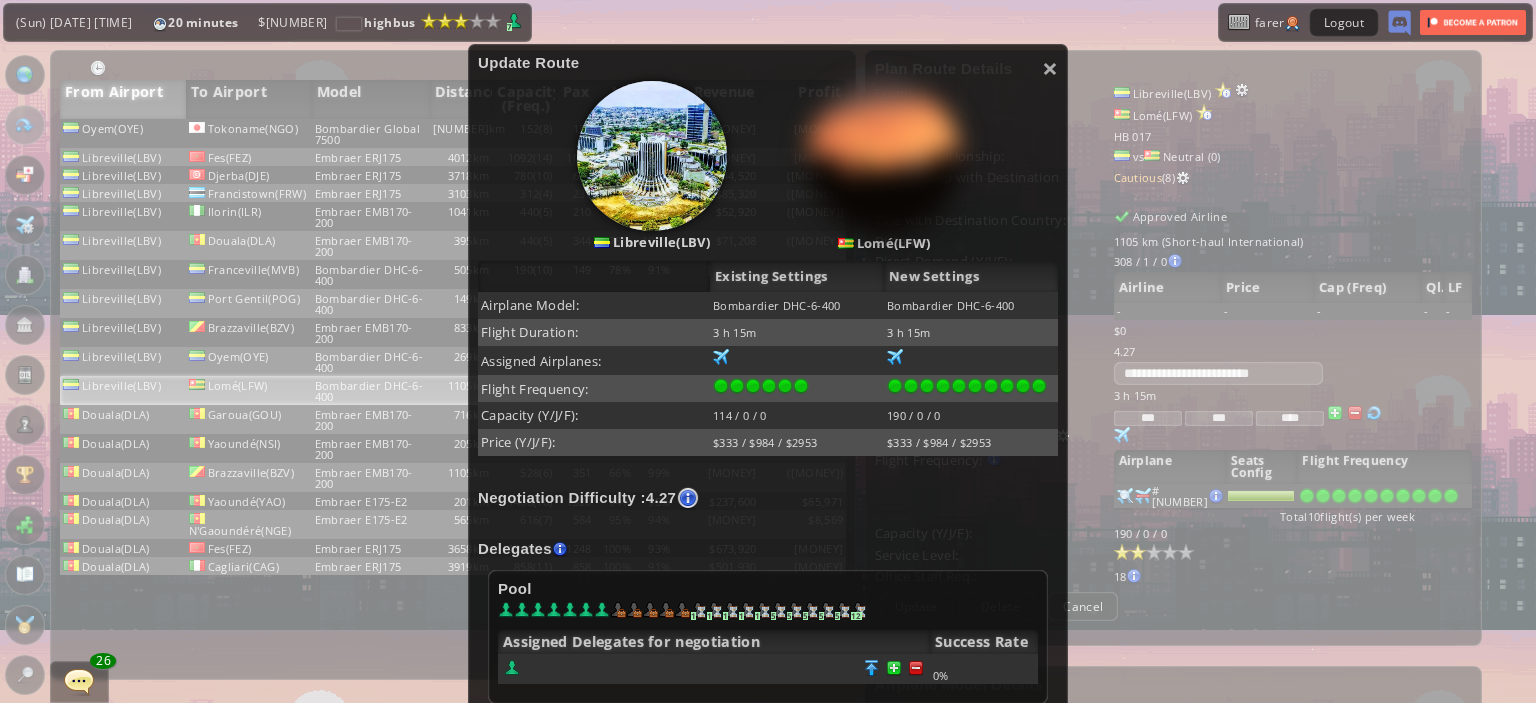 scroll, scrollTop: 490, scrollLeft: 0, axis: vertical 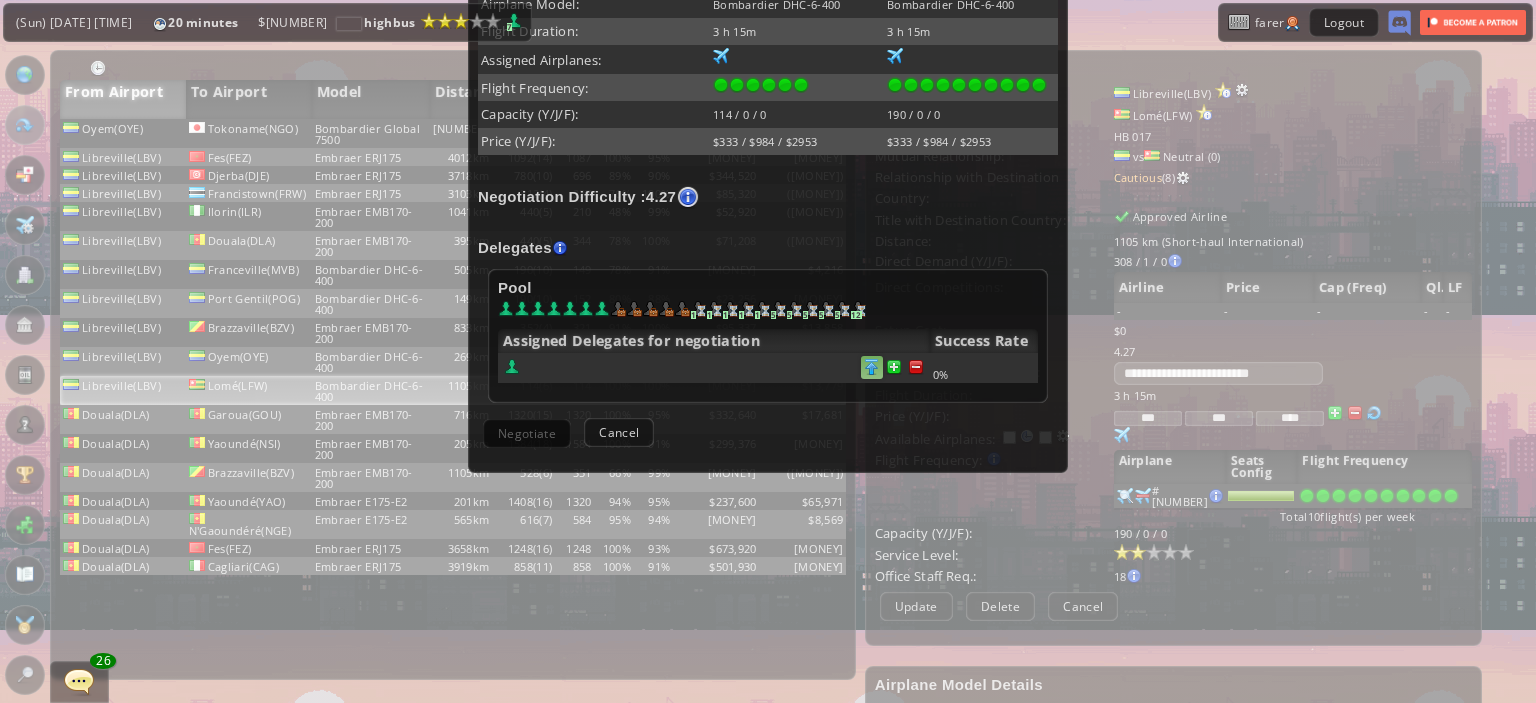 click at bounding box center [872, 367] 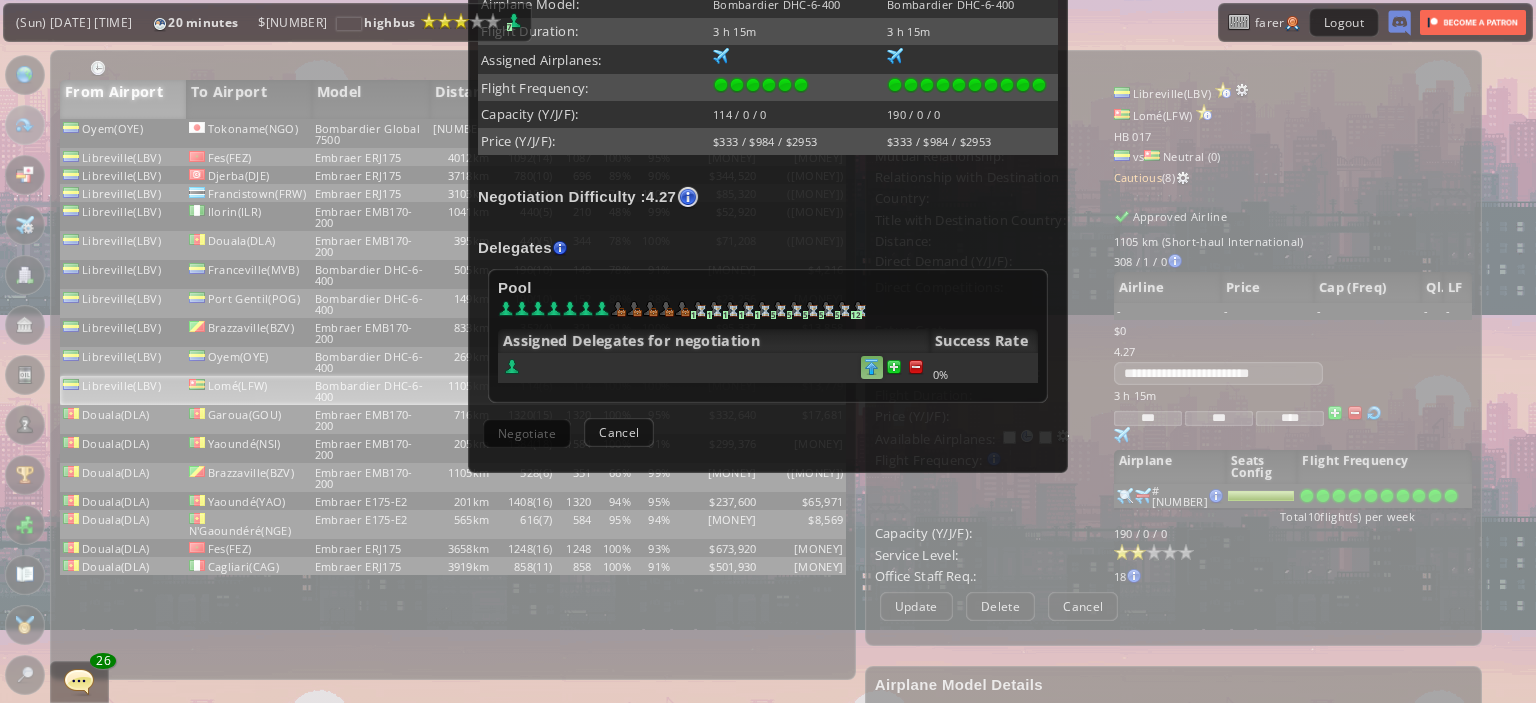 scroll, scrollTop: 488, scrollLeft: 0, axis: vertical 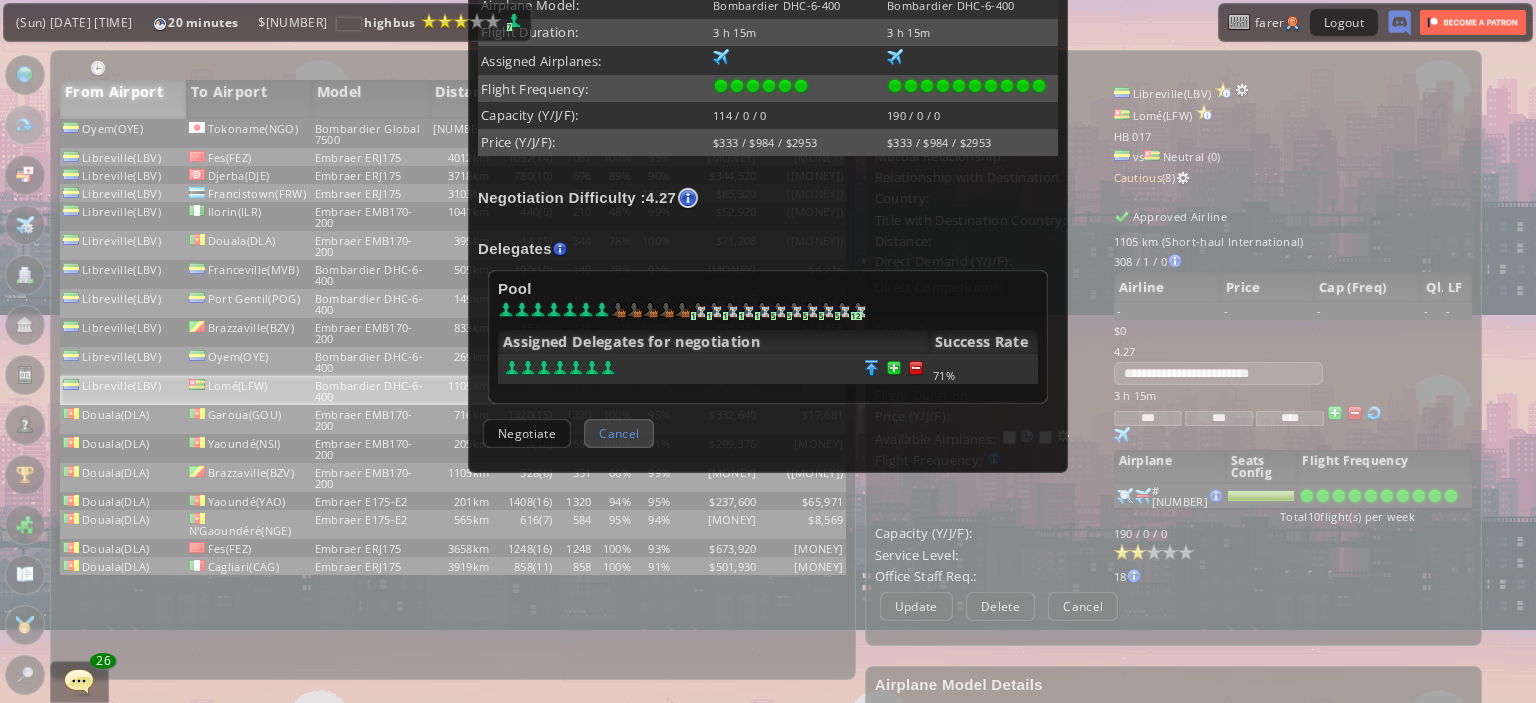 click on "Cancel" at bounding box center [619, 433] 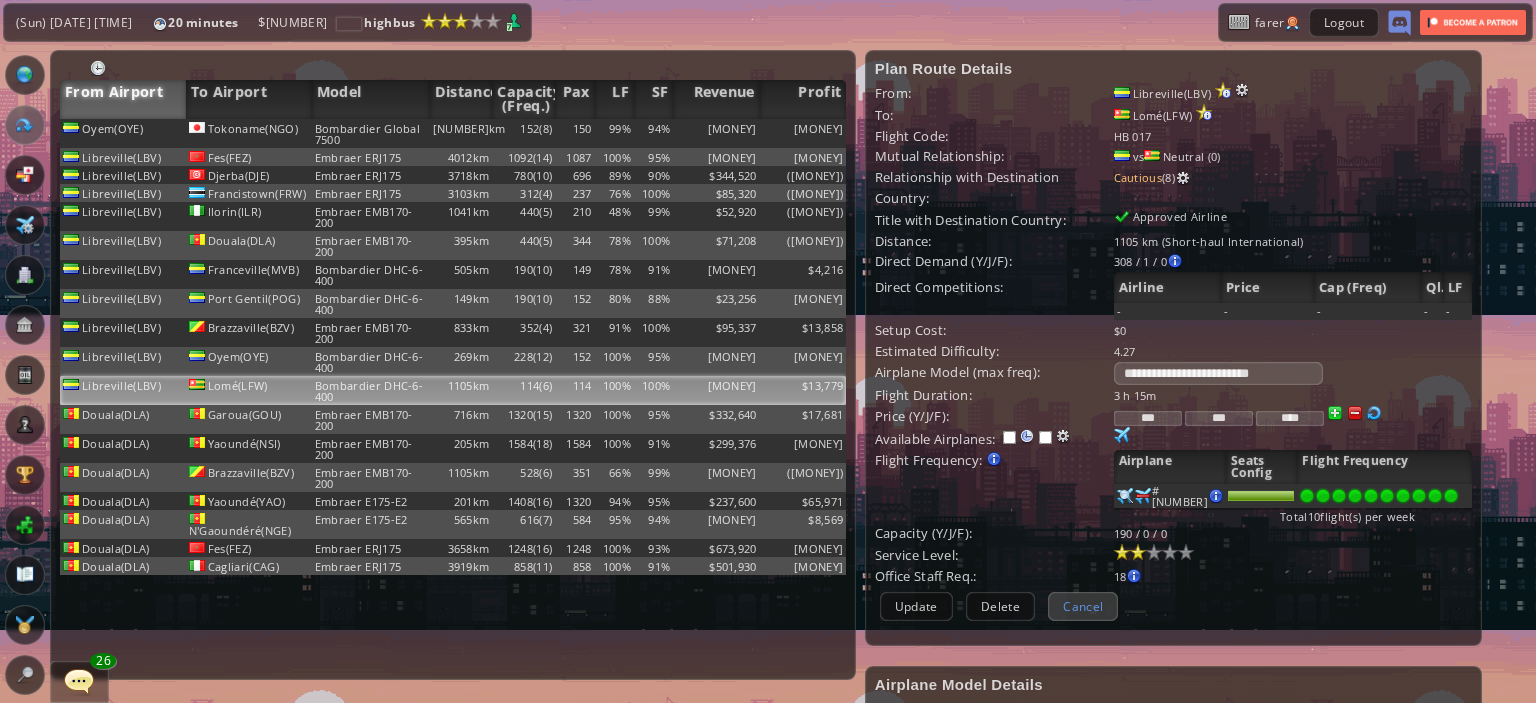 click on "Cancel" at bounding box center [1083, 606] 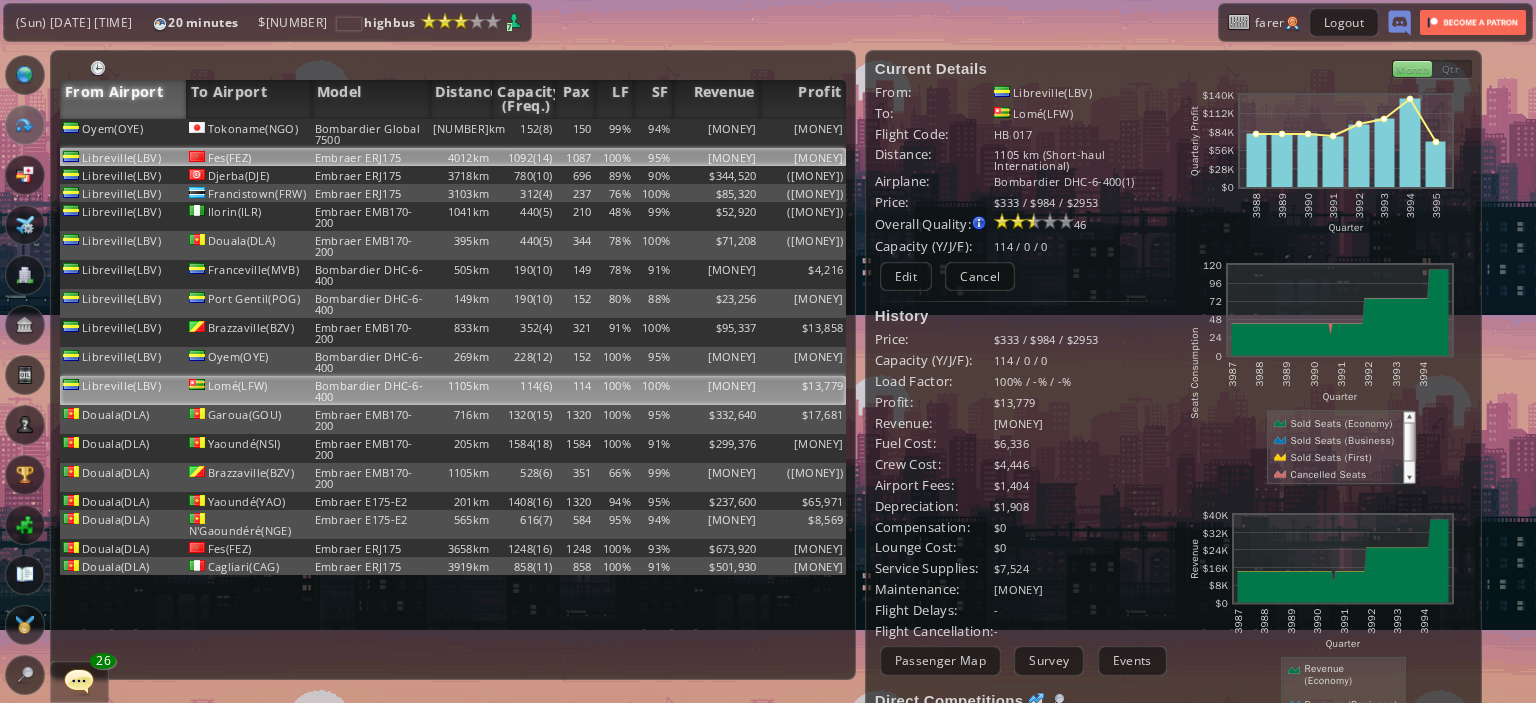 click on "[MONEY]" at bounding box center [803, 133] 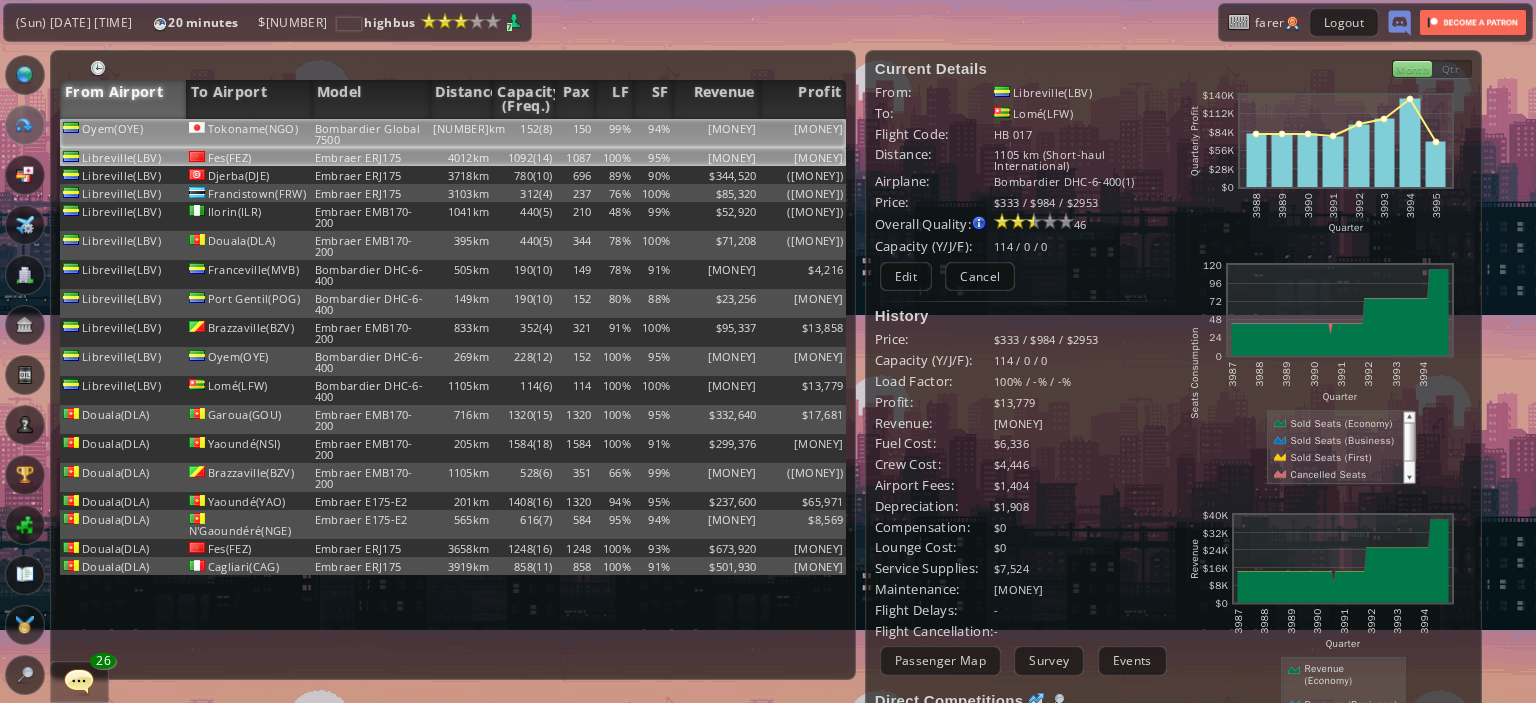 click on "[MONEY]" at bounding box center (803, 133) 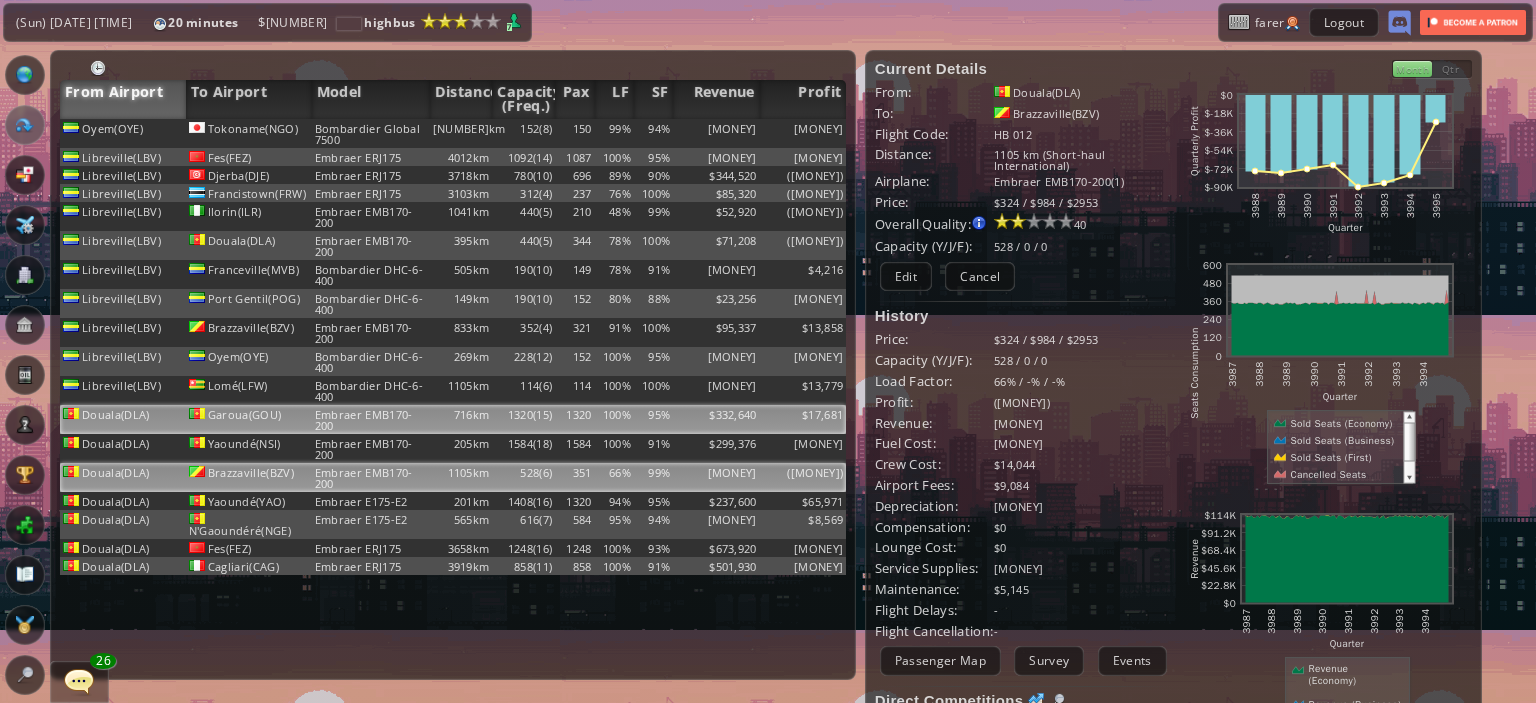 click on "$17,681" at bounding box center [803, 133] 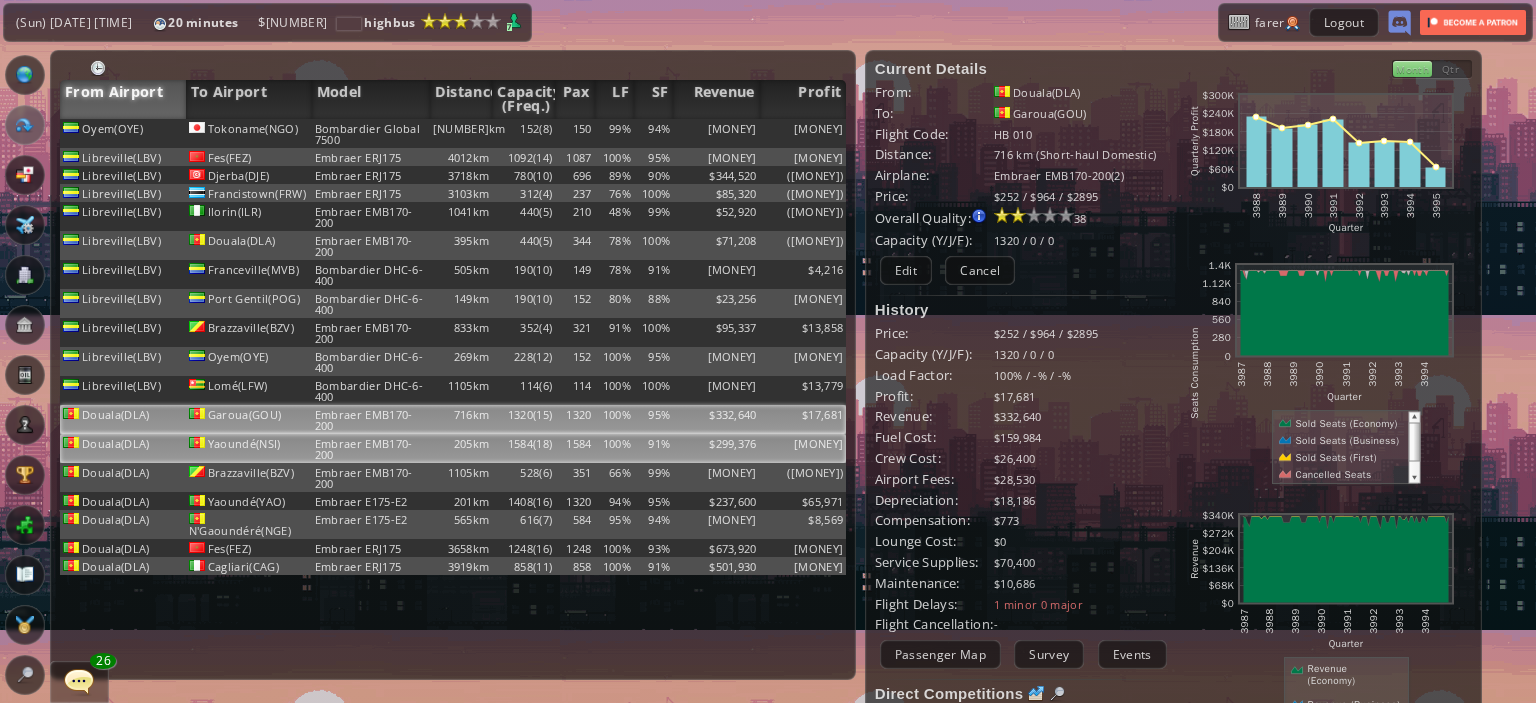 click on "[MONEY]" at bounding box center [803, 133] 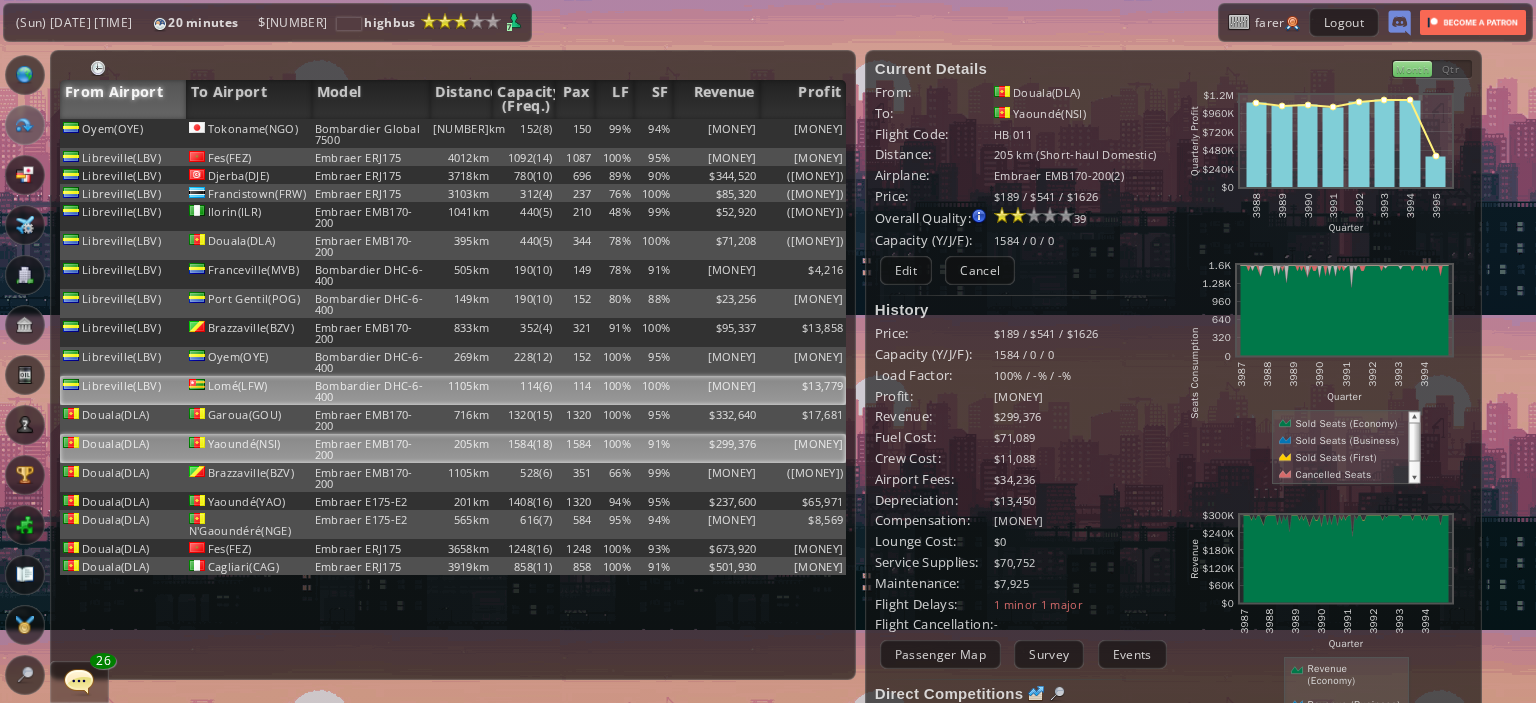 click on "$13,779" at bounding box center (803, 133) 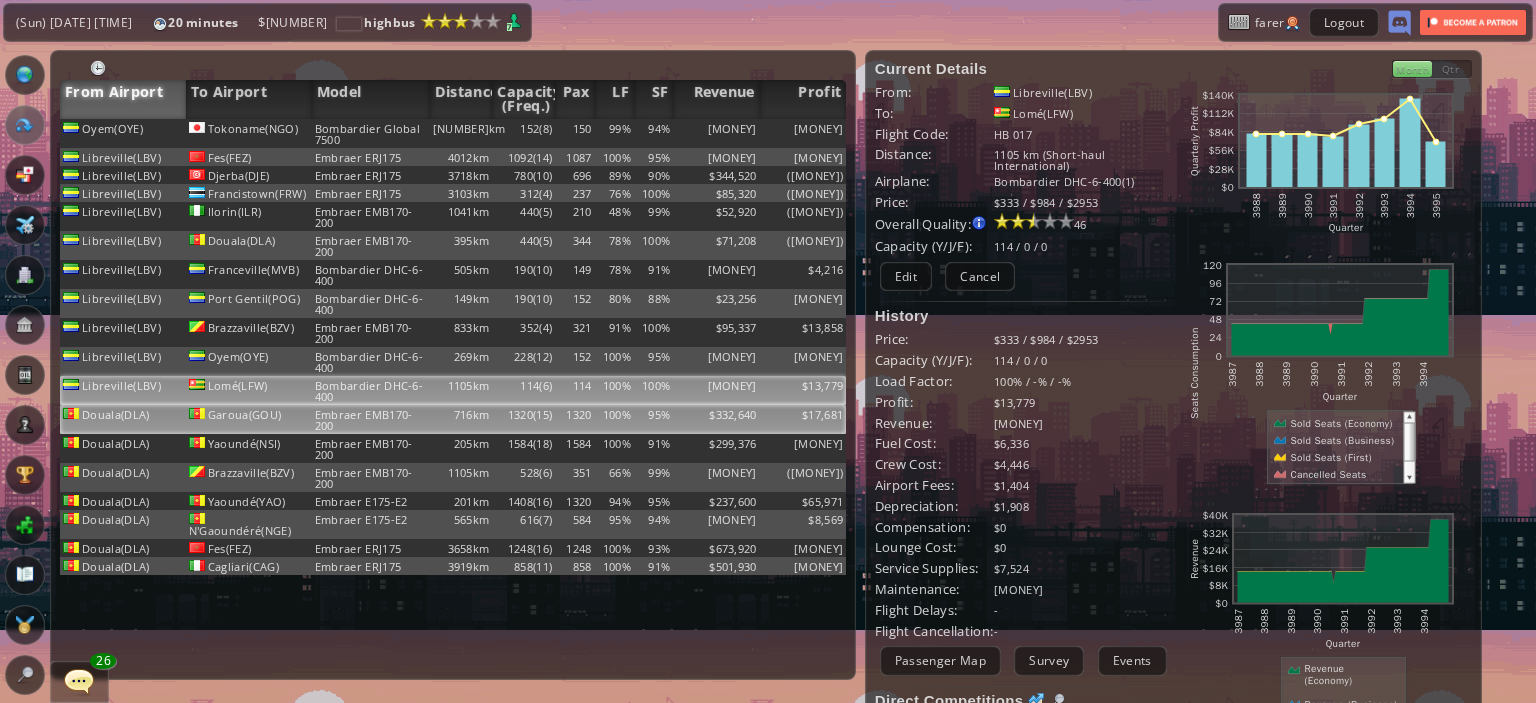 click on "$17,681" at bounding box center [803, 133] 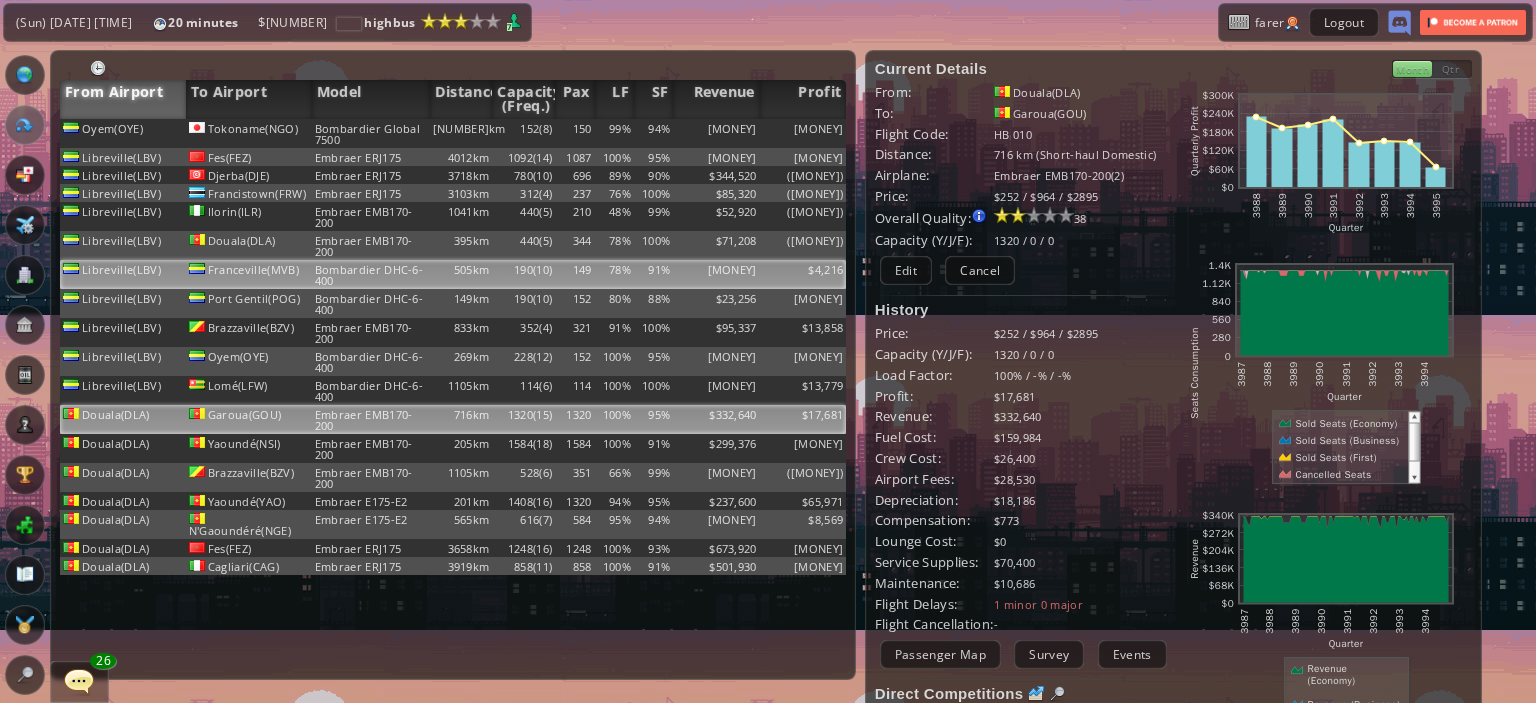 click on "[MONEY]" at bounding box center [716, 133] 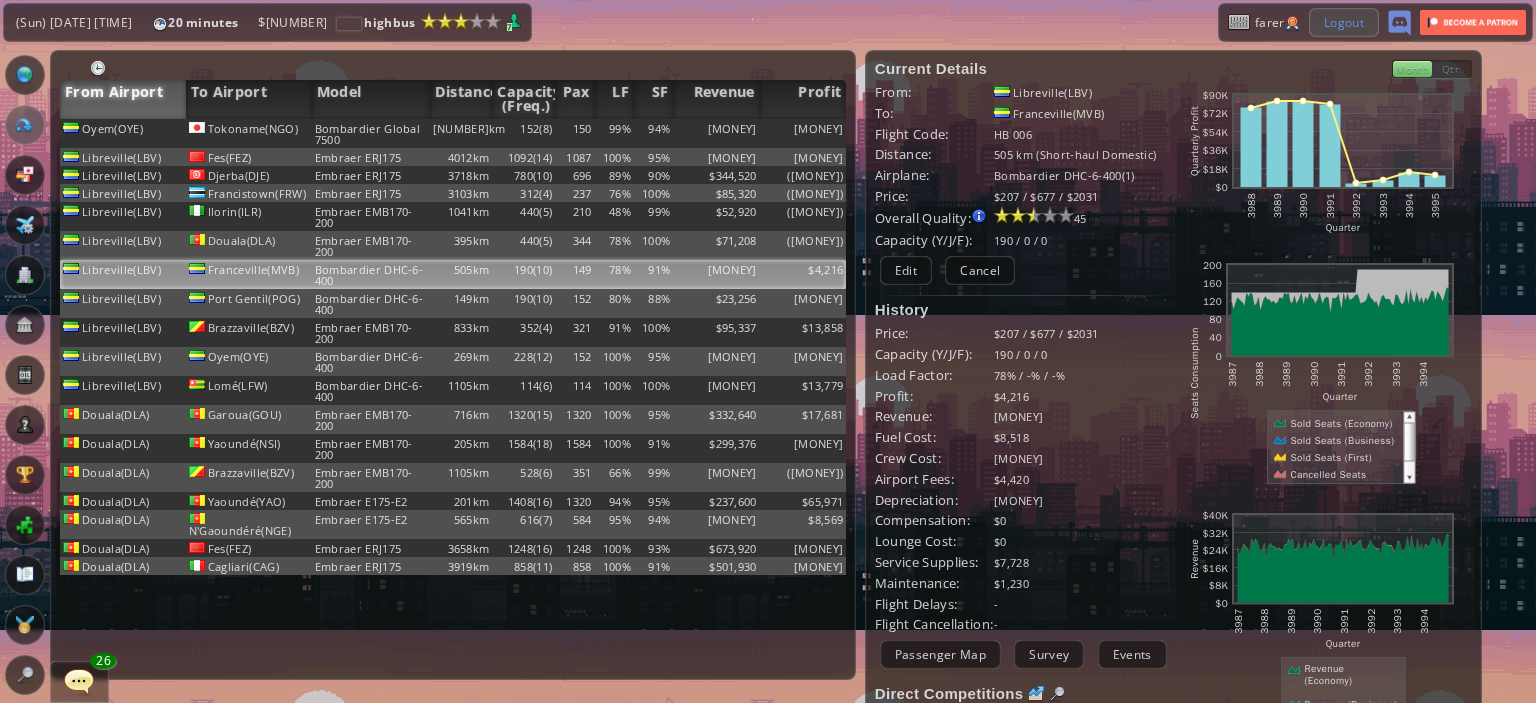 click on "Logout" at bounding box center (1344, 22) 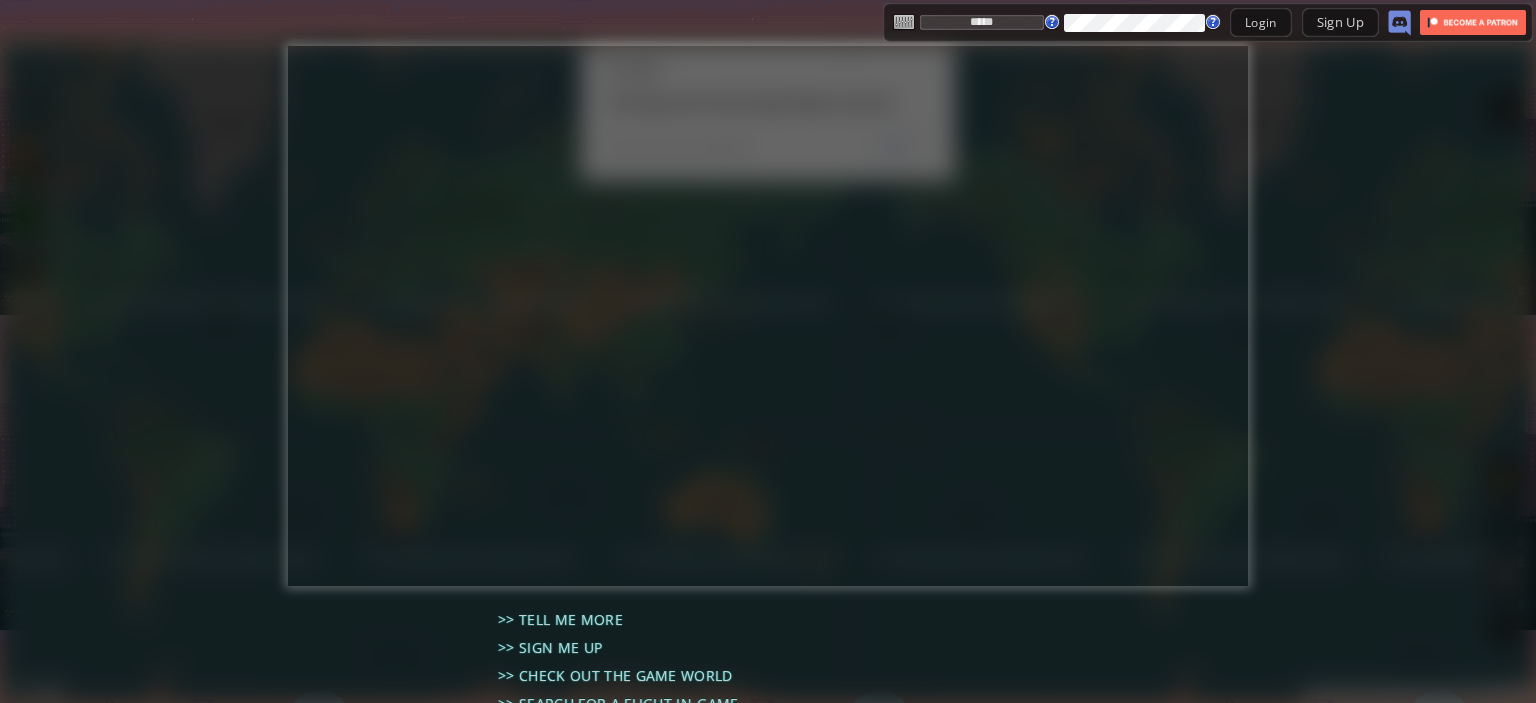 click on "*****" at bounding box center (982, 22) 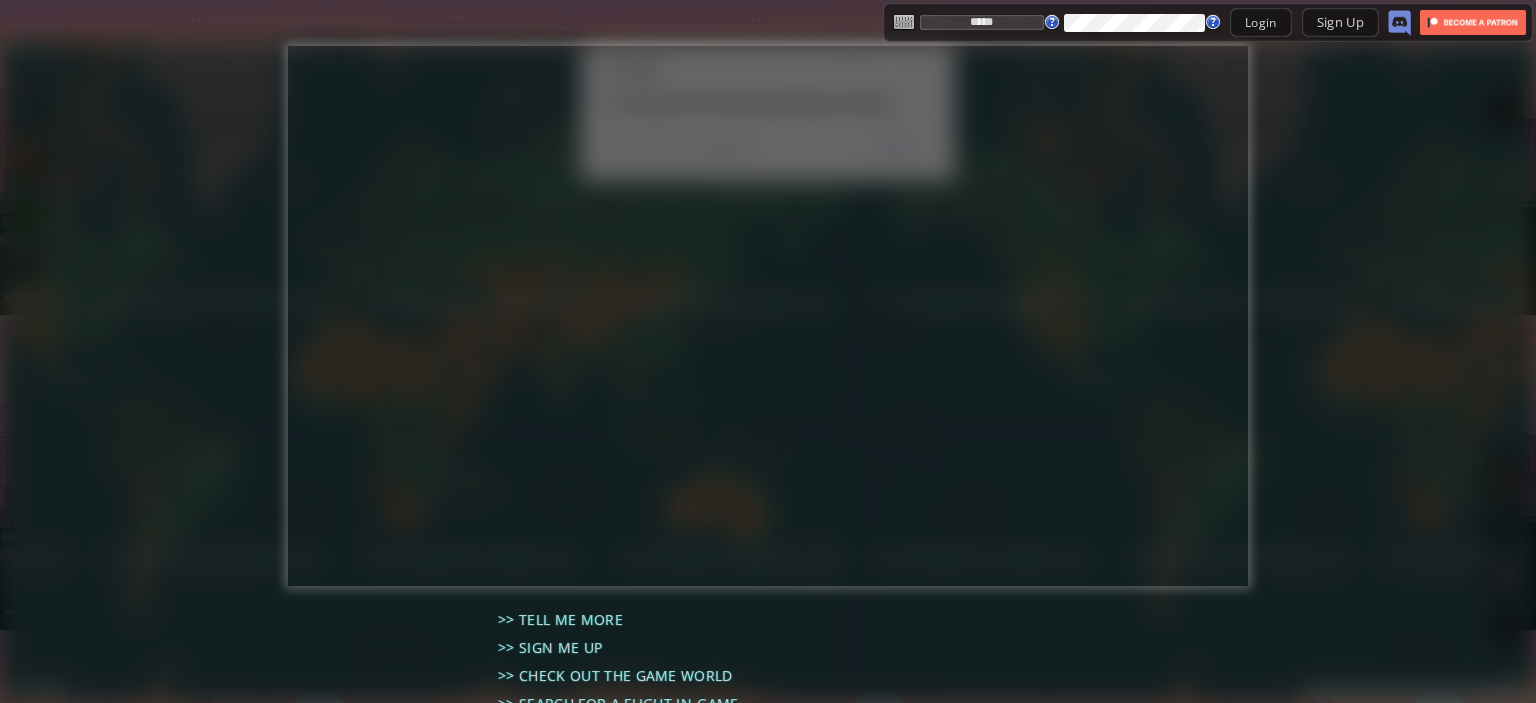 type on "********" 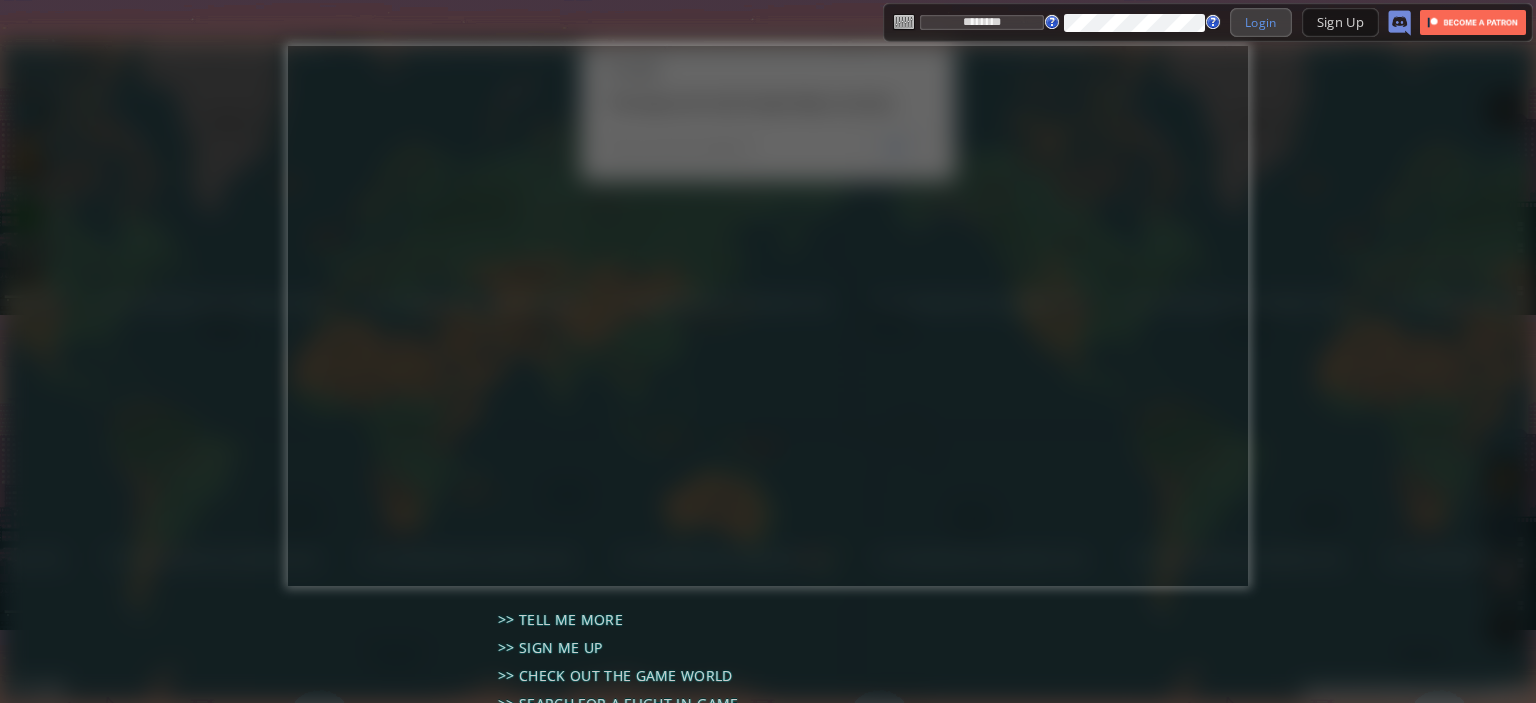 click on "Login" at bounding box center [1261, 22] 